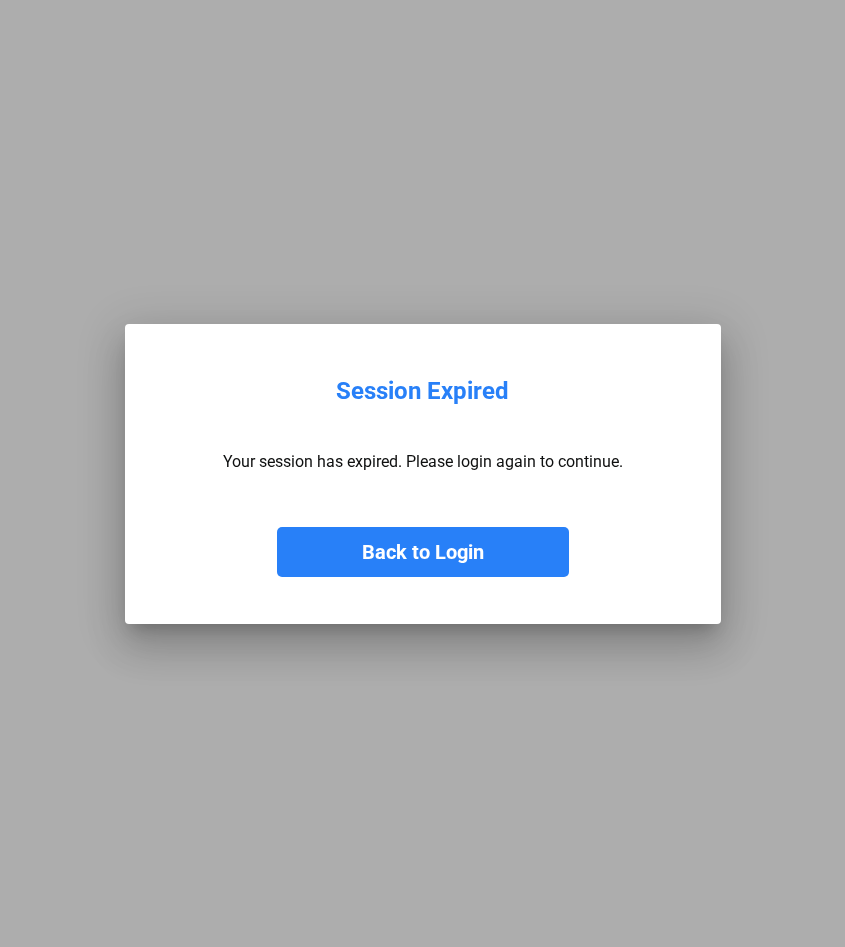 scroll, scrollTop: 0, scrollLeft: 0, axis: both 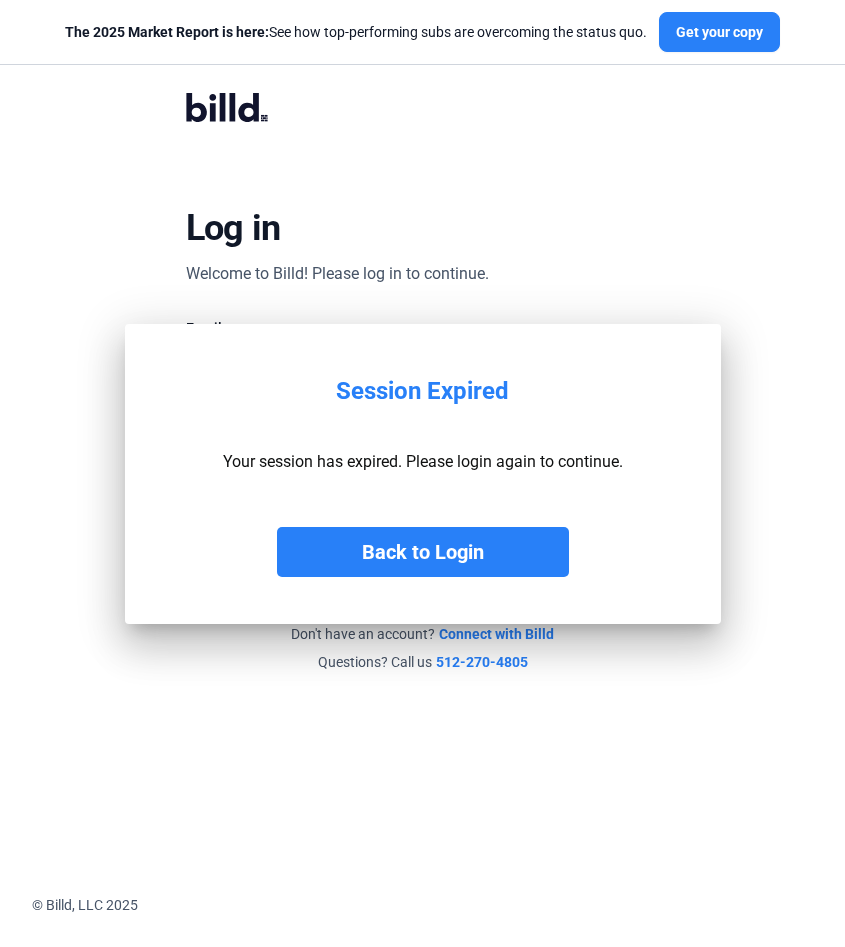 type on "[EMAIL]" 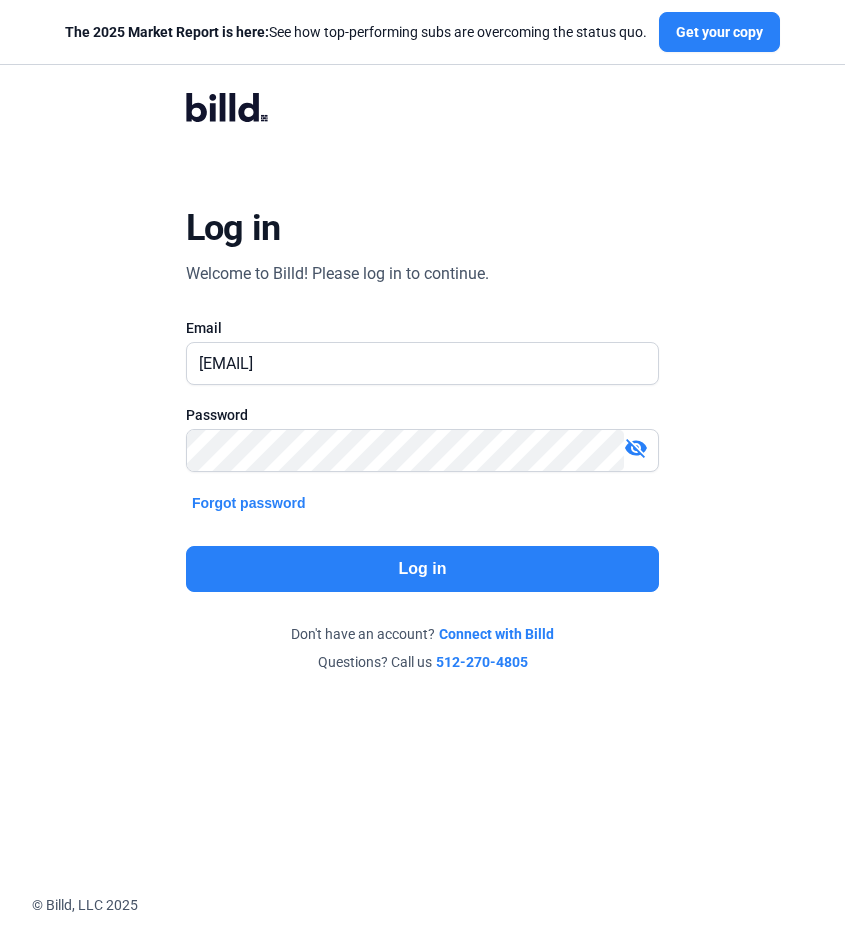 click on "Log in" 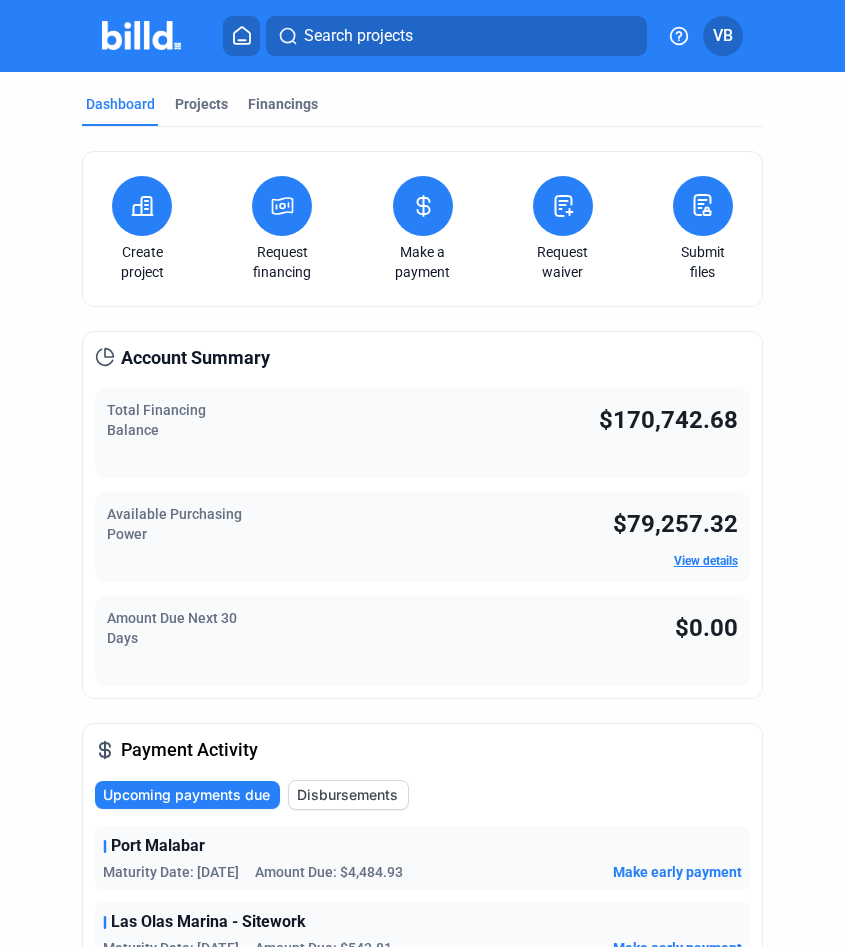 click at bounding box center (282, 206) 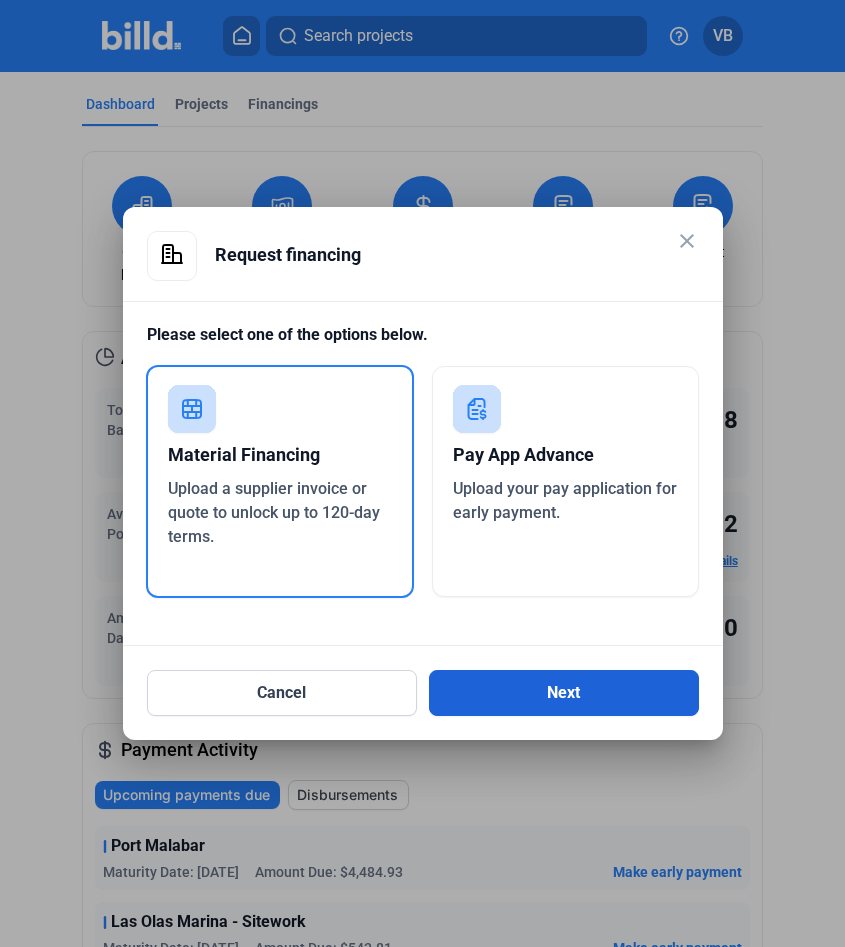click on "Next" at bounding box center (564, 693) 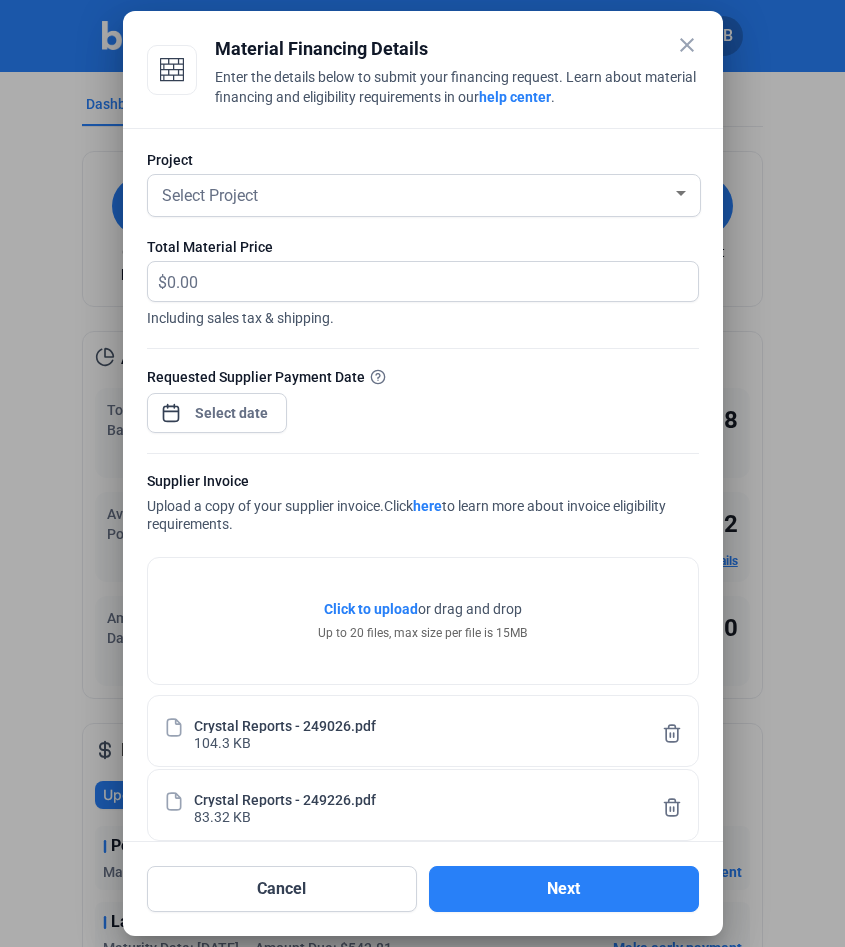 click on "Requested Supplier Payment Date" 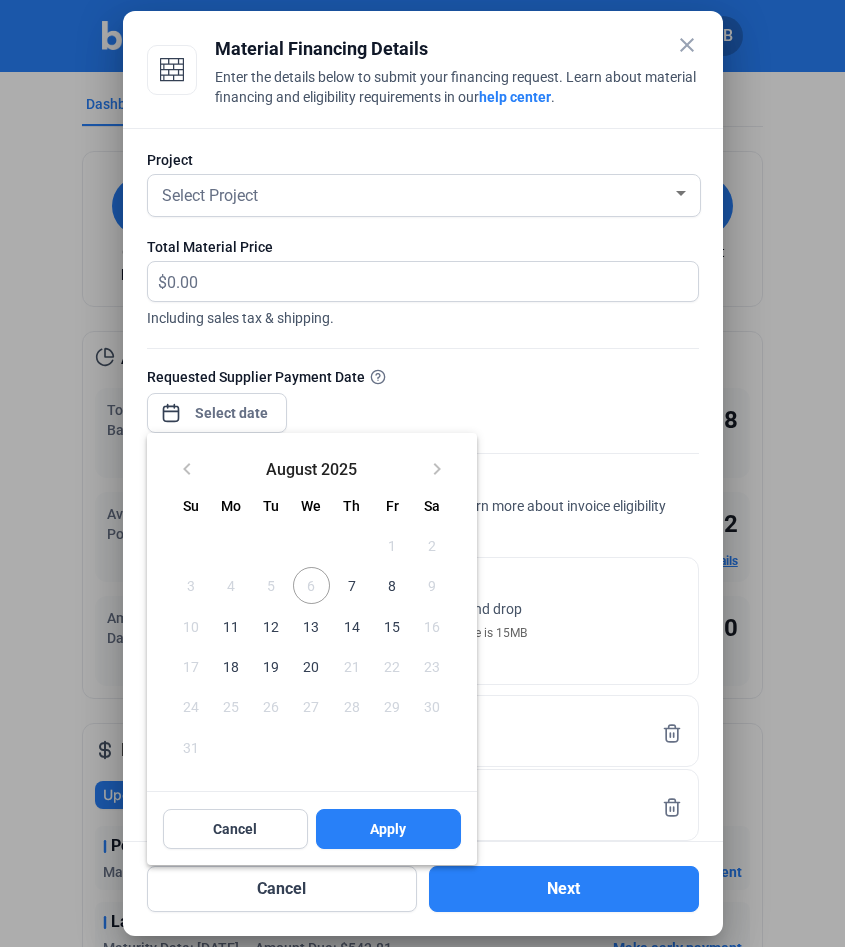 click on "close  Material Financing Details   Enter the details below to submit your financing request. Learn about material financing and eligibility requirements in our   help center .  Project  Select Project  Total Material Price  $ Including sales tax & shipping.  Requested Supplier Payment Date   Supplier Invoice   Upload a copy of your supplier invoice.   Click  here  to learn more about invoice eligibility requirements.  Click to upload  Tap to upload or drag and drop  Up to 20 files, max size per file is 15MB  Crystal Reports - 249026.pdf  104.3 KB  Crystal Reports - 249226.pdf  83.32 KB  Crystal Reports - 249633.pdf  86.75 KB   Cancel   Next  keyboard_arrow_left August 2025 keyboard_arrow_right Sunday Su Monday Mo Tuesday Tu Wednesday We Thursday Th Friday Fr Saturday Sa  AUG   1   2   3   4   5   6   7   8   9   10   11   12   13   14   15   16   17   18   19   20   21   22   23   24   25   26   27   28   29   30   31
Cancel  Apply  Close calendar" at bounding box center [422, 473] 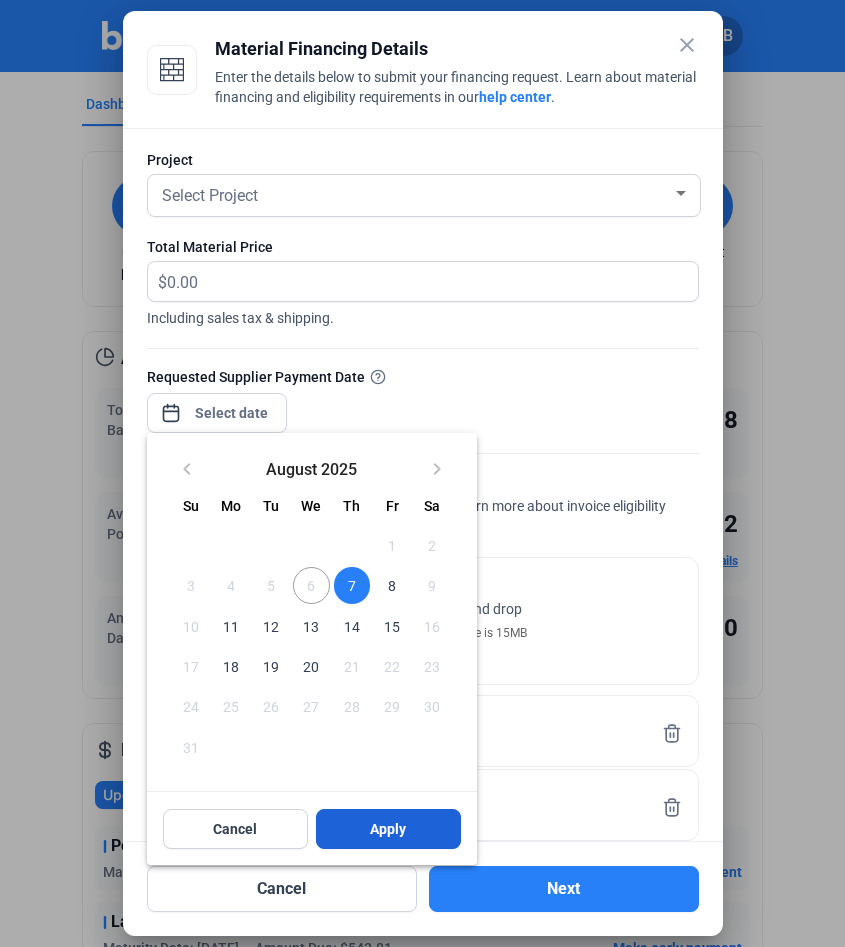 click on "Apply" at bounding box center (388, 829) 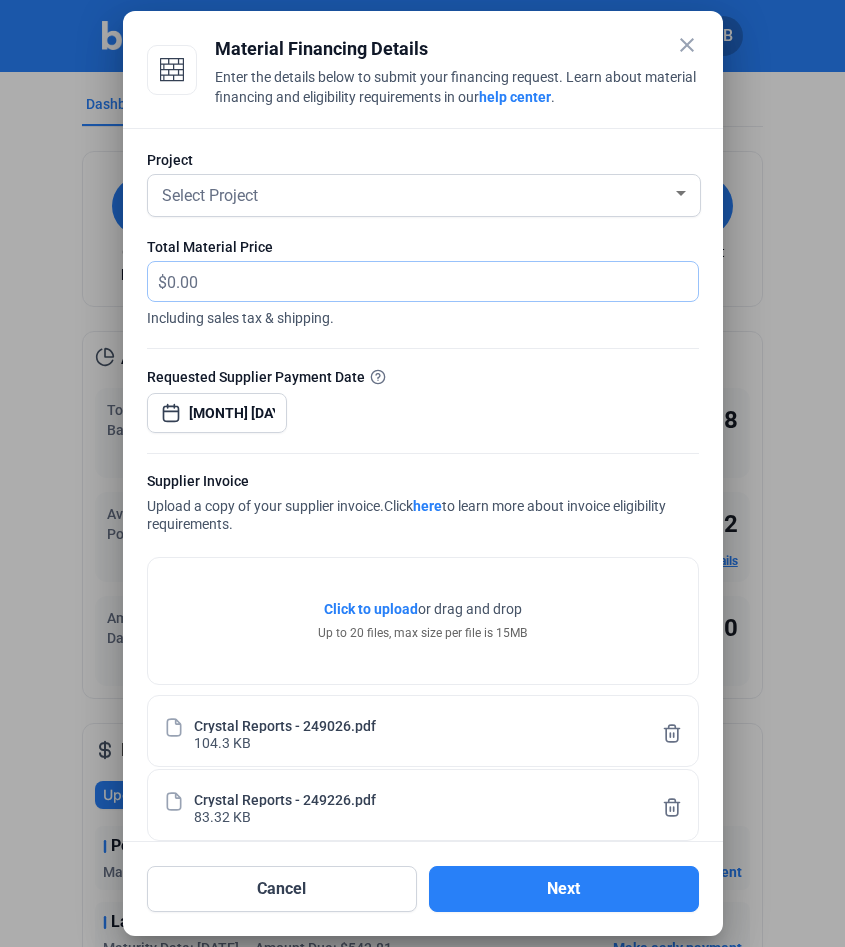 click at bounding box center (432, 281) 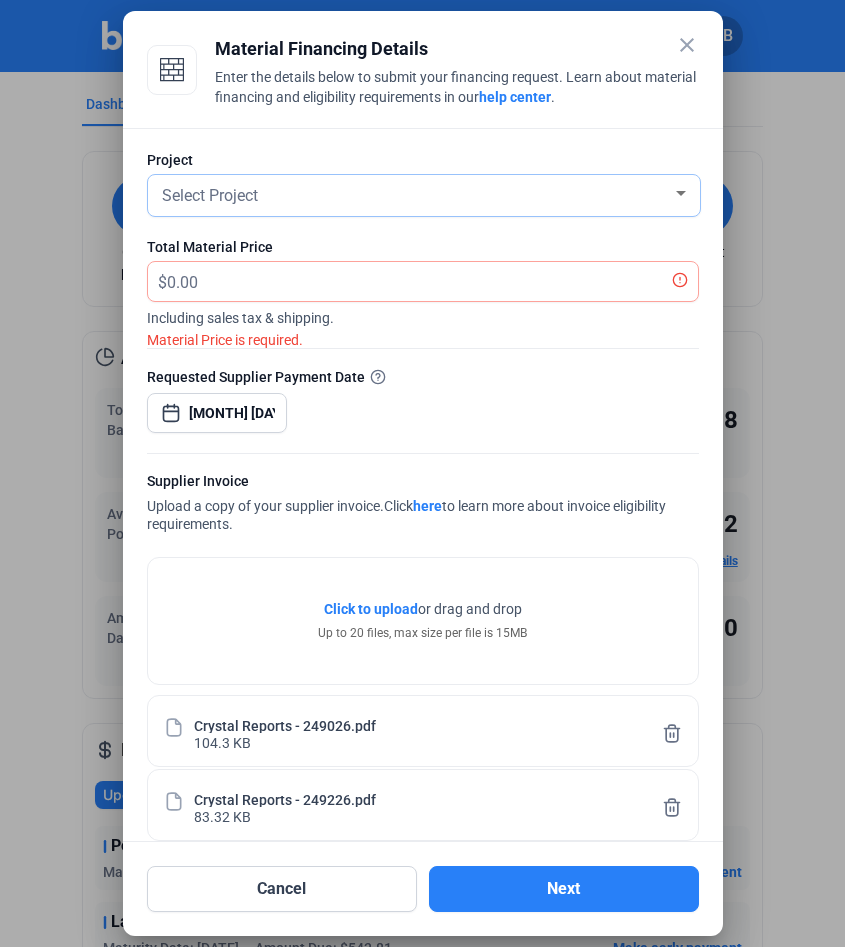 click on "Select Project" at bounding box center [415, 194] 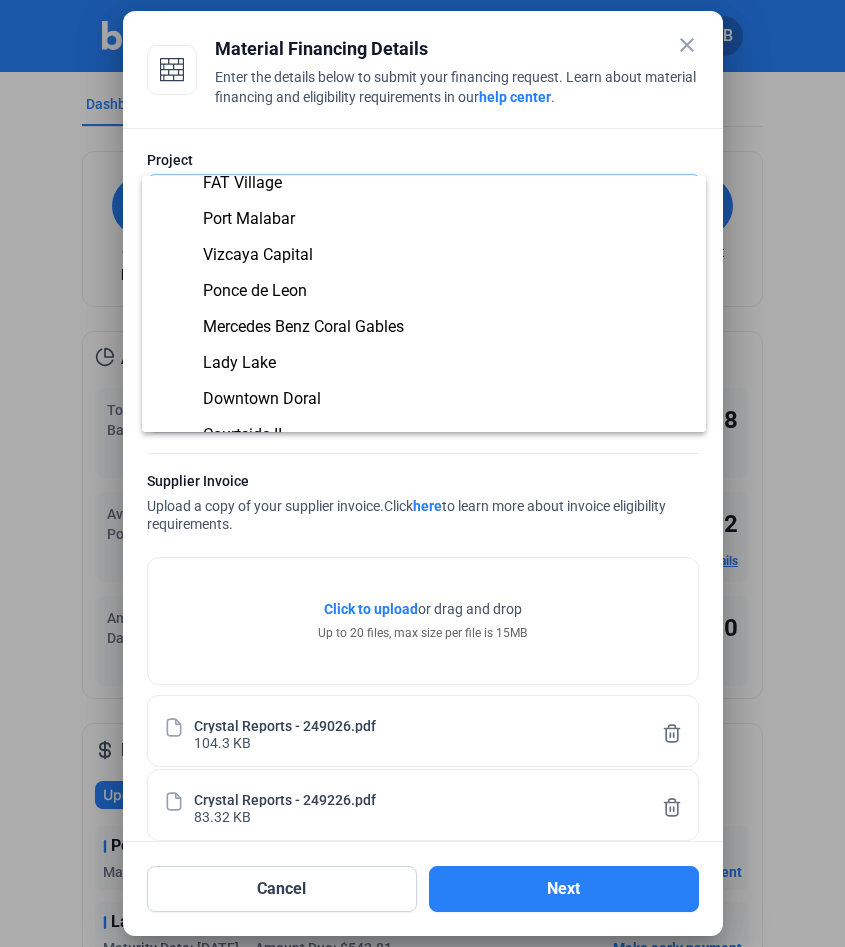 scroll, scrollTop: 0, scrollLeft: 0, axis: both 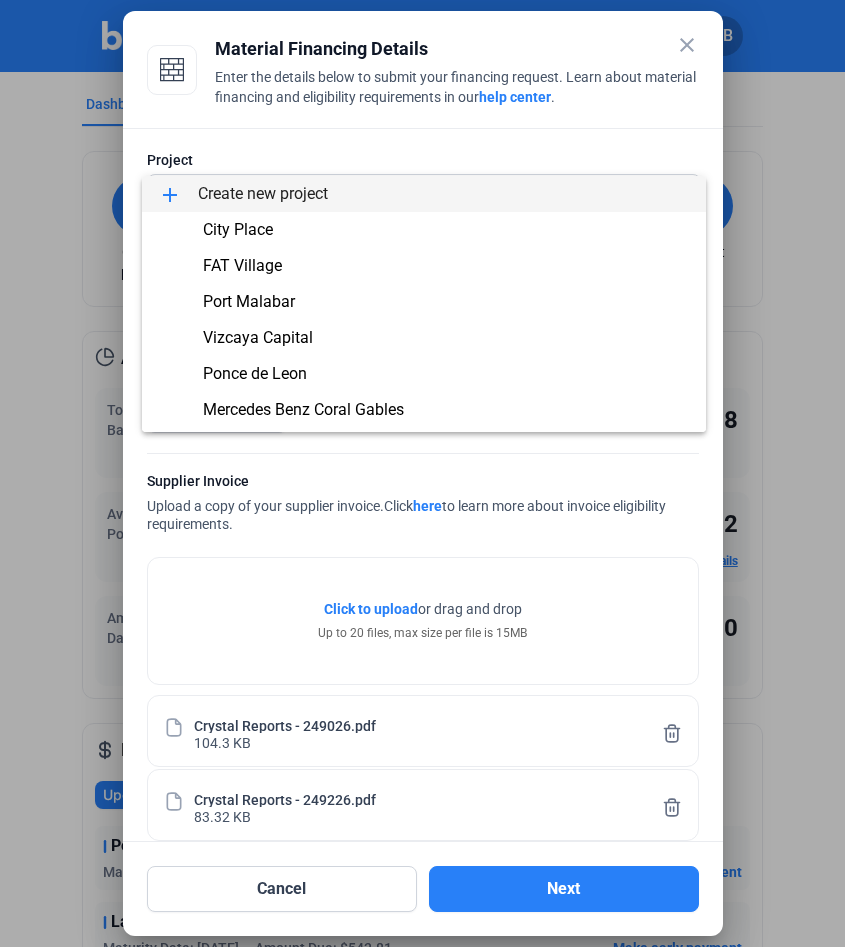 click at bounding box center [422, 473] 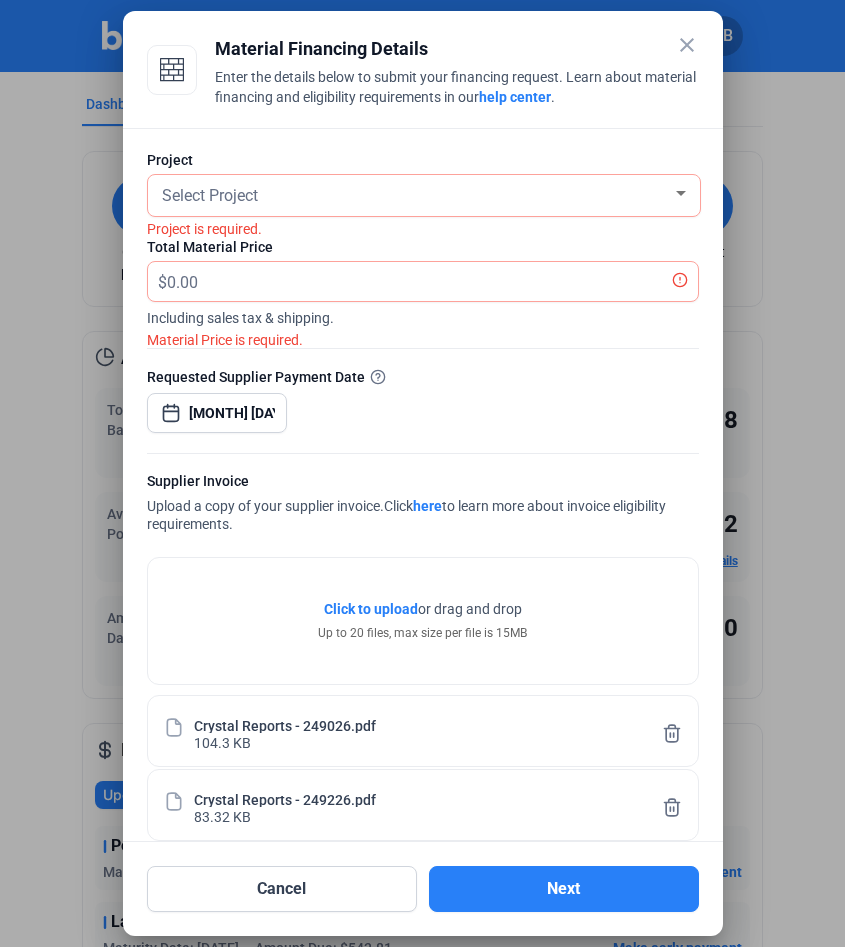 click on "close" at bounding box center (687, 45) 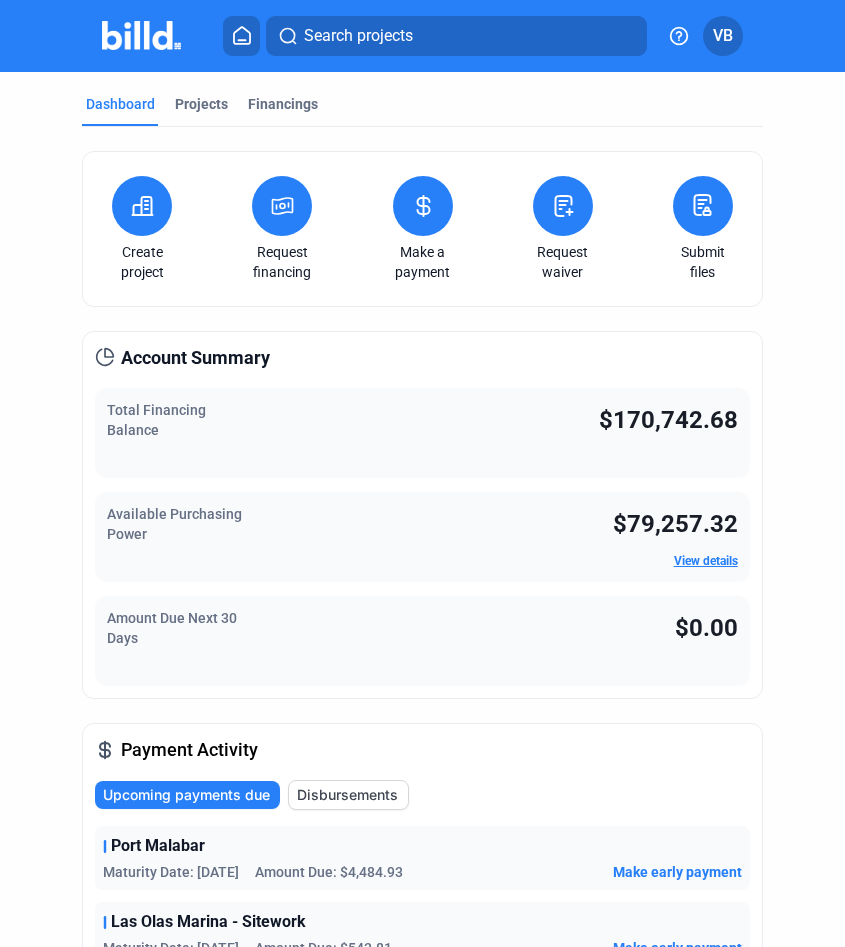 click at bounding box center [141, 35] 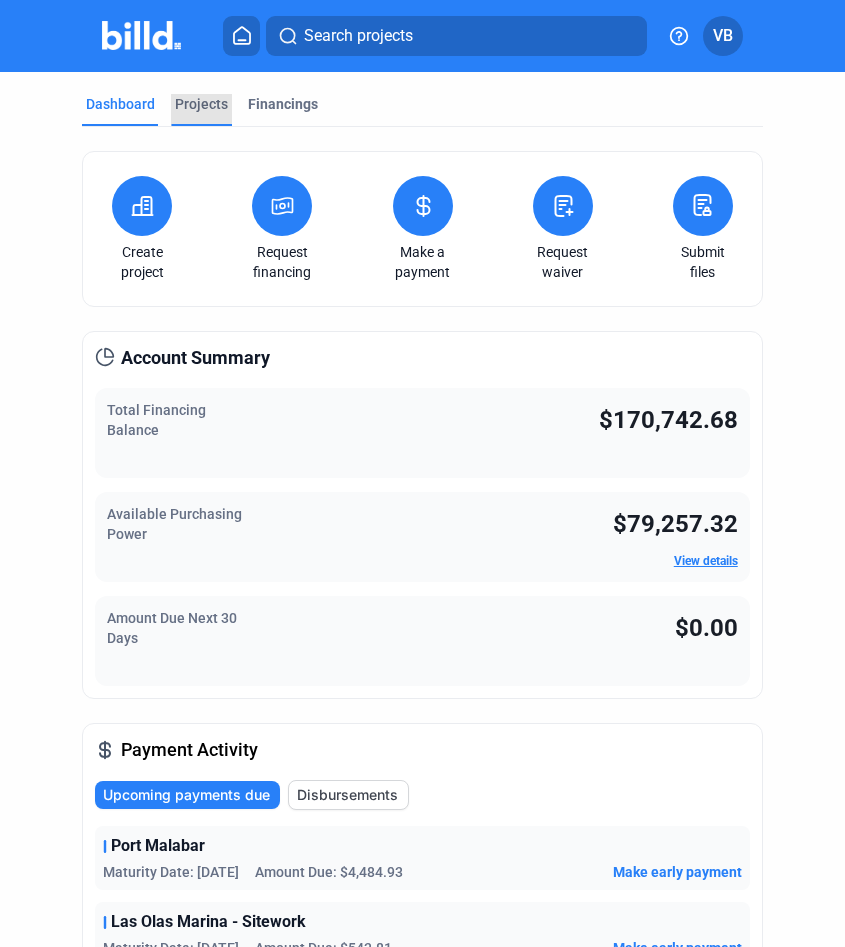 click on "Projects" at bounding box center [201, 104] 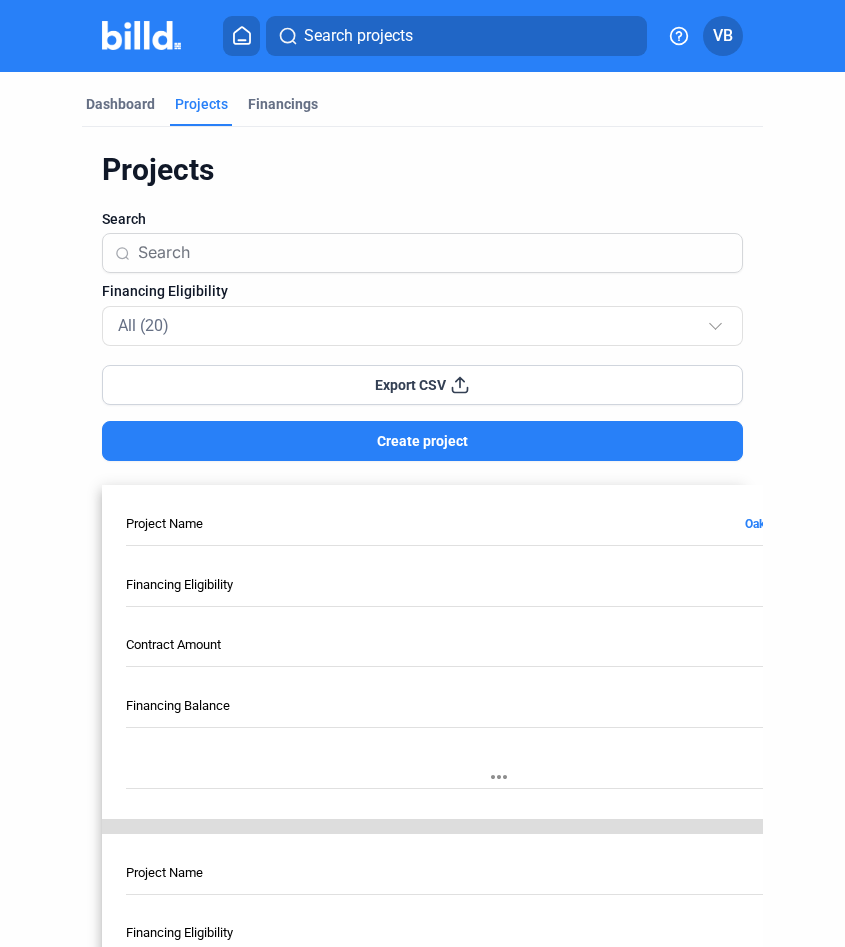 click on "Projects" at bounding box center (201, 104) 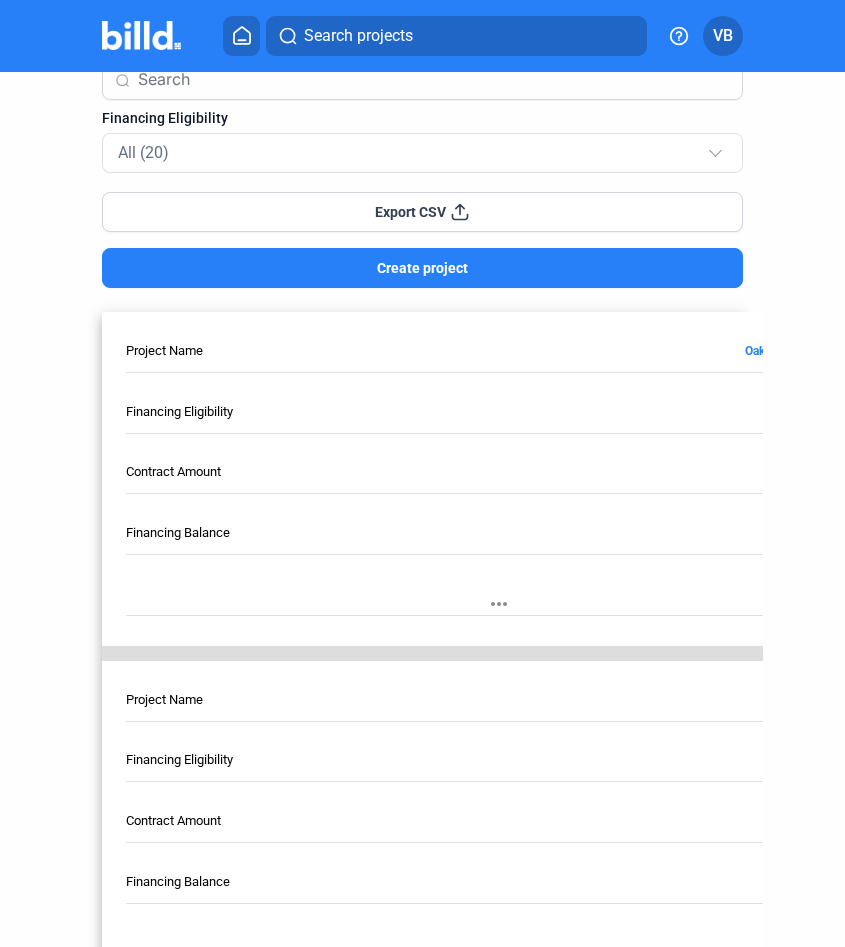scroll, scrollTop: 0, scrollLeft: 0, axis: both 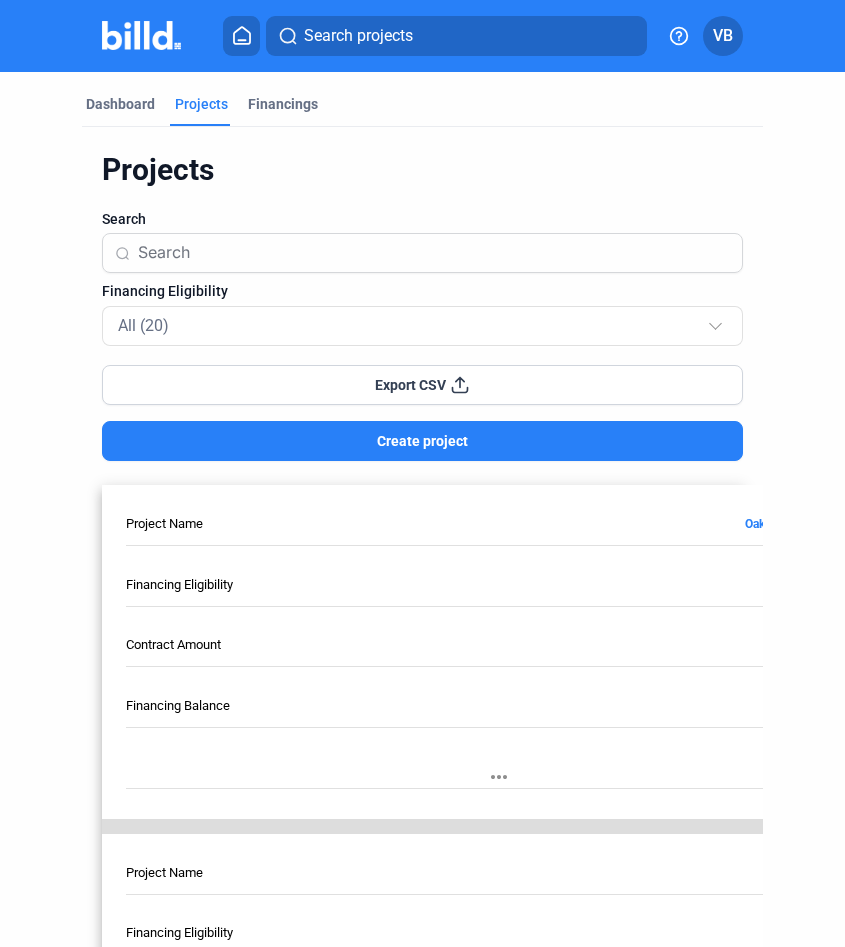 click at bounding box center [304, 253] 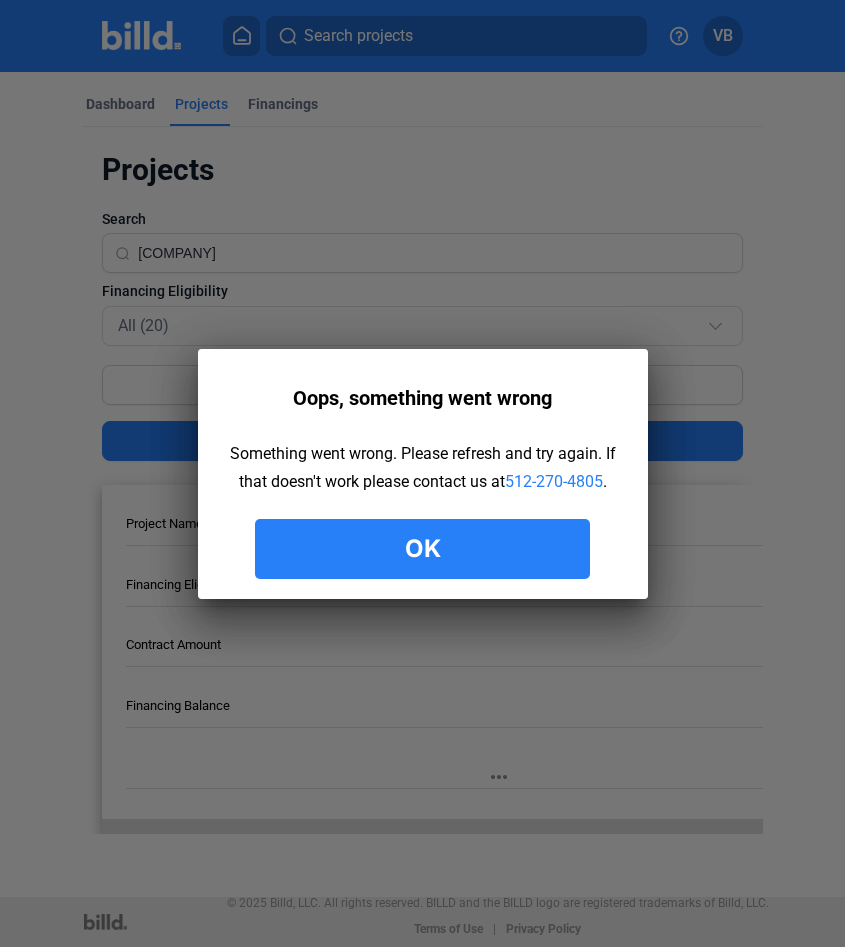 click on "Ok" at bounding box center (422, 549) 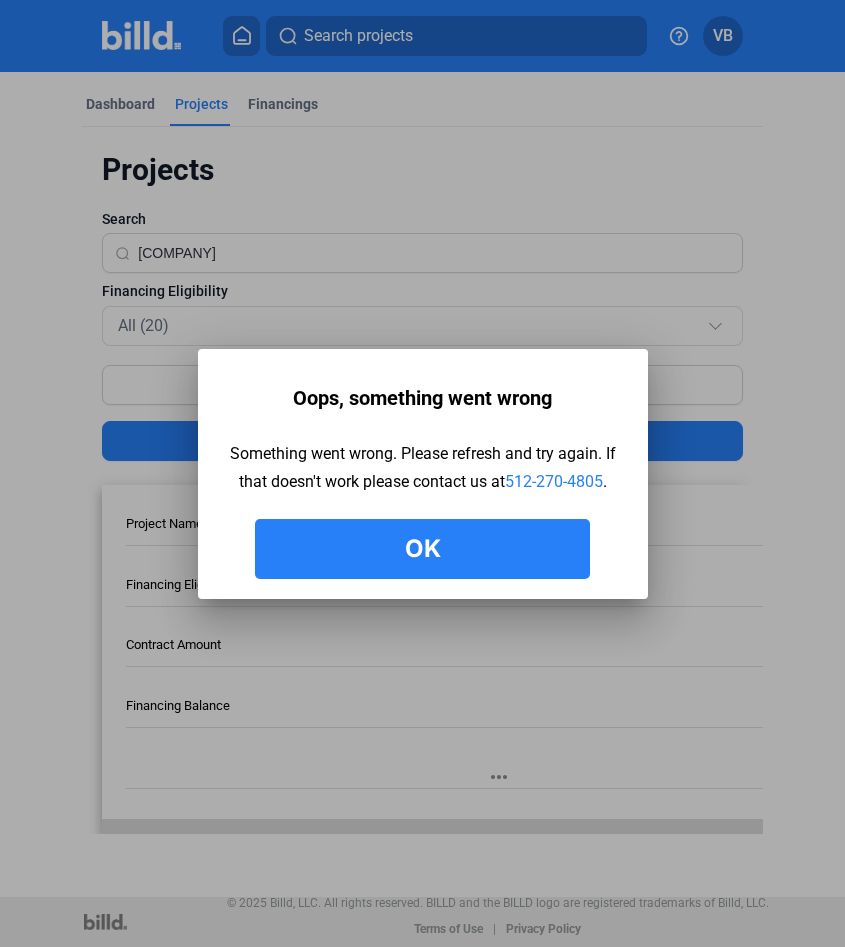 click on "Ok" at bounding box center (422, 549) 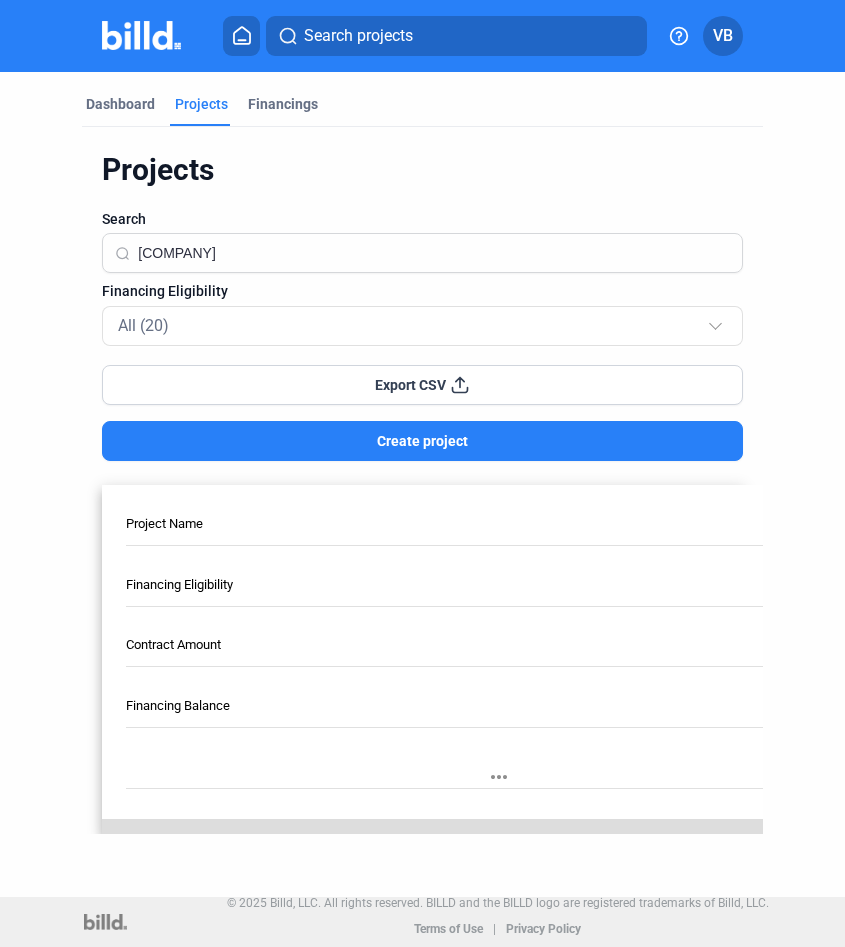 click on "sm" at bounding box center [304, 253] 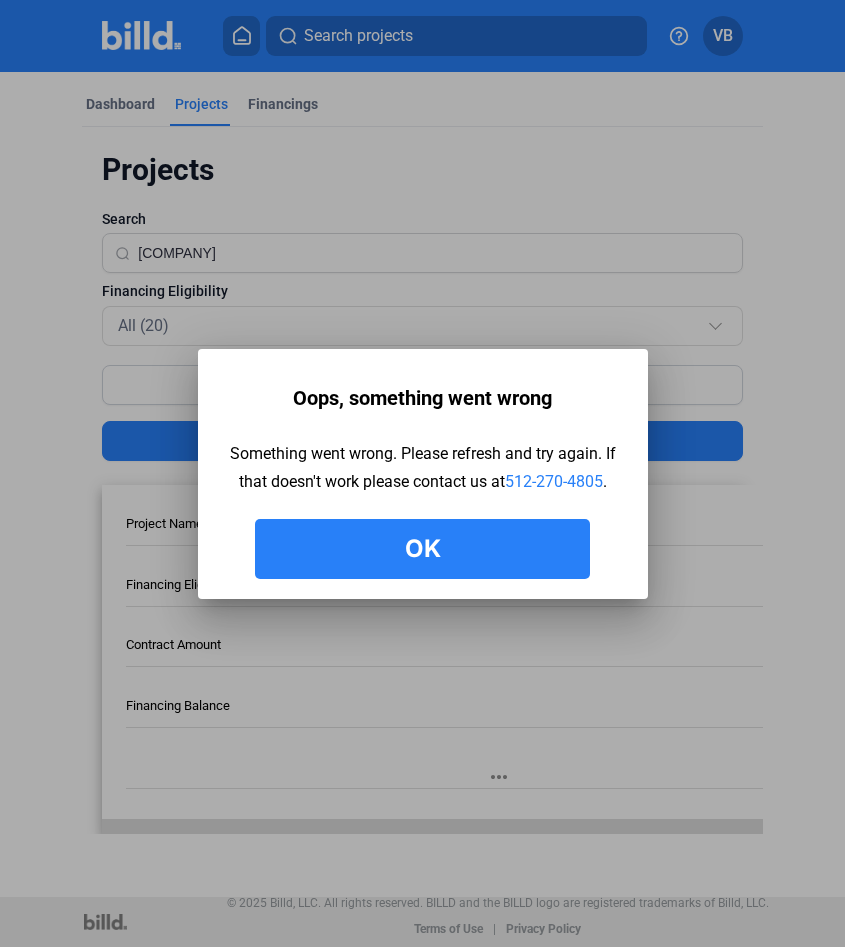 click on "Ok" at bounding box center (422, 549) 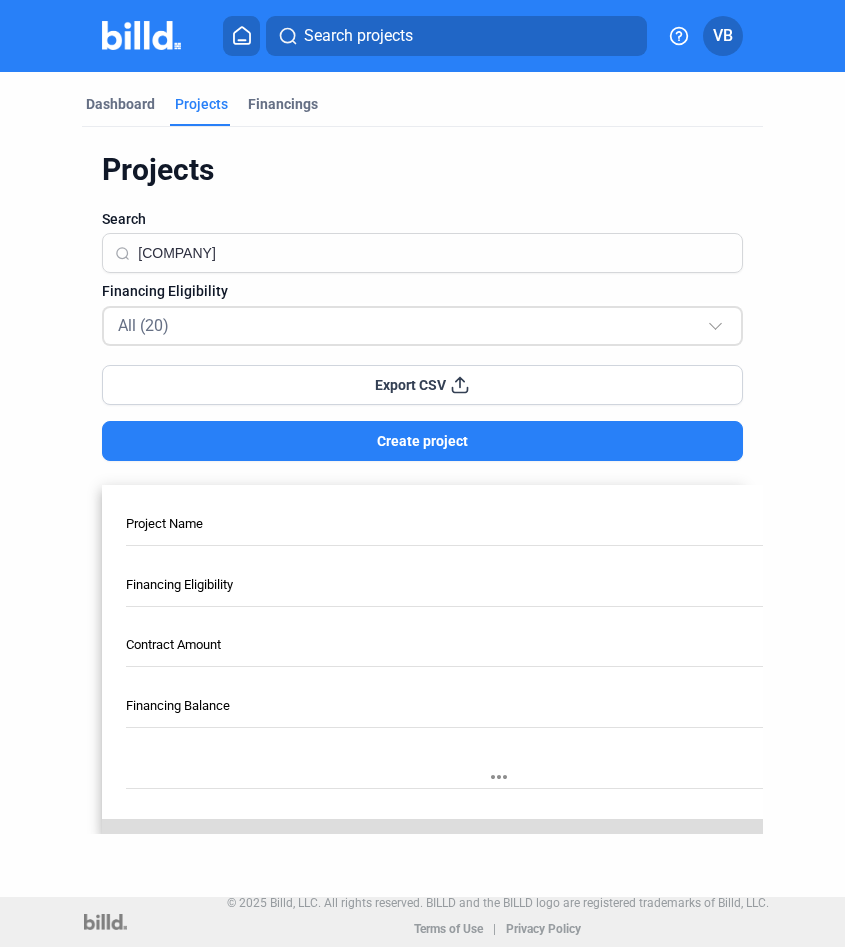 click on "All (20)" at bounding box center [412, 325] 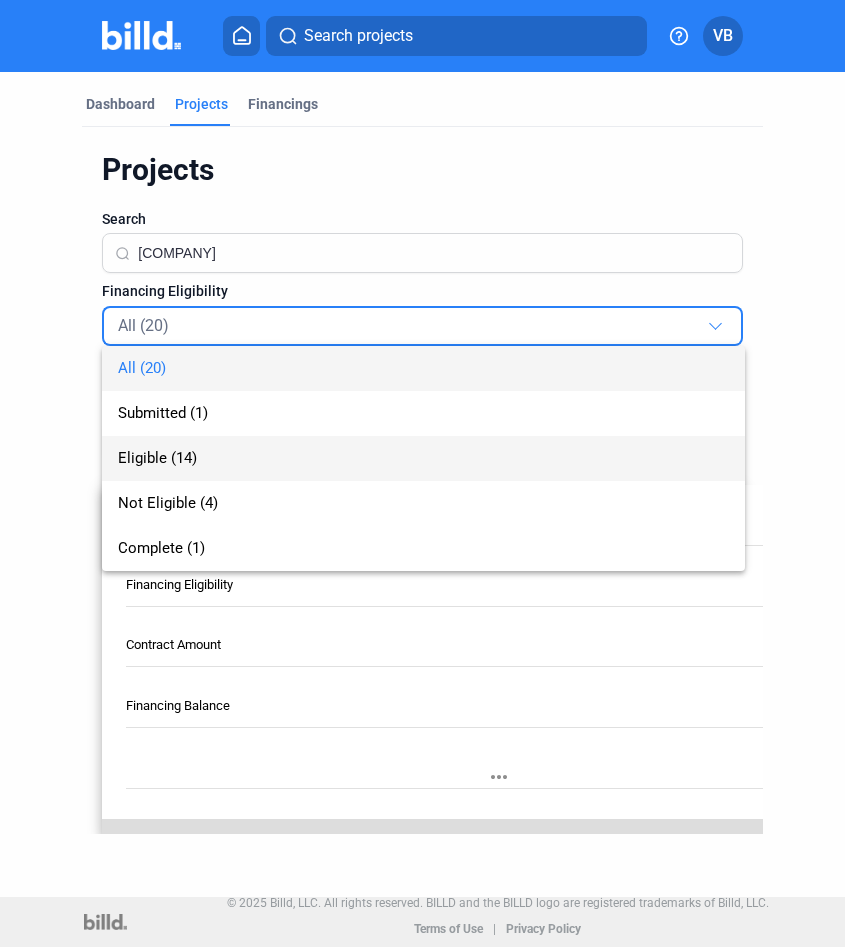 click on "Eligible (14)" at bounding box center [423, 458] 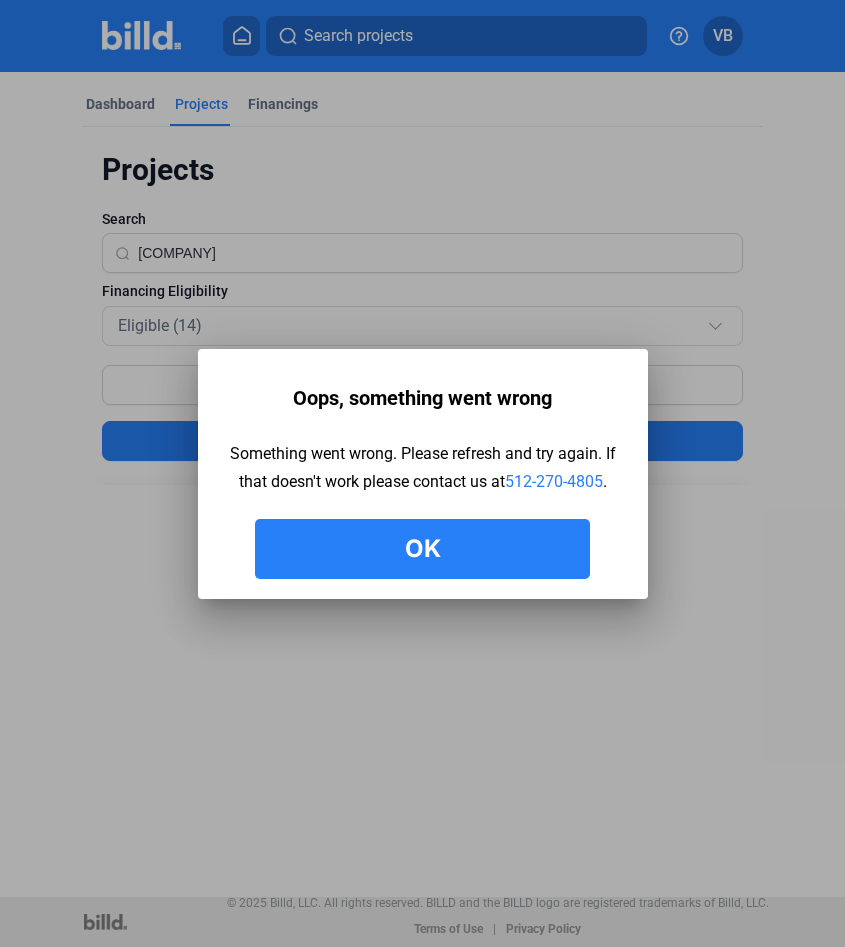 click on "Ok" at bounding box center (422, 549) 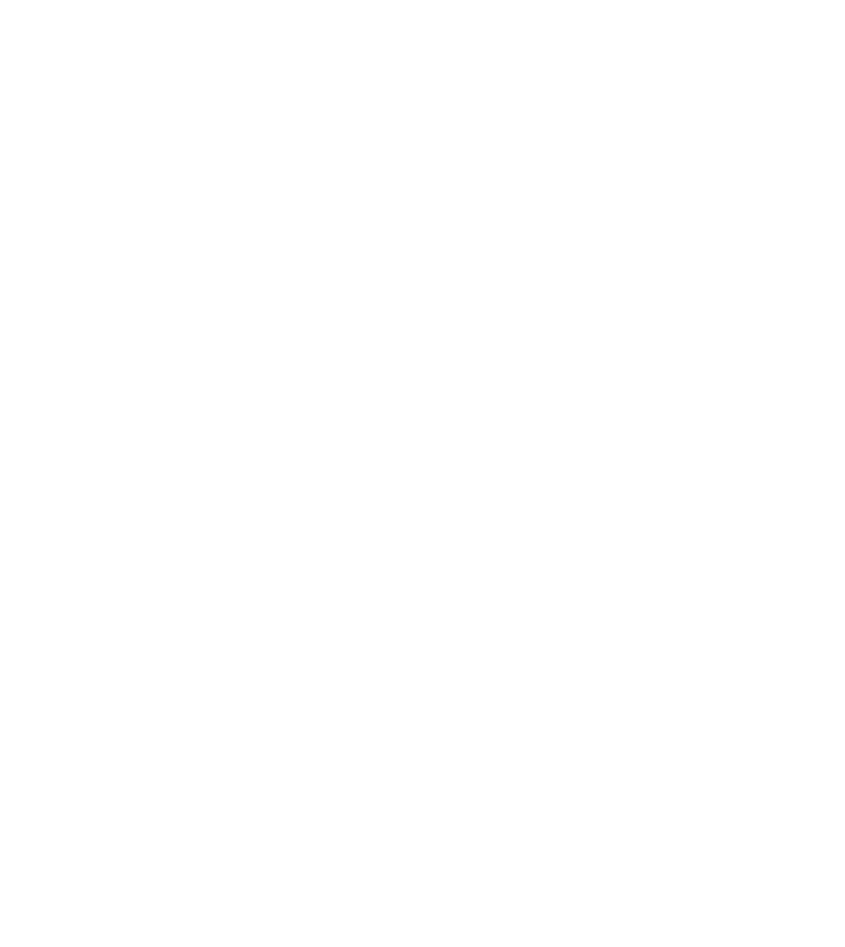 scroll, scrollTop: 0, scrollLeft: 0, axis: both 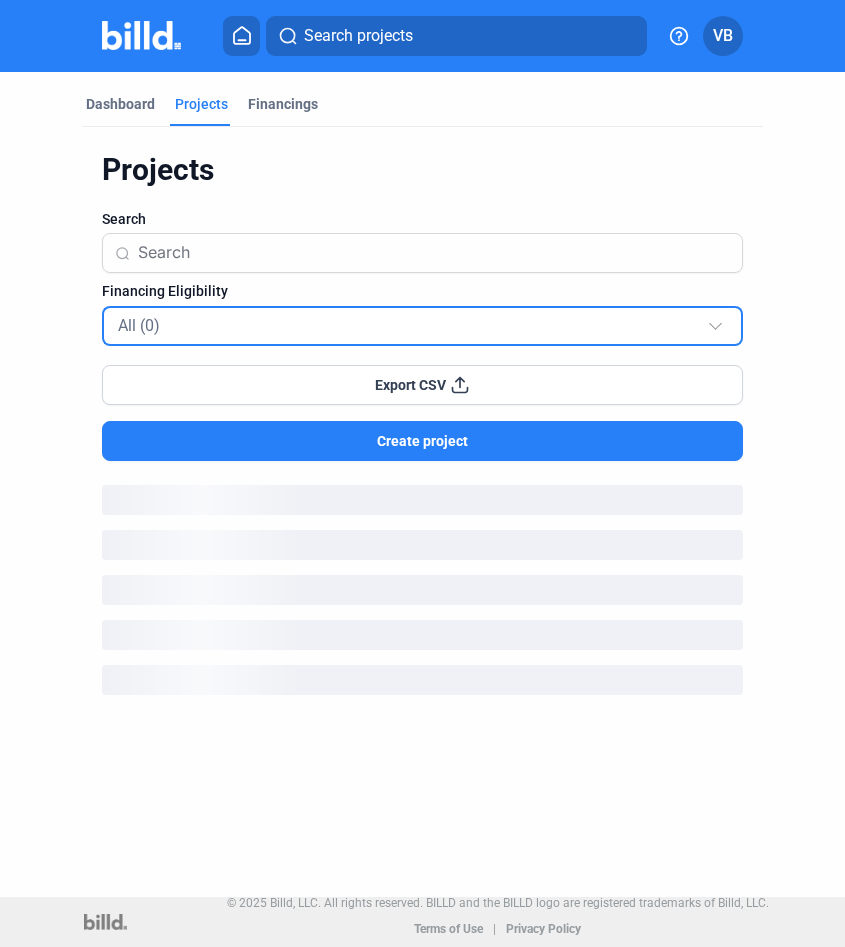 click on "All (0)" at bounding box center [412, 325] 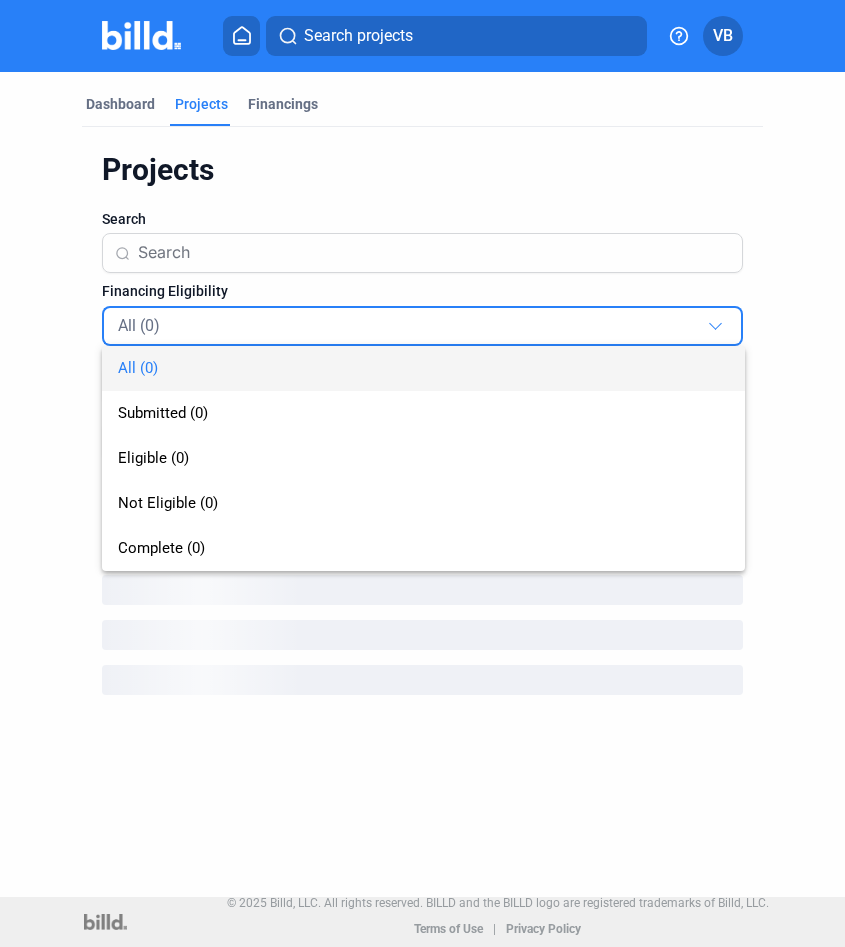 click at bounding box center (422, 473) 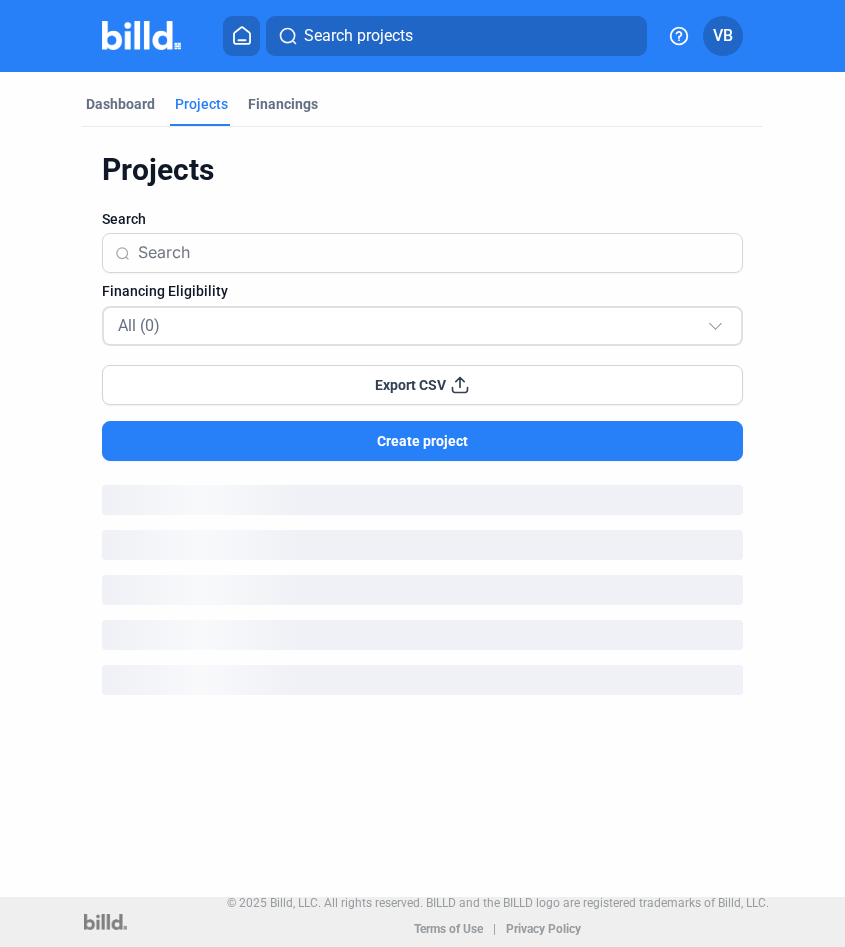 click on "All (0)" at bounding box center (423, 325) 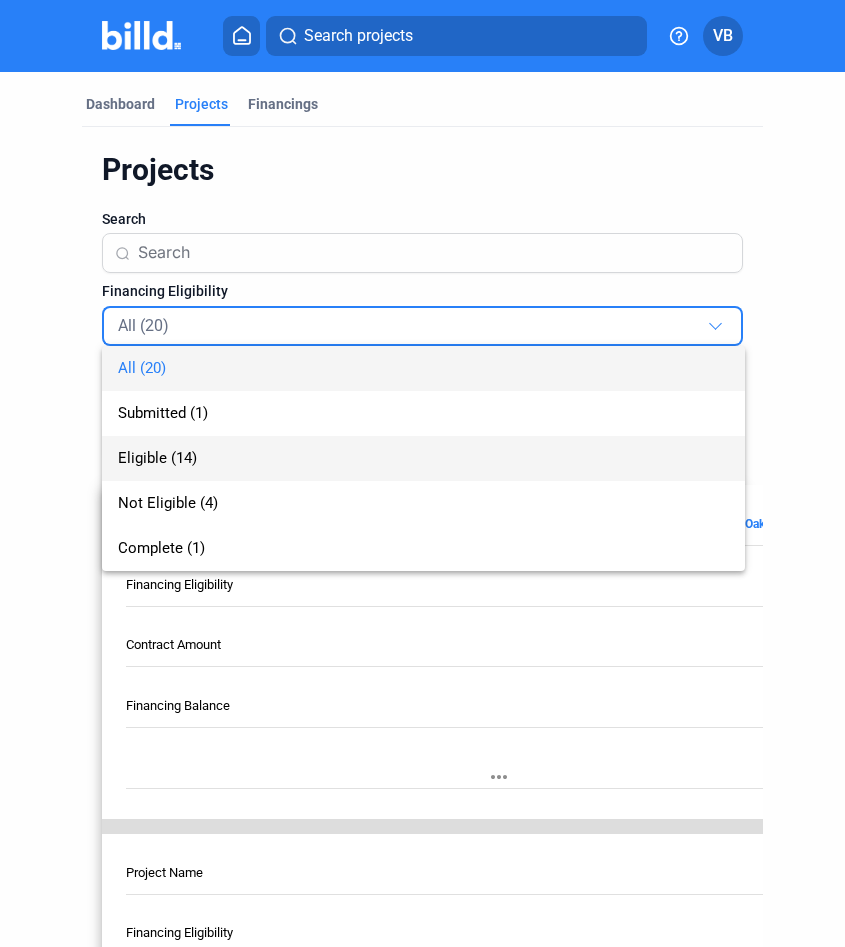 click on "Eligible (14)" at bounding box center (423, 458) 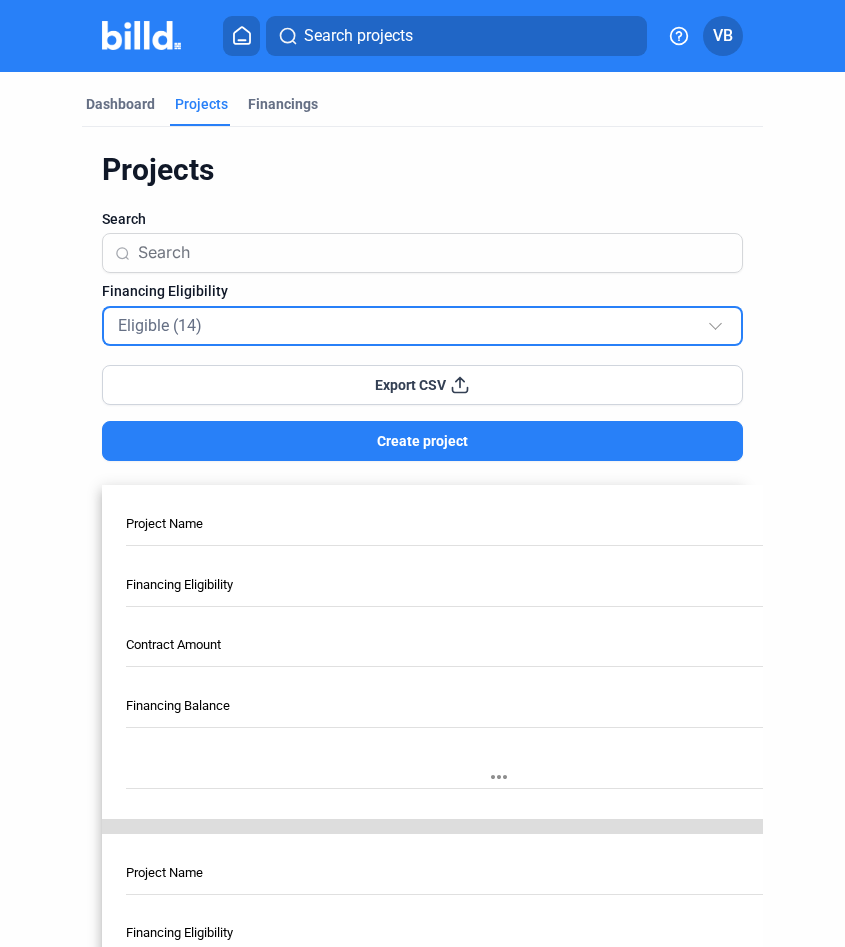 click on "Eligible (14)" at bounding box center [412, 325] 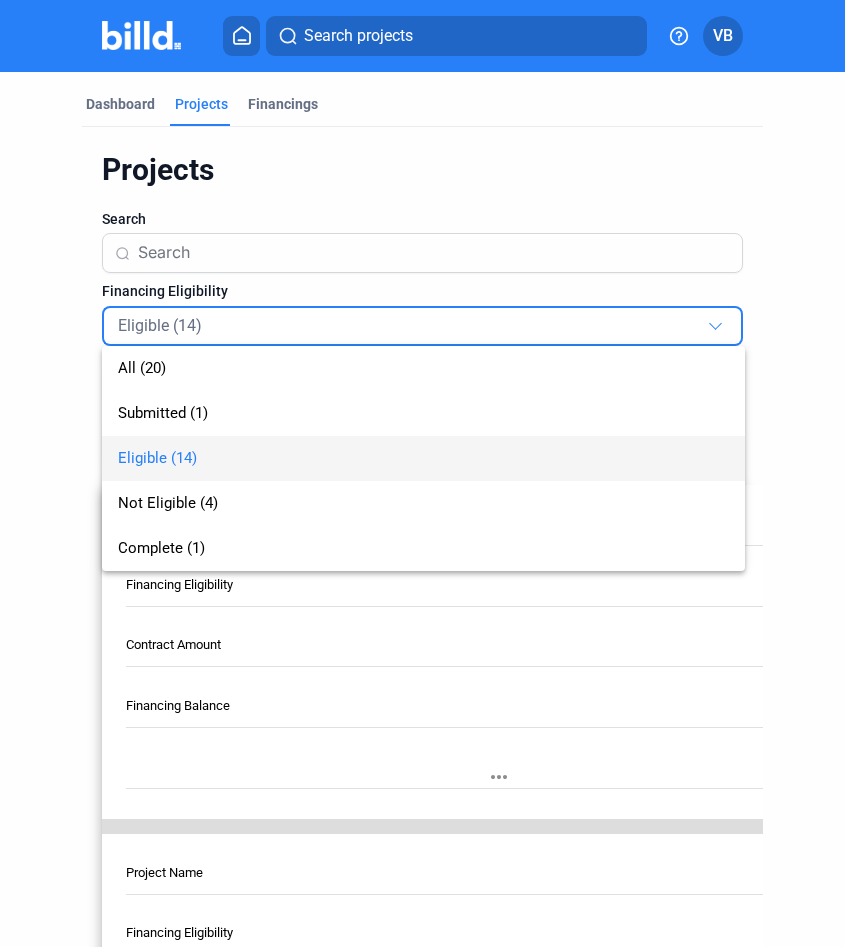 click at bounding box center (422, 473) 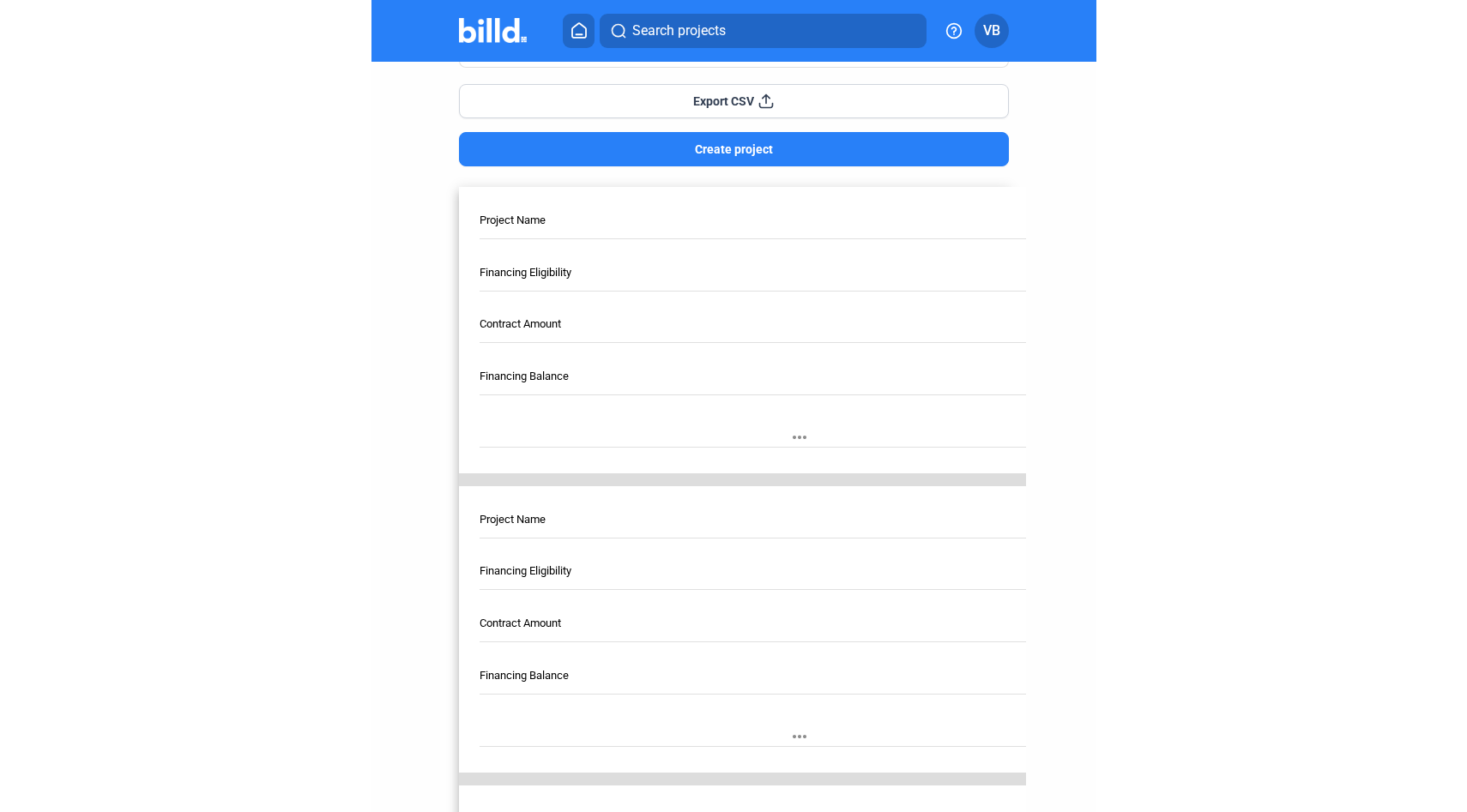 scroll, scrollTop: 0, scrollLeft: 0, axis: both 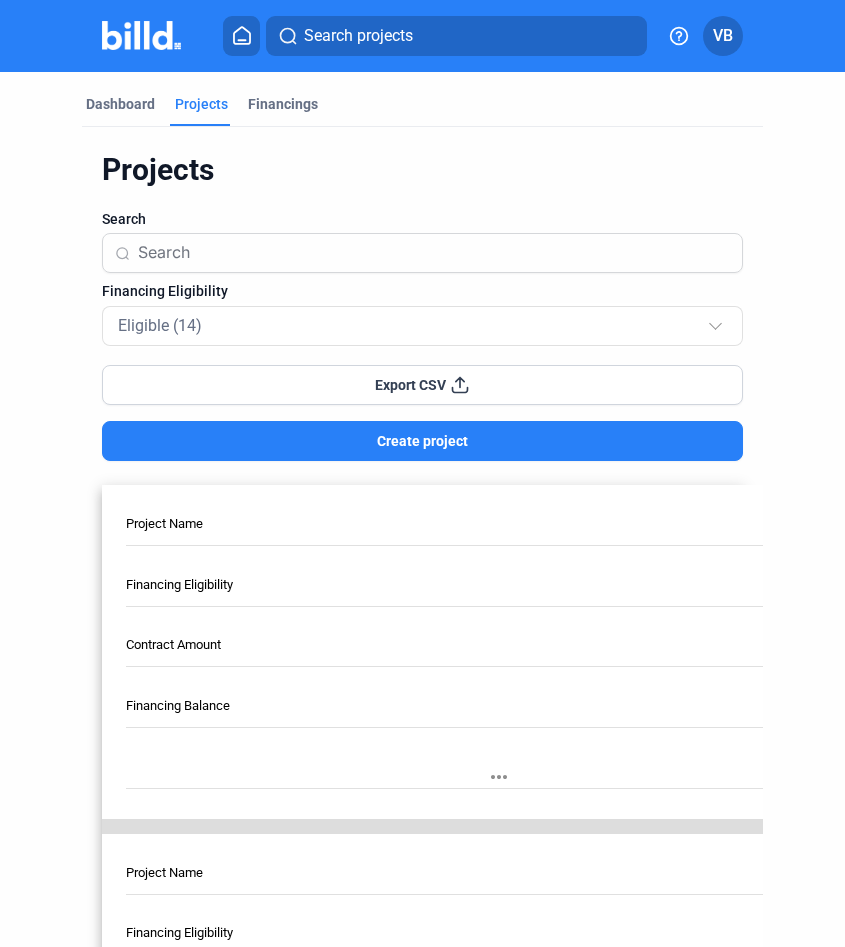 click at bounding box center (304, 253) 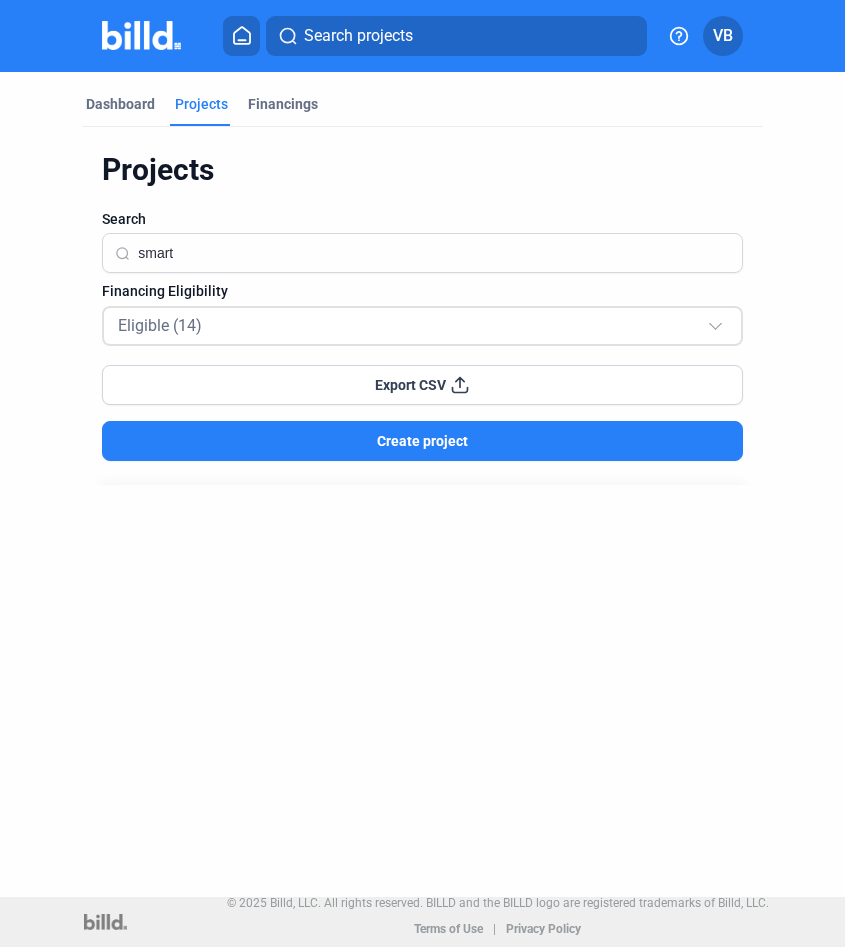 type on "smart" 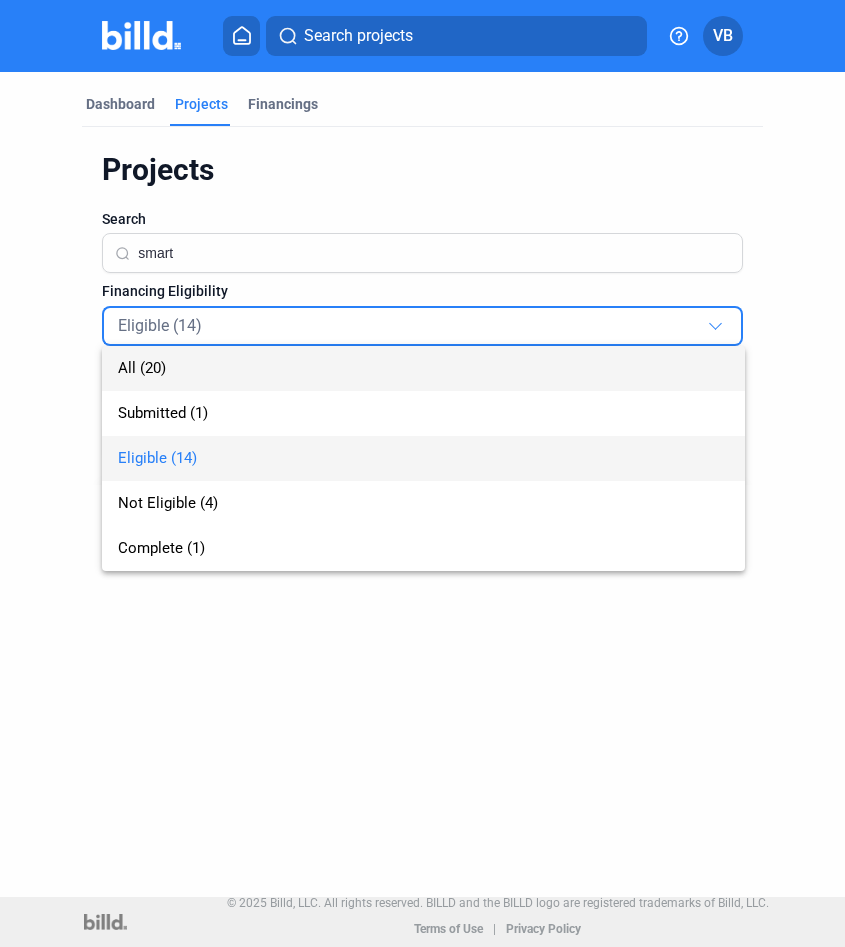 click on "All (20)" at bounding box center [423, 368] 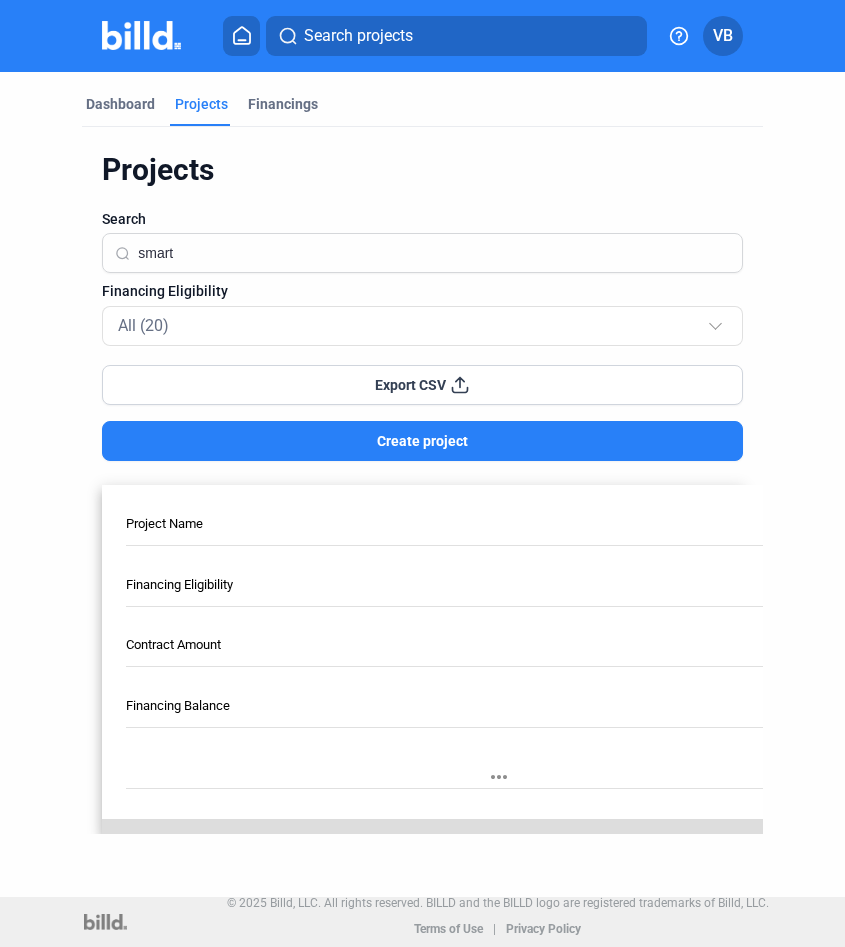 click on "smart" at bounding box center (304, 253) 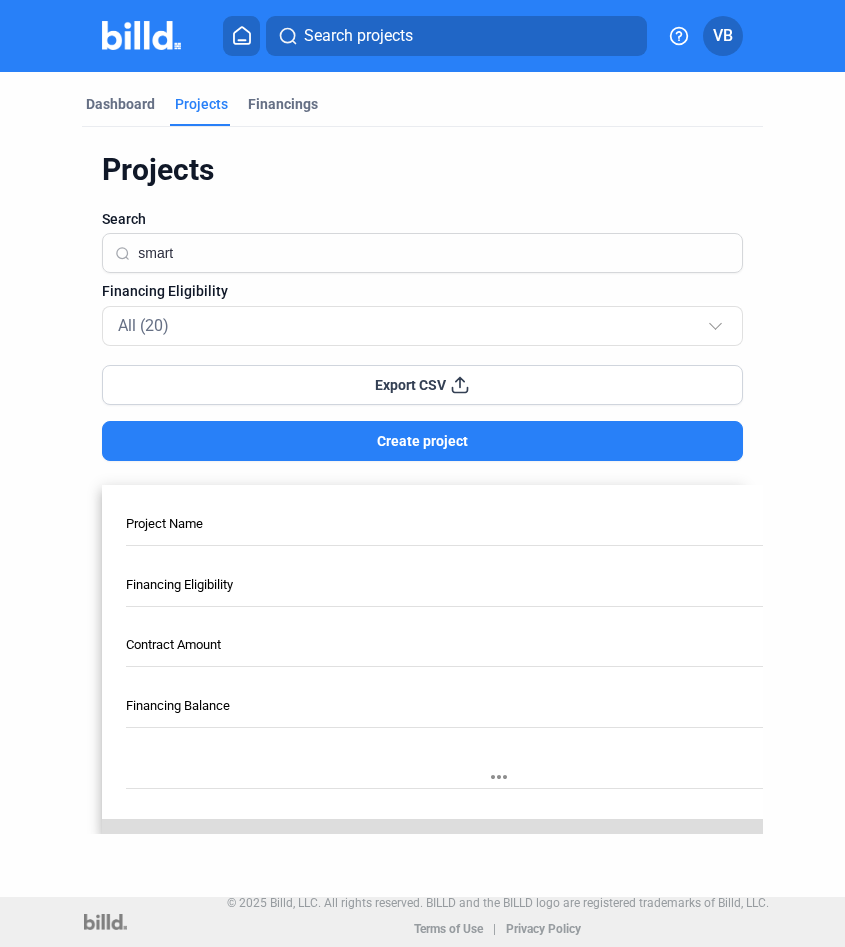 click on "Smart Brickell II  Complete  $474,998.26 $3,405.25 more_horiz" at bounding box center (498, 674) 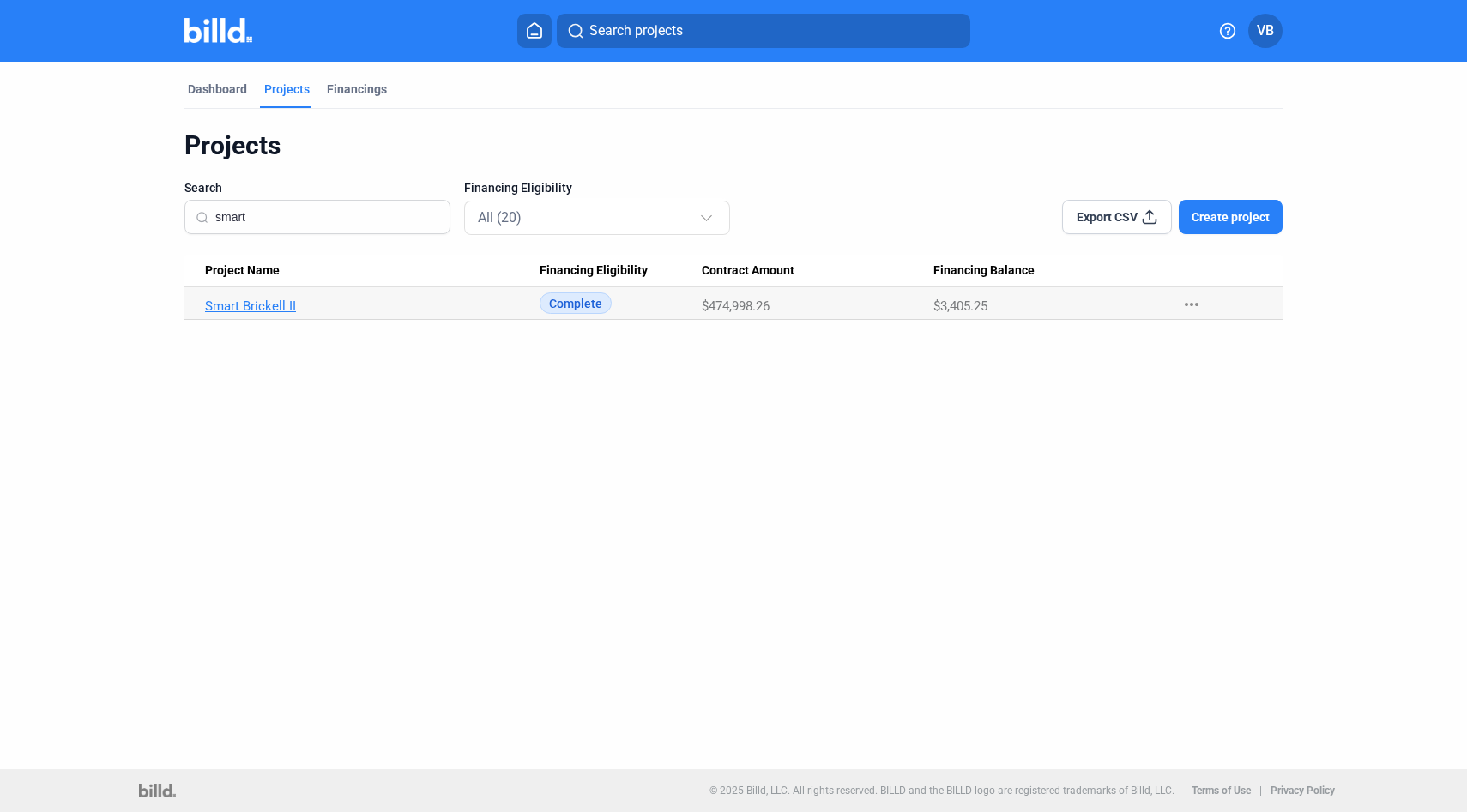 click on "Smart Brickell II" at bounding box center (372, 306) 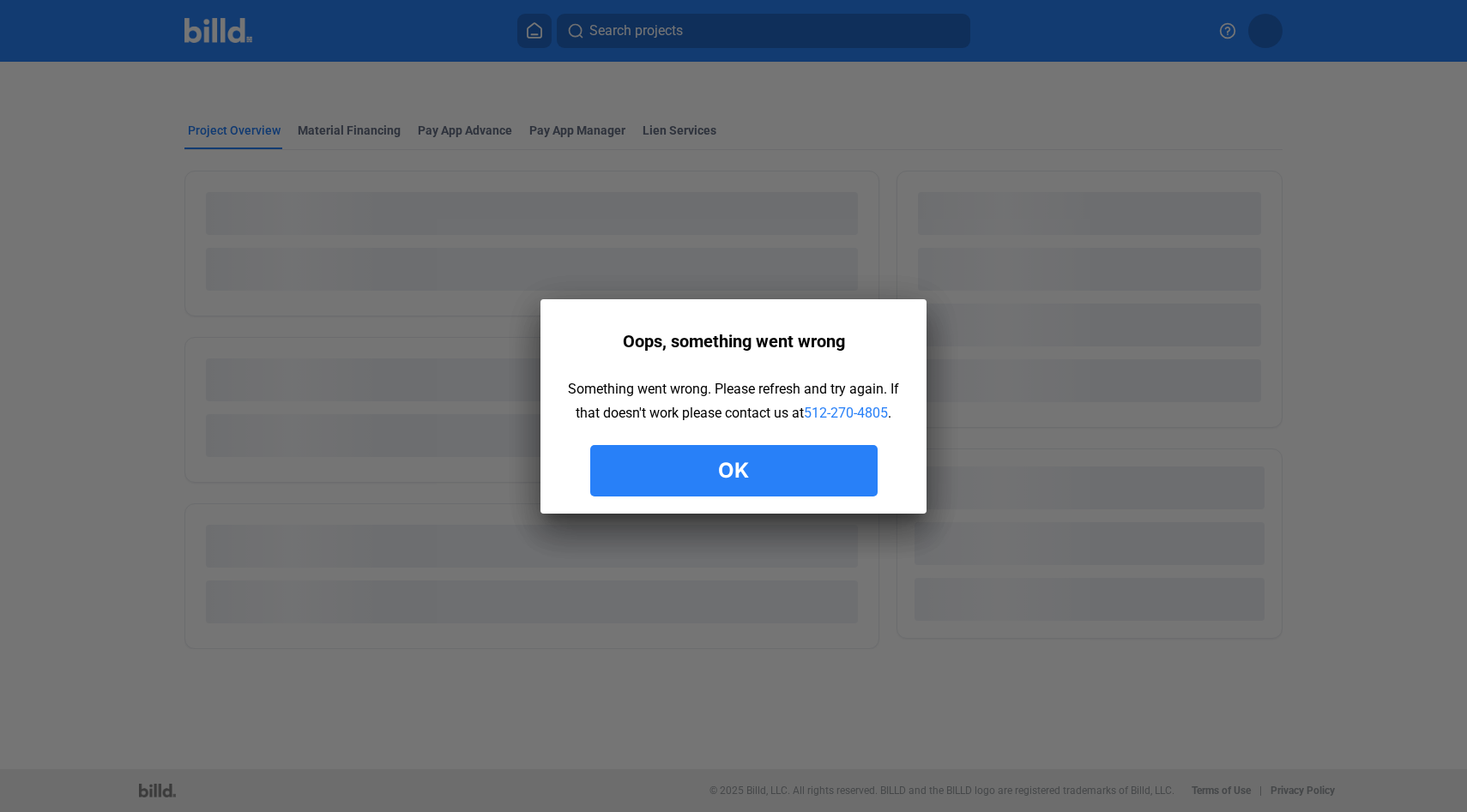 click on "Ok" at bounding box center [734, 471] 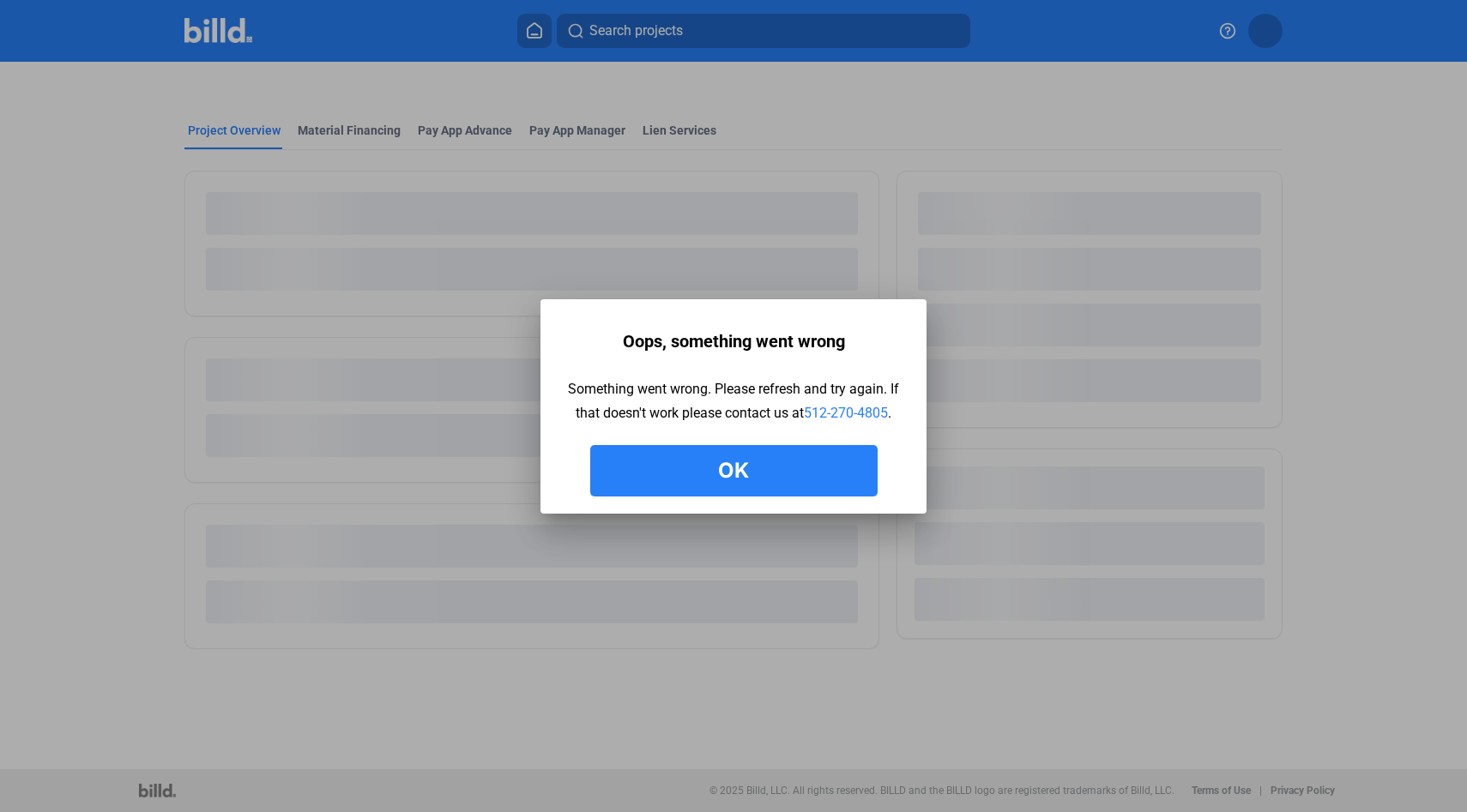 click on "Ok" at bounding box center [734, 471] 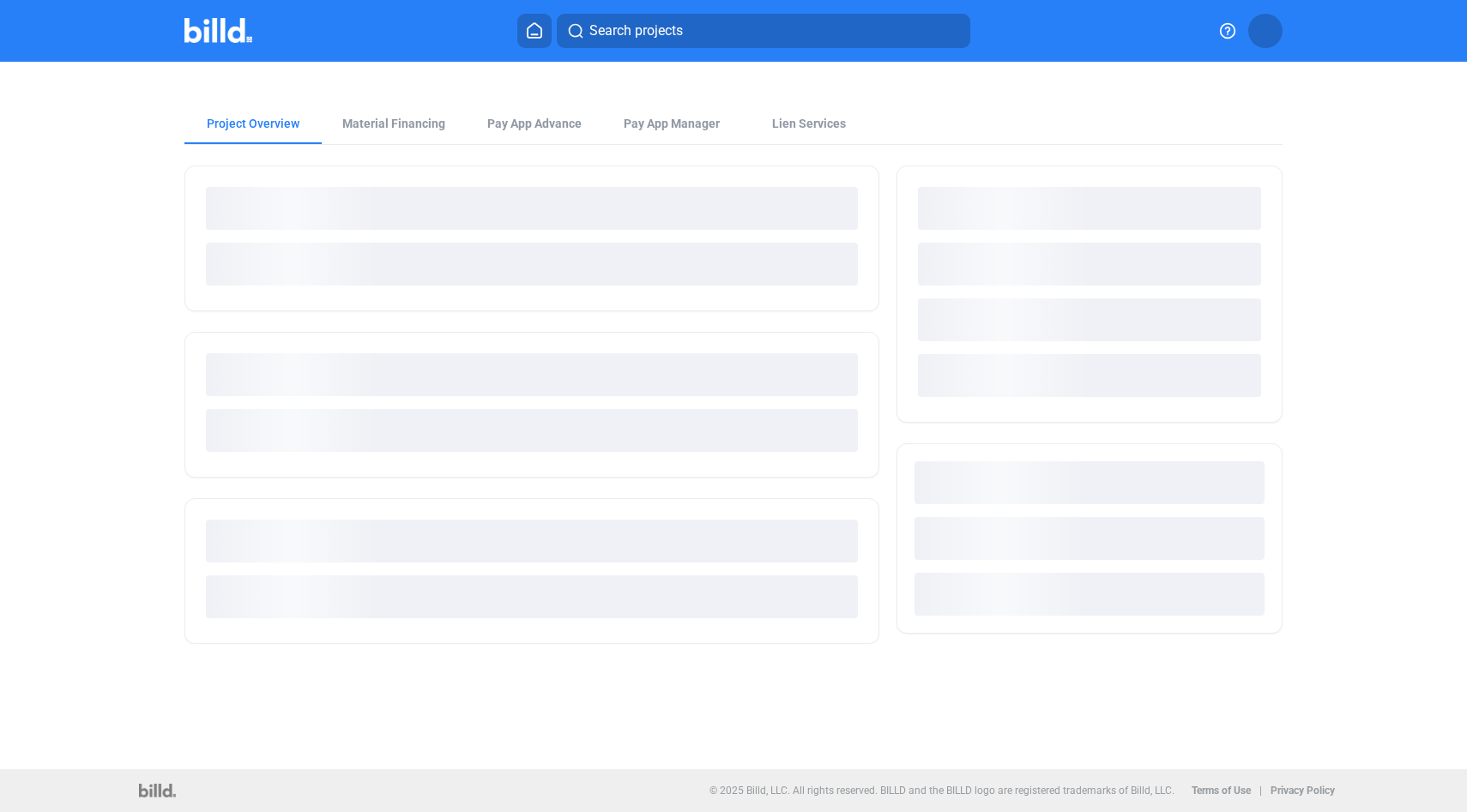 scroll, scrollTop: 0, scrollLeft: 0, axis: both 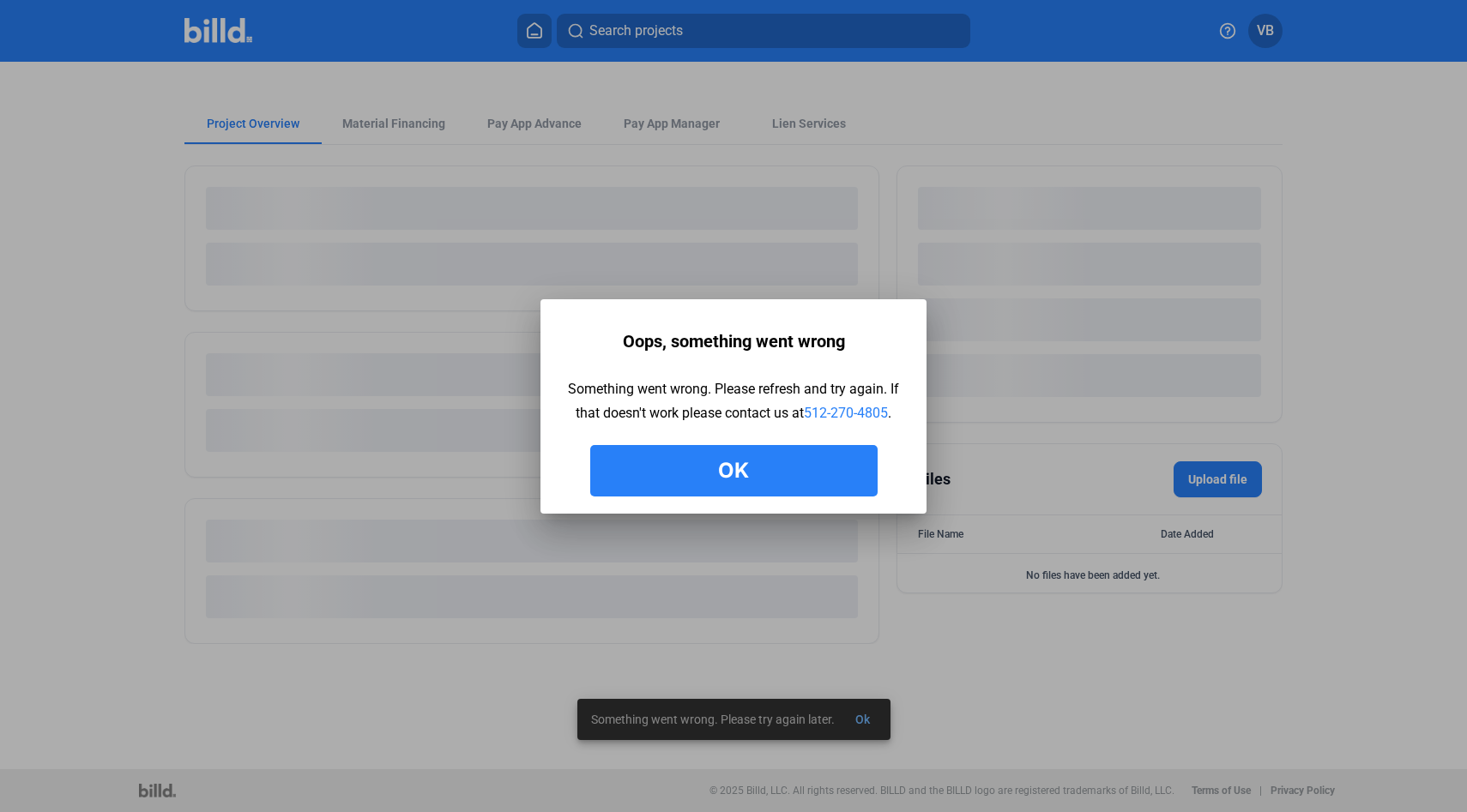 click on "Ok" at bounding box center (734, 471) 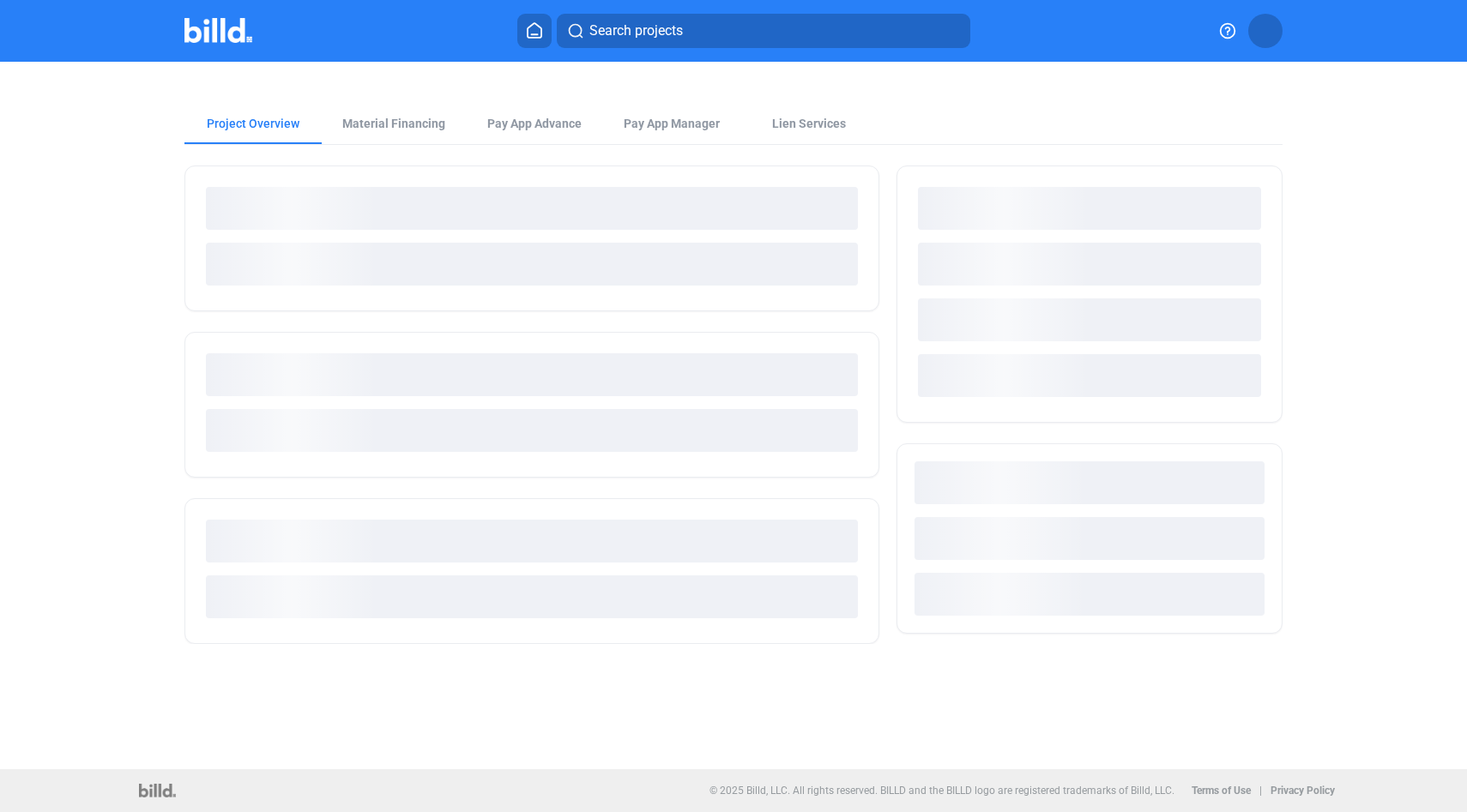 scroll, scrollTop: 0, scrollLeft: 0, axis: both 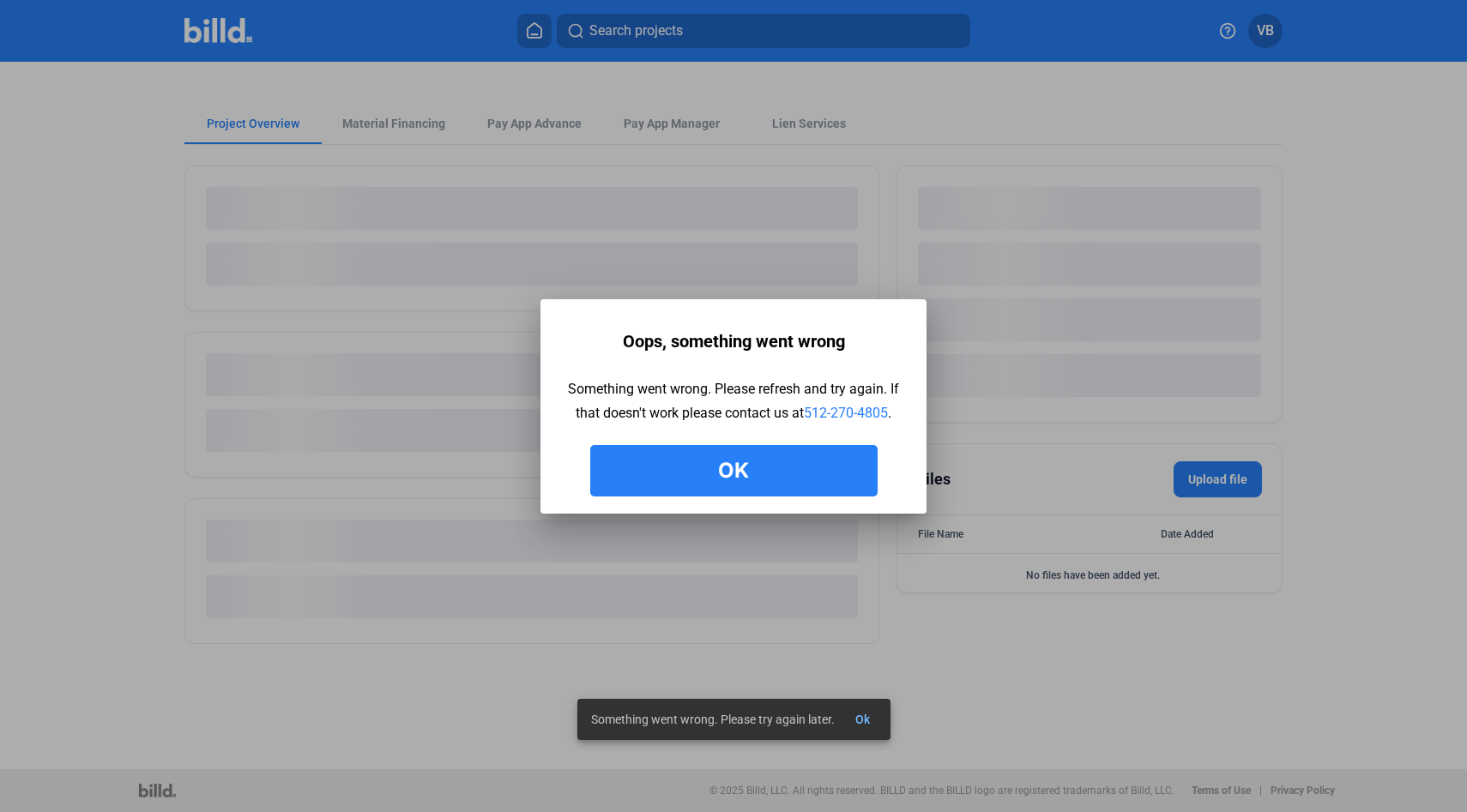 click at bounding box center [734, 406] 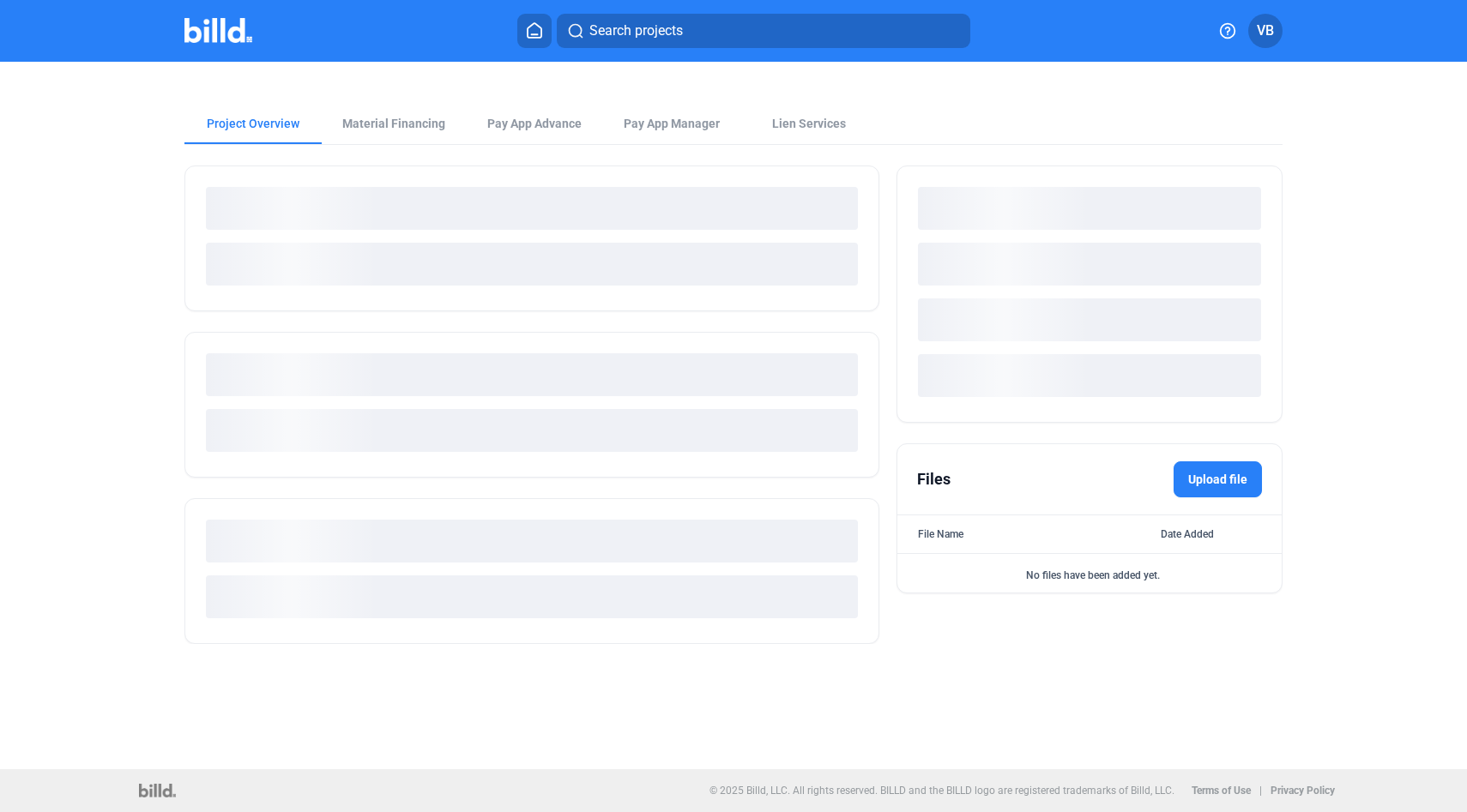 click at bounding box center [532, 208] 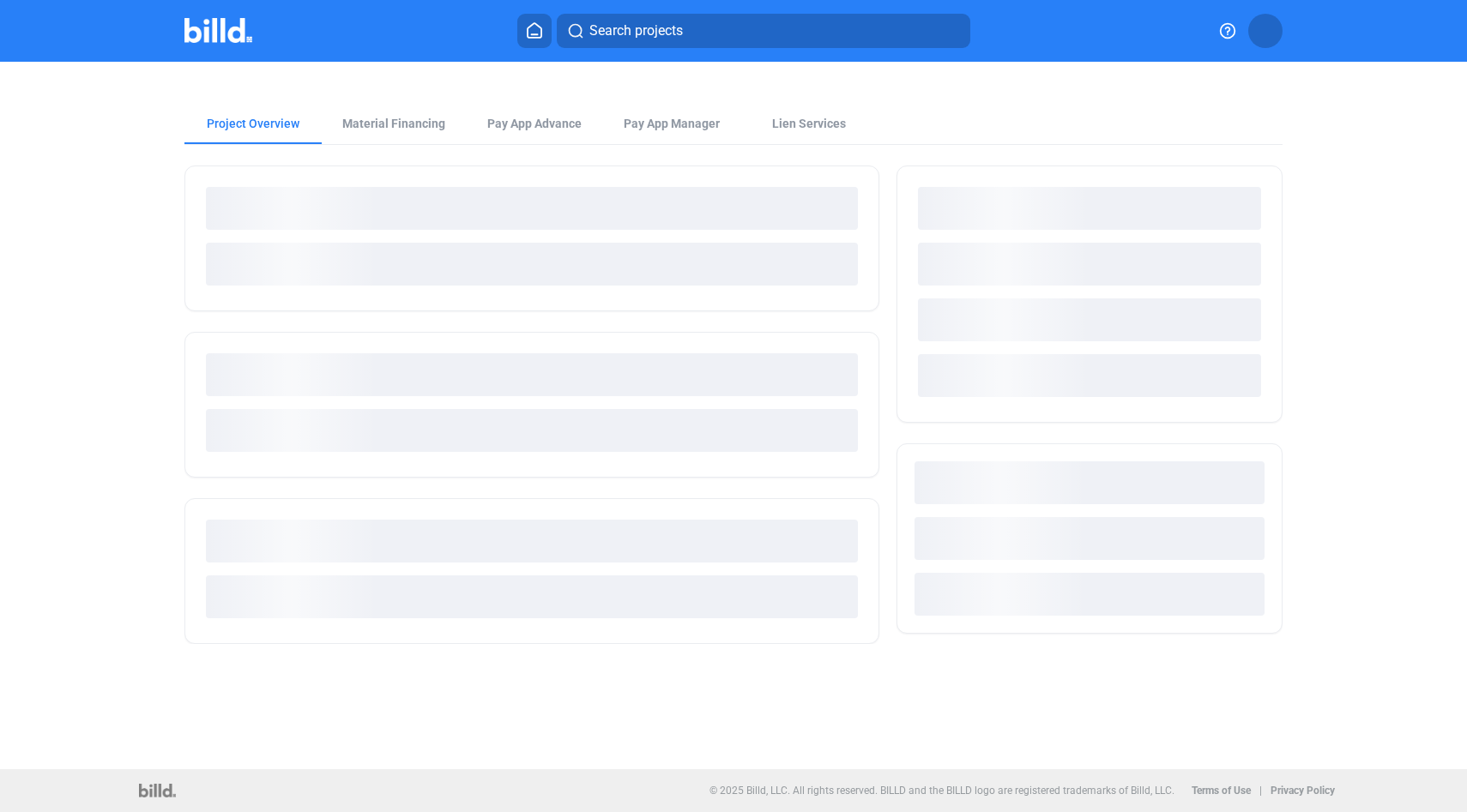 scroll, scrollTop: 0, scrollLeft: 0, axis: both 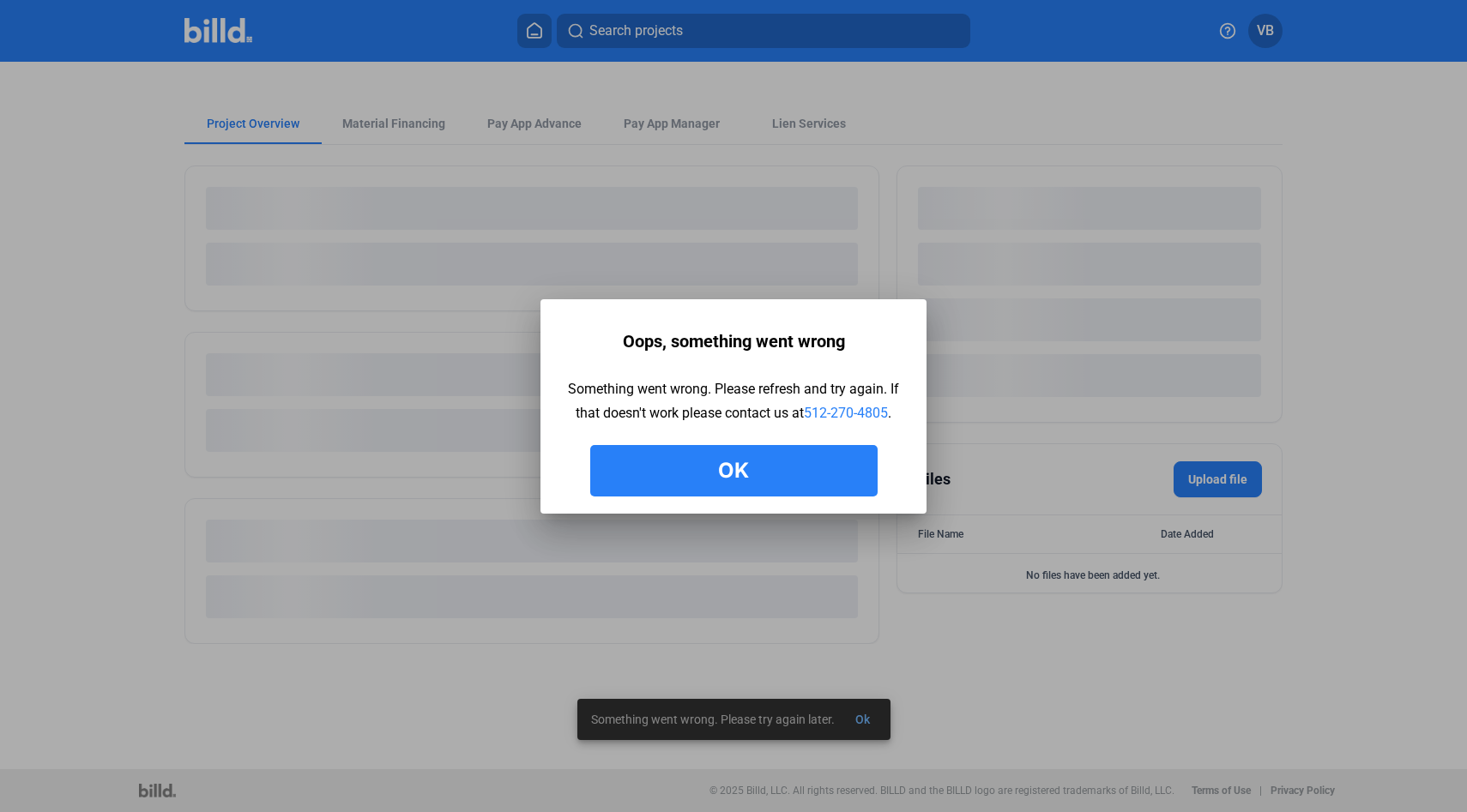 click on "Ok" at bounding box center [734, 471] 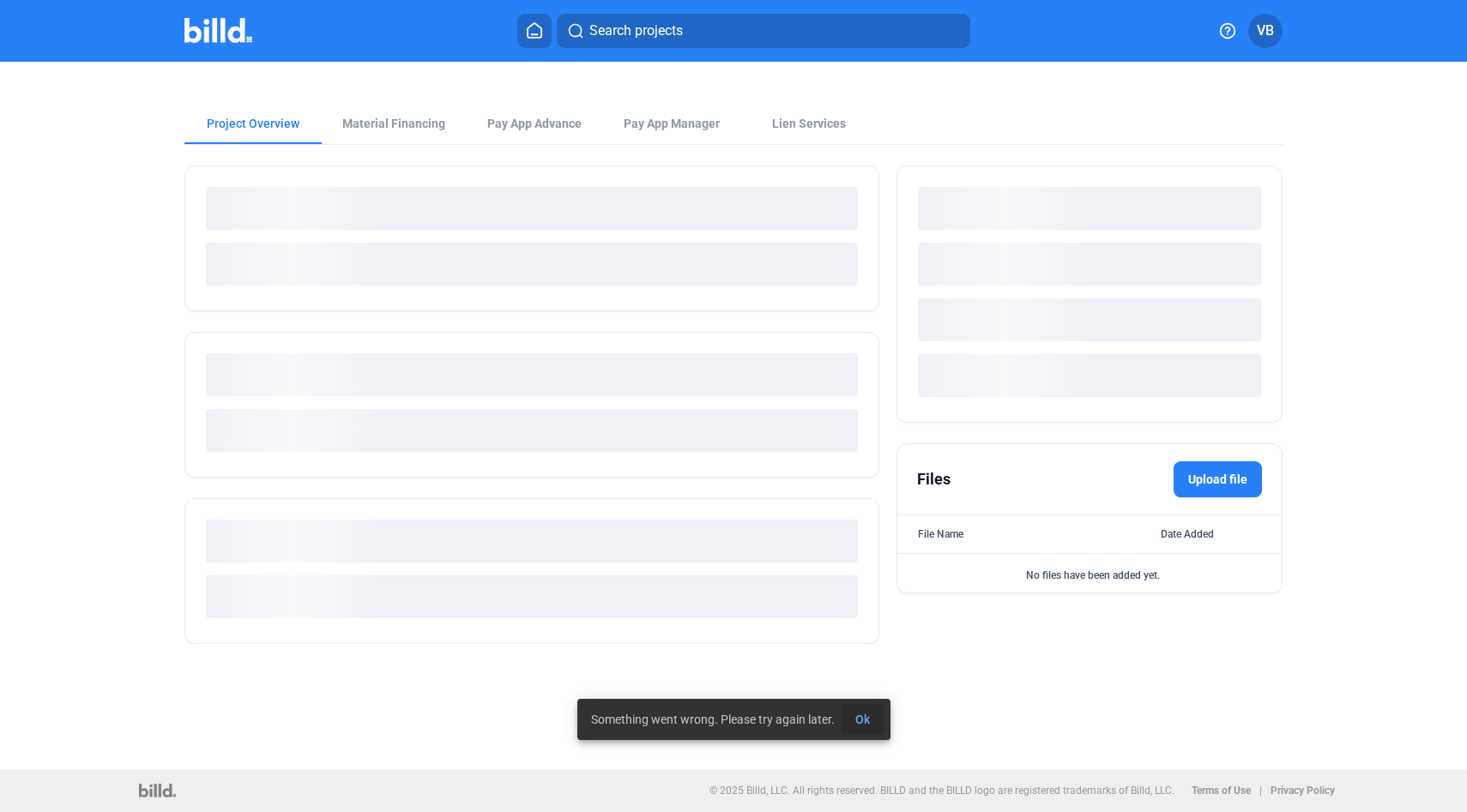 click on "Ok" at bounding box center [862, 719] 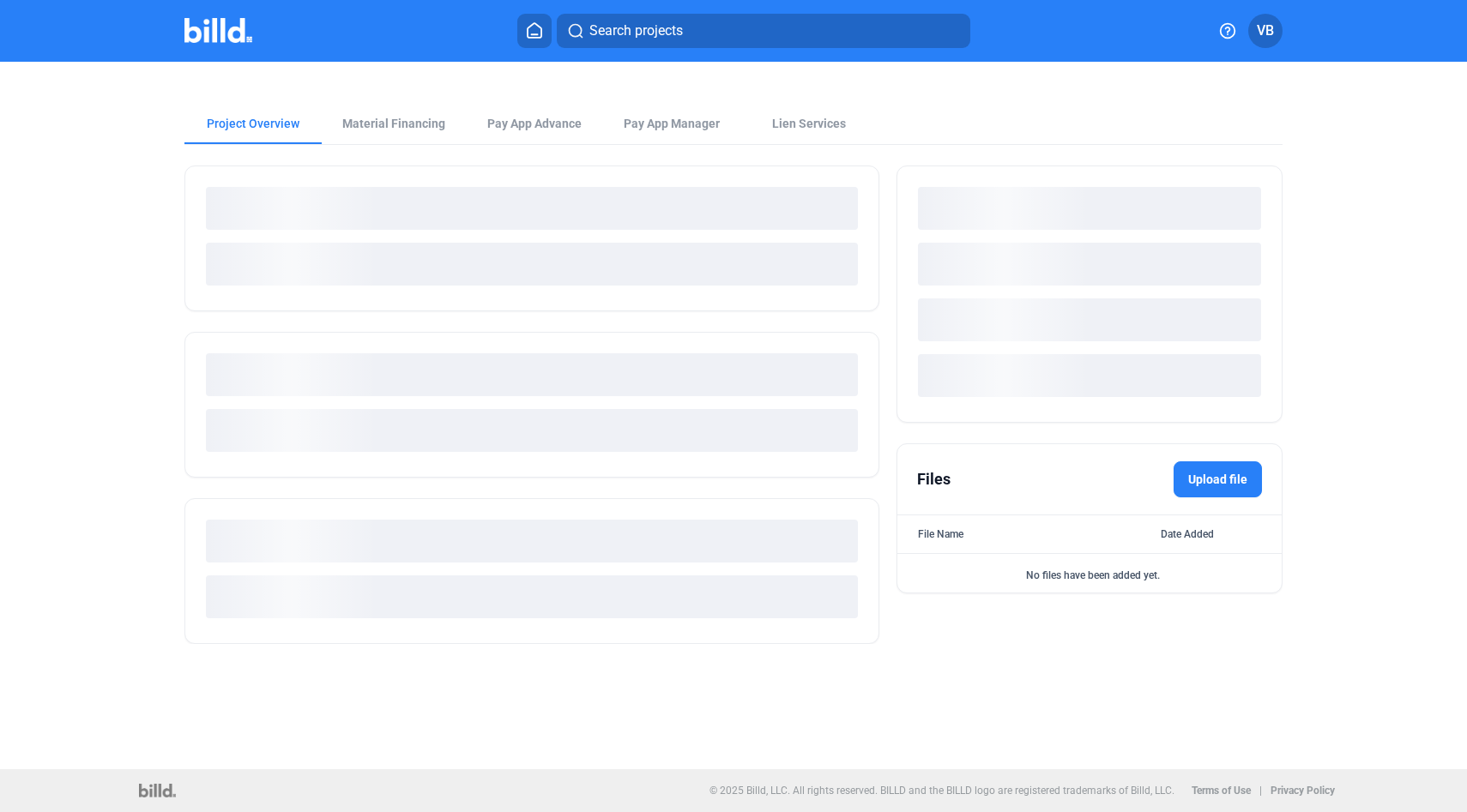 click on "Project Overview Material Financing Pay App Advance Pay App Manager Lien Services" 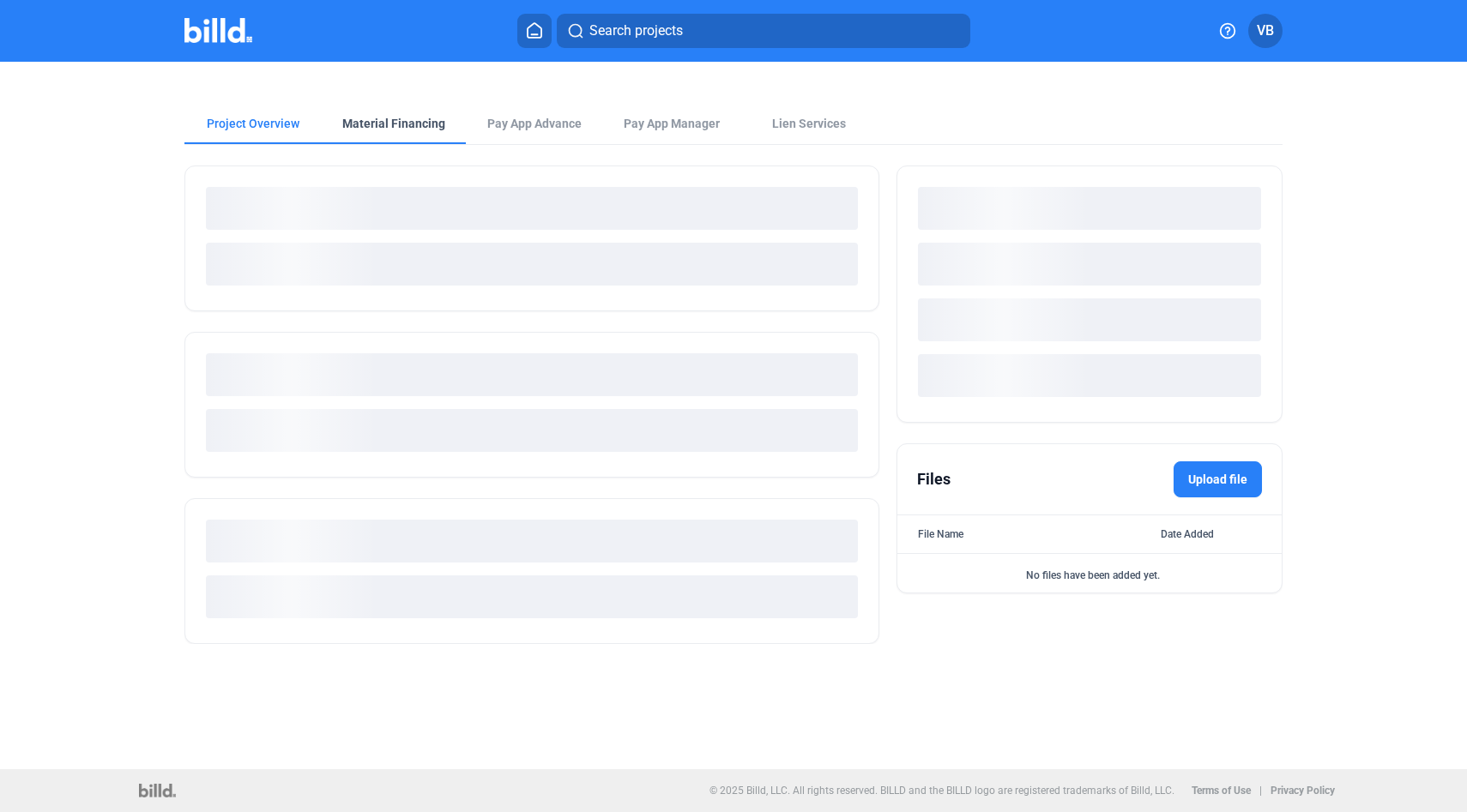 click on "Material Financing" at bounding box center (394, 123) 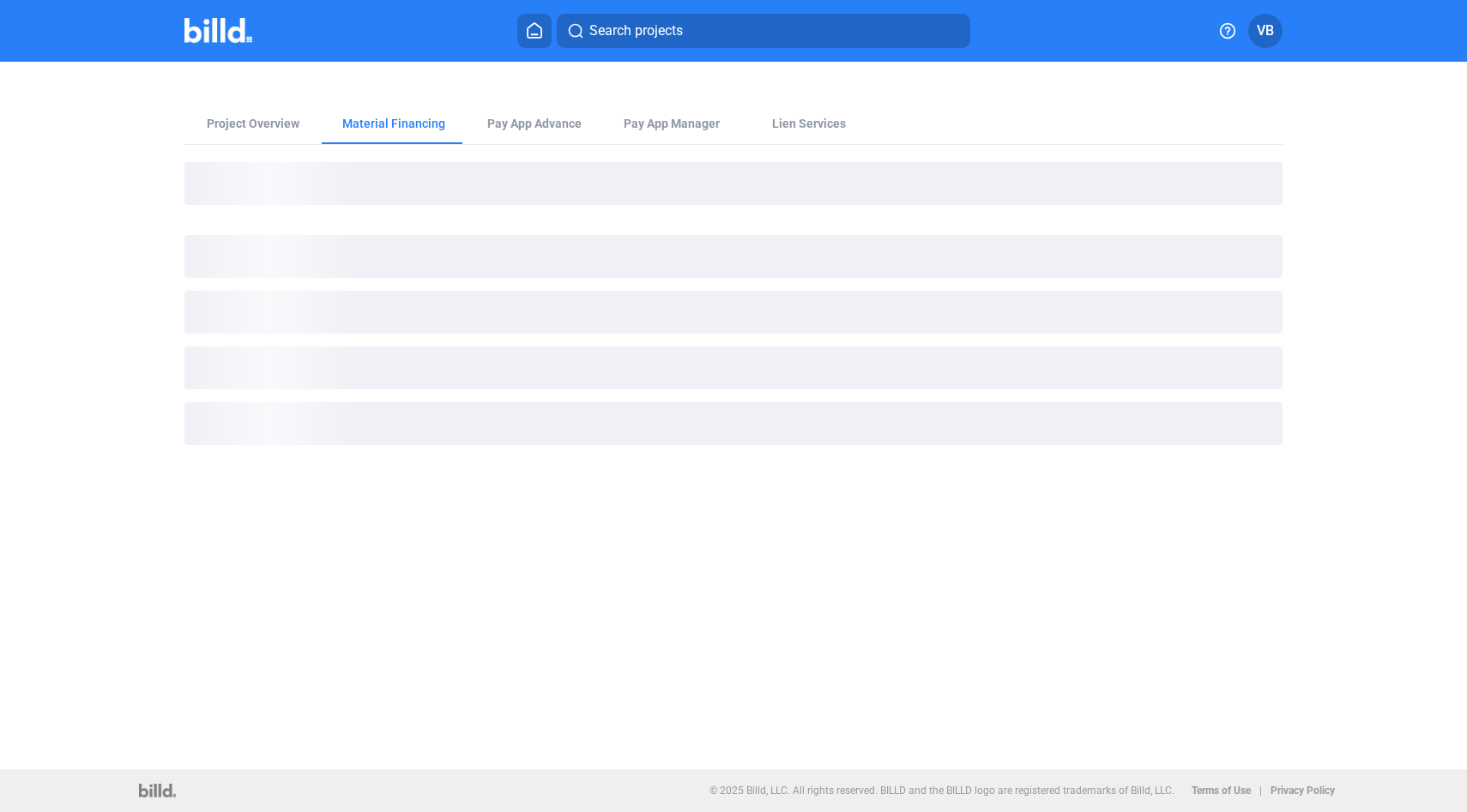 click at bounding box center [218, 30] 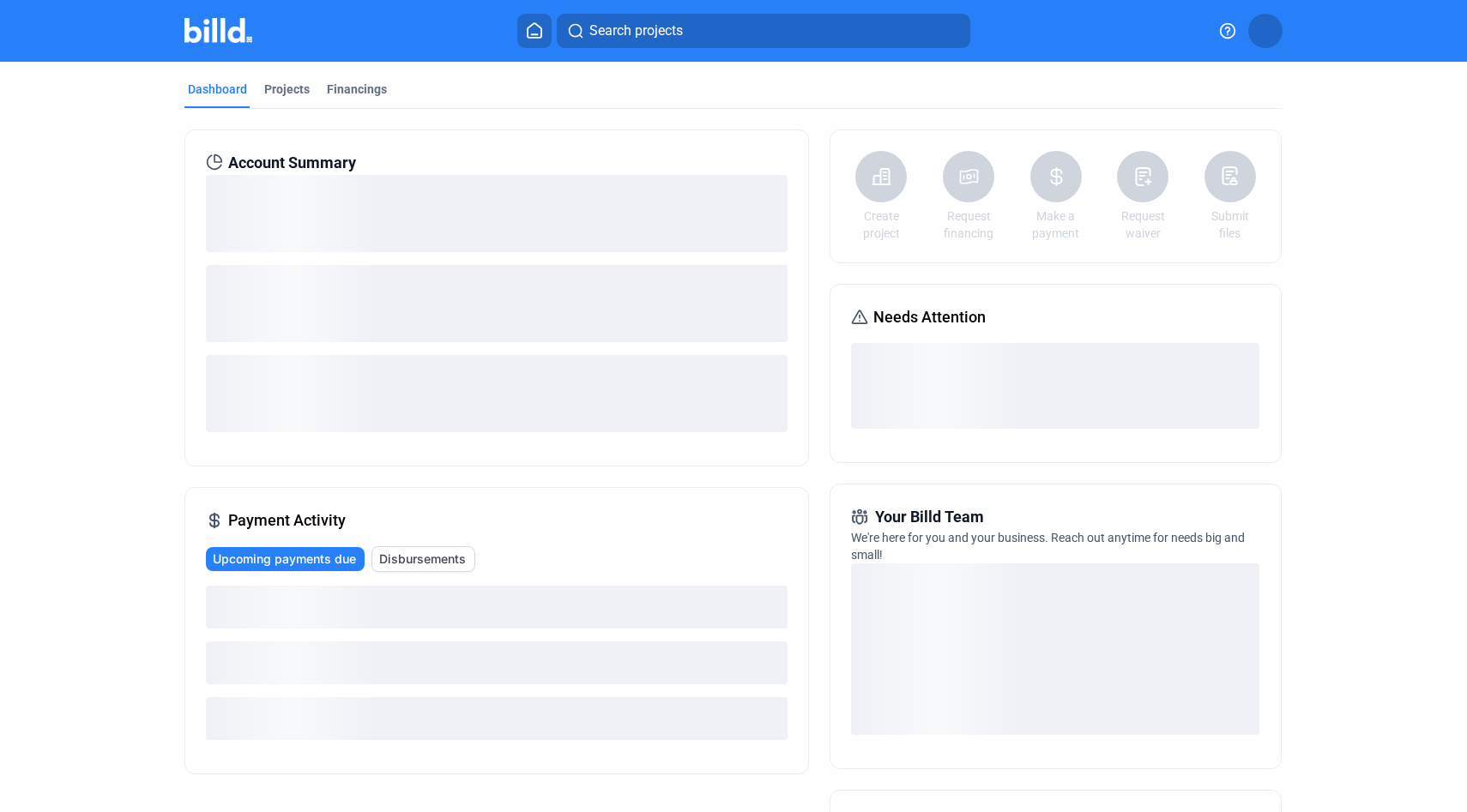 click on "Account Summary Payment Activity Upcoming payments due Disbursements Create project Request financing Make a payment Request waiver Submit files Needs Attention Your Billd Team We're here for you and your business. Reach out anytime for needs big and small! Tools & Resources Help Center Resource Center Refer for $500 Join our newsletter" at bounding box center (734, 621) 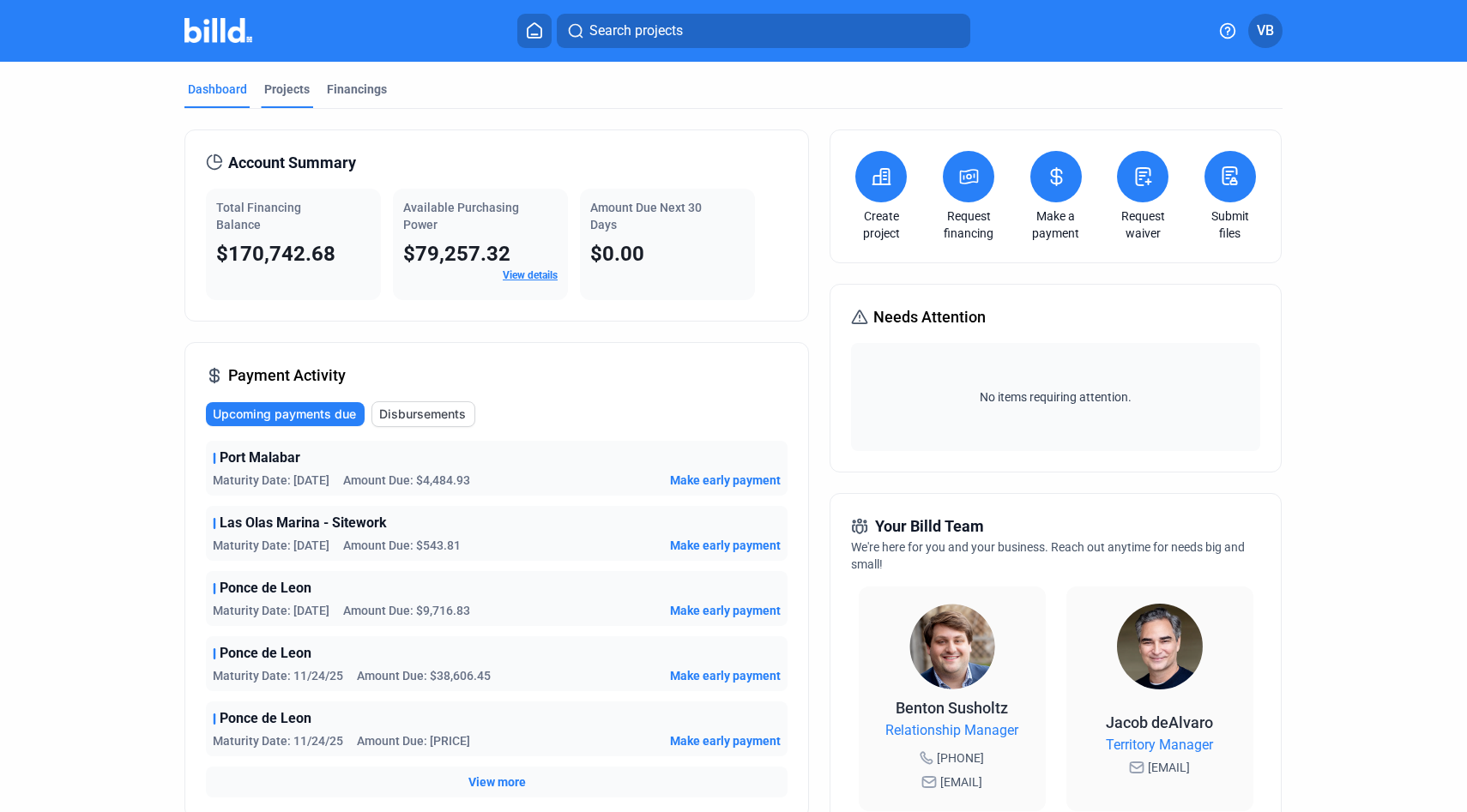 click on "Projects" at bounding box center [287, 89] 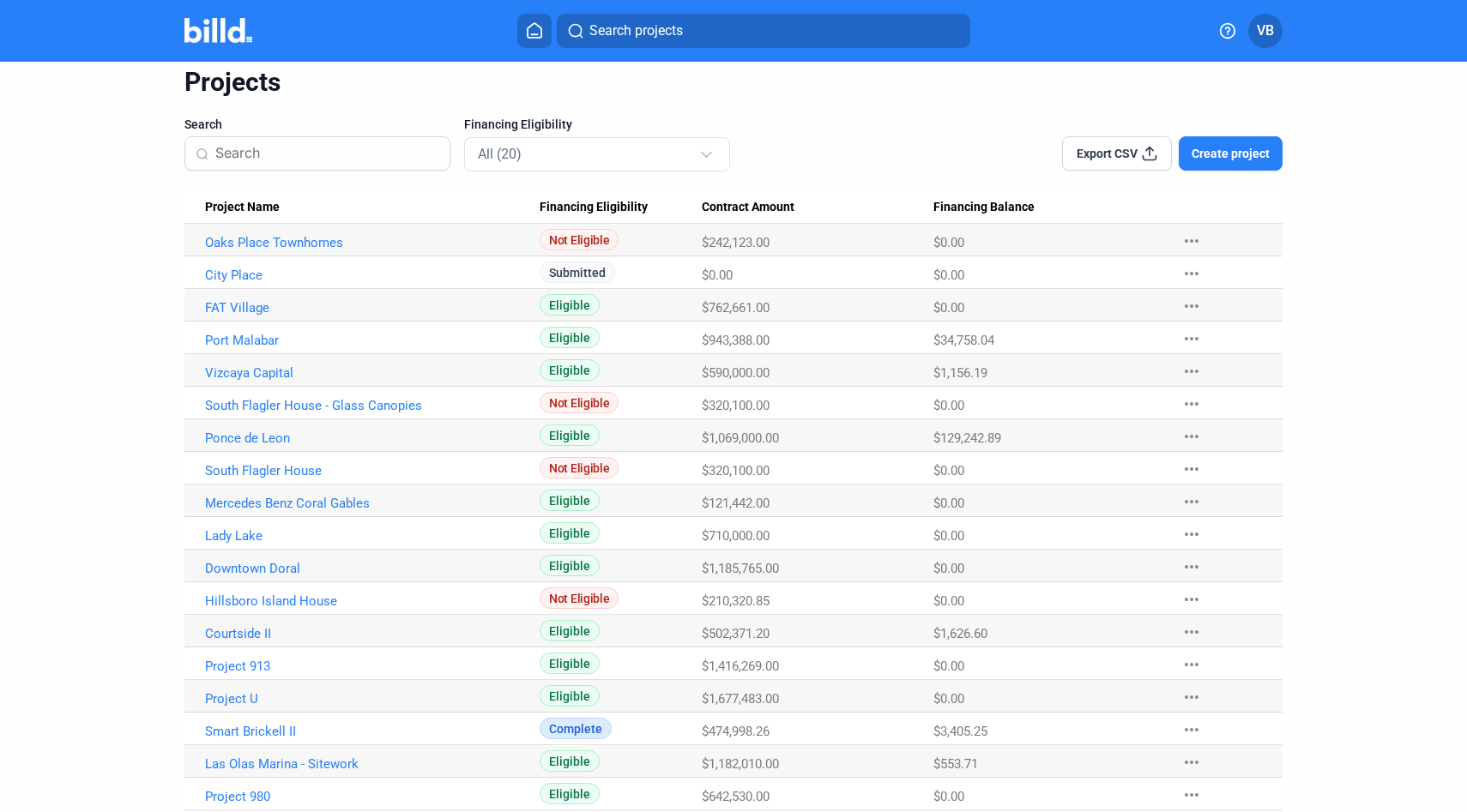 scroll, scrollTop: 170, scrollLeft: 0, axis: vertical 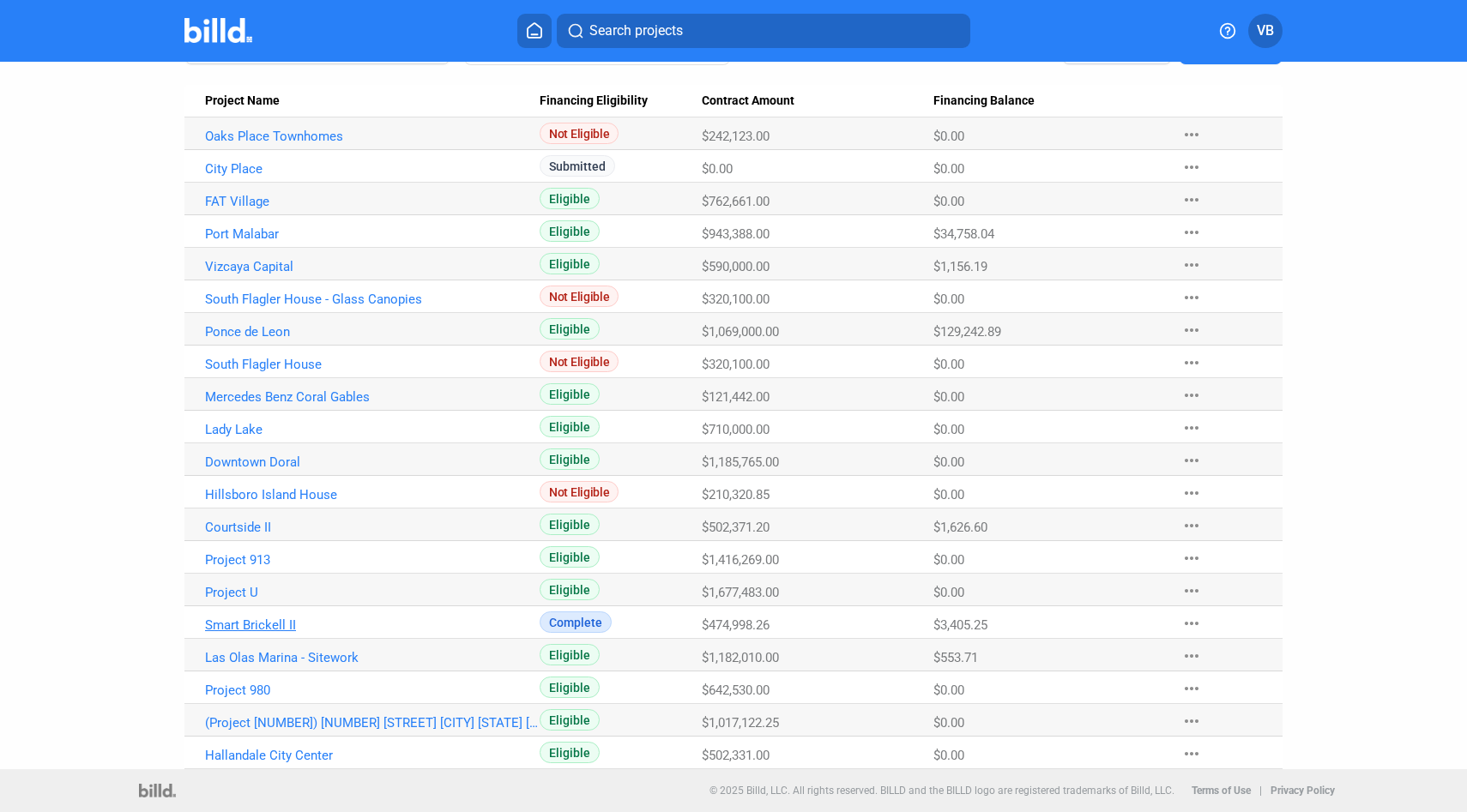 click on "Smart Brickell II" at bounding box center [372, 136] 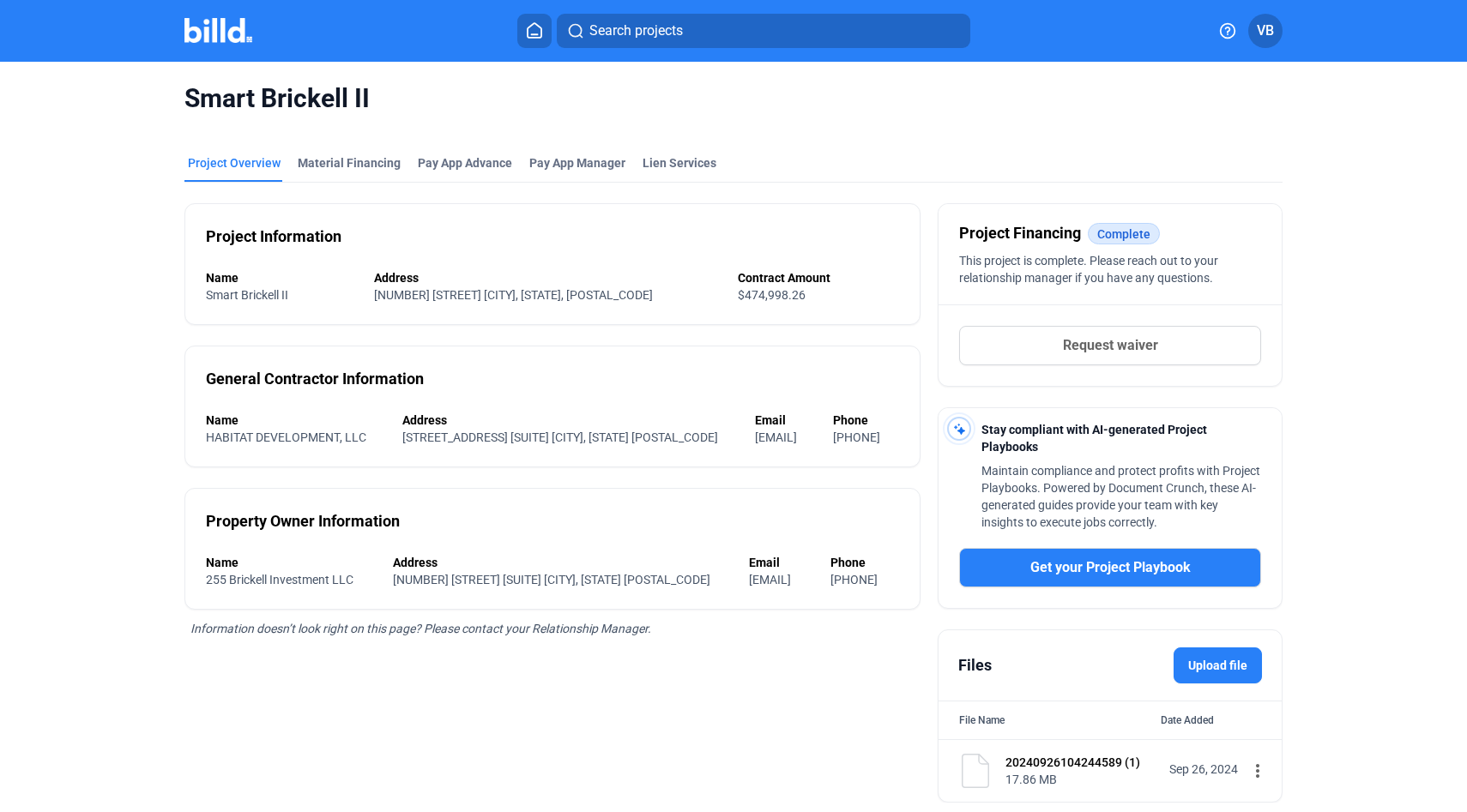scroll, scrollTop: 54, scrollLeft: 0, axis: vertical 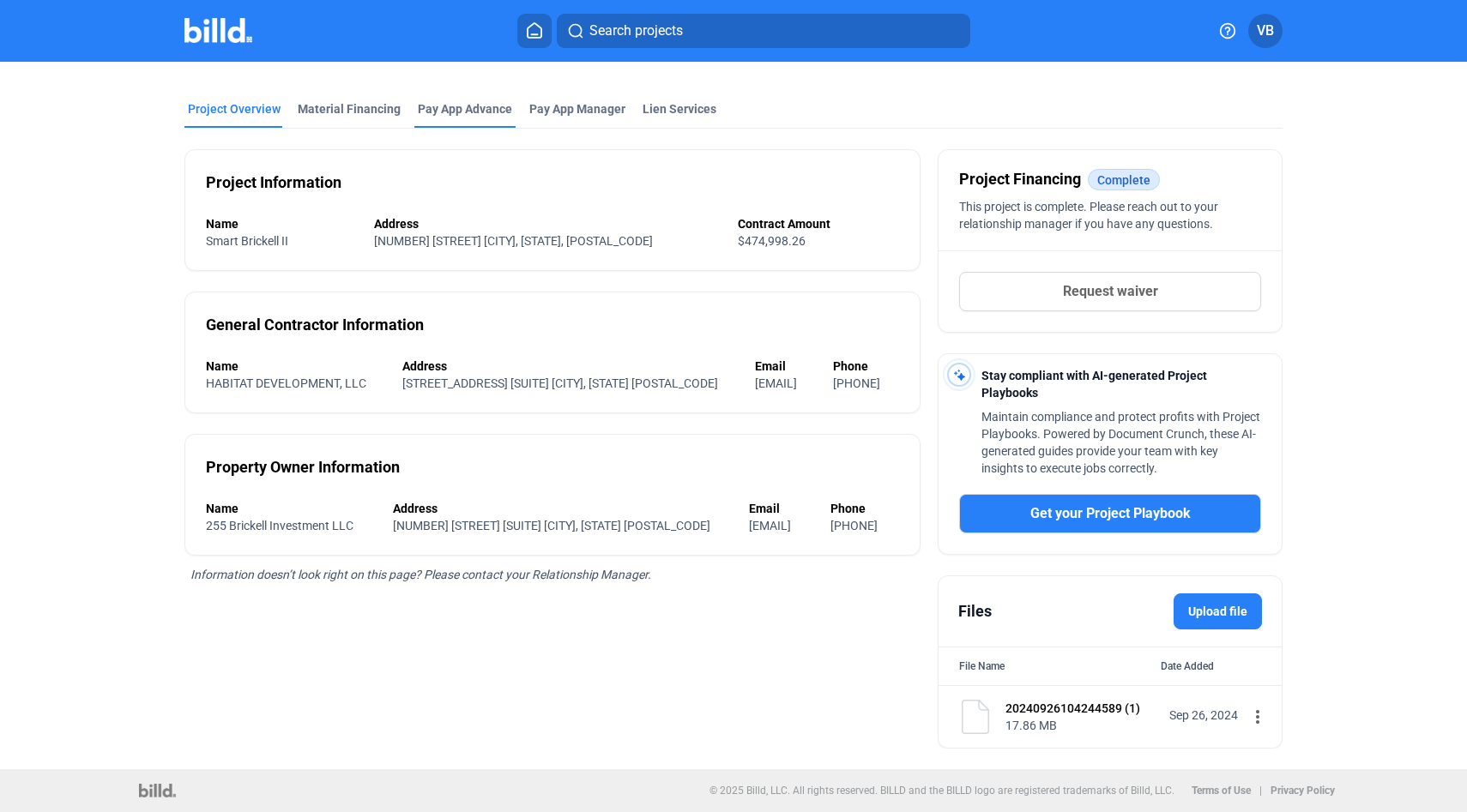click on "Pay App Advance" at bounding box center [465, 109] 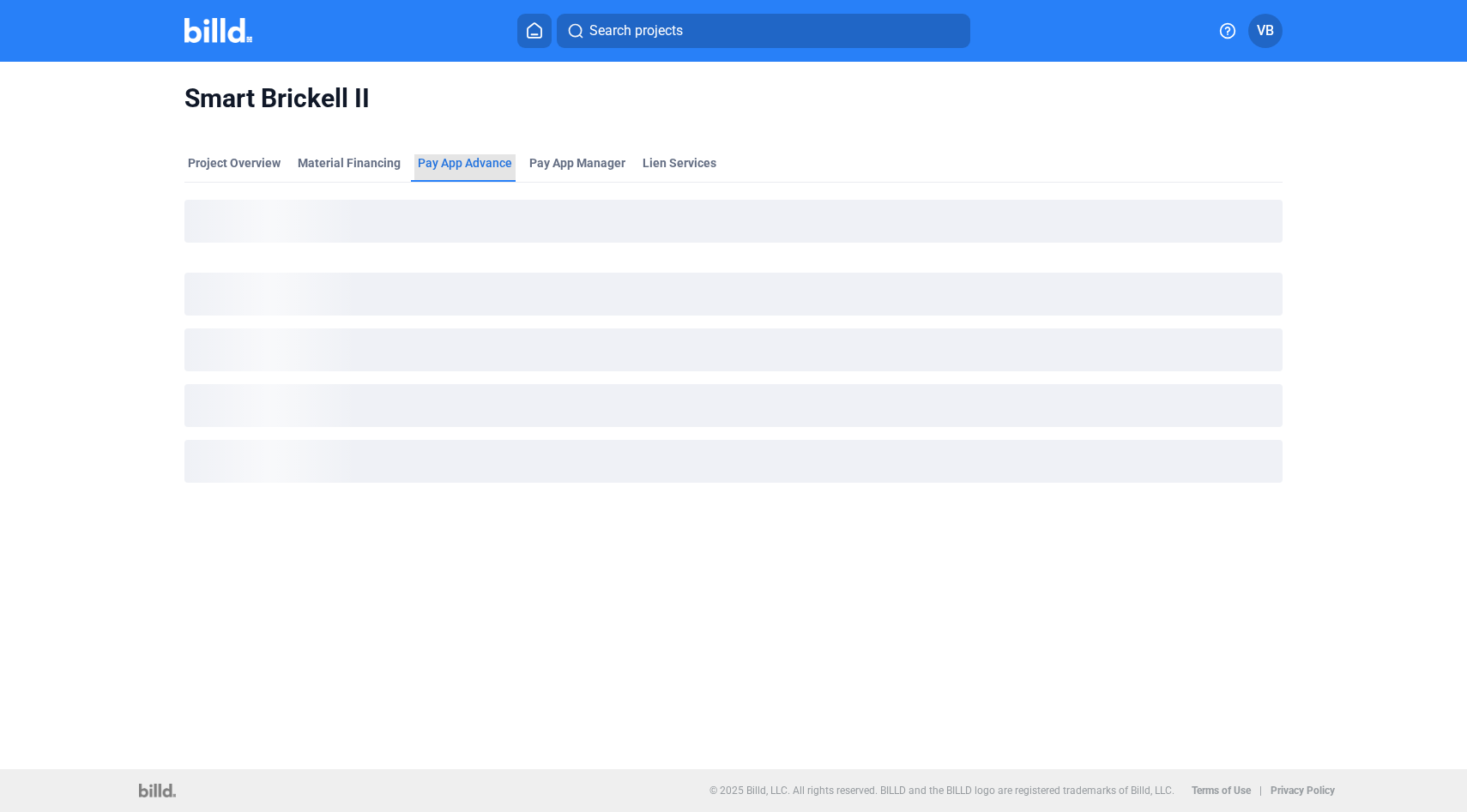 scroll, scrollTop: 0, scrollLeft: 0, axis: both 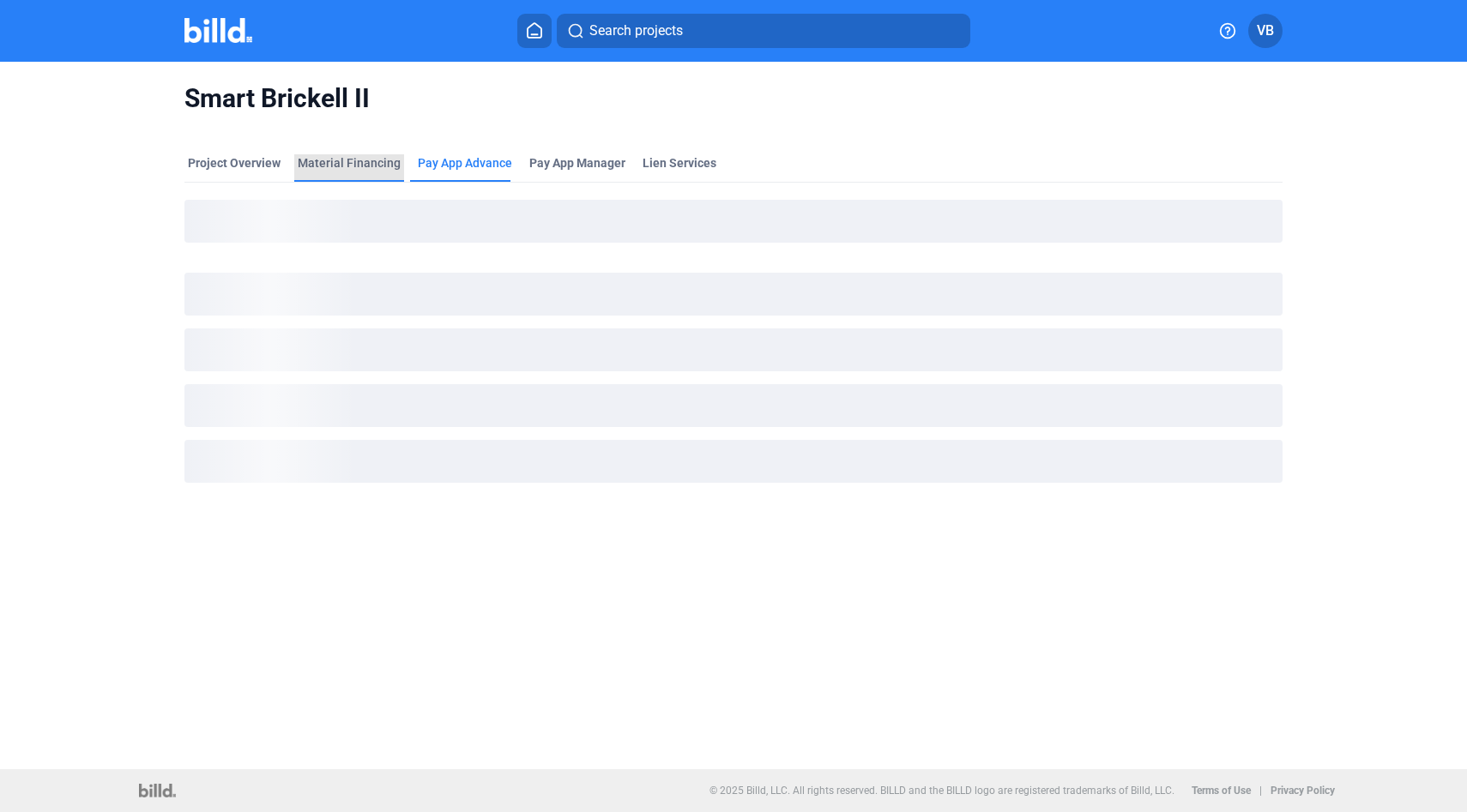 click on "Material Financing" at bounding box center [349, 168] 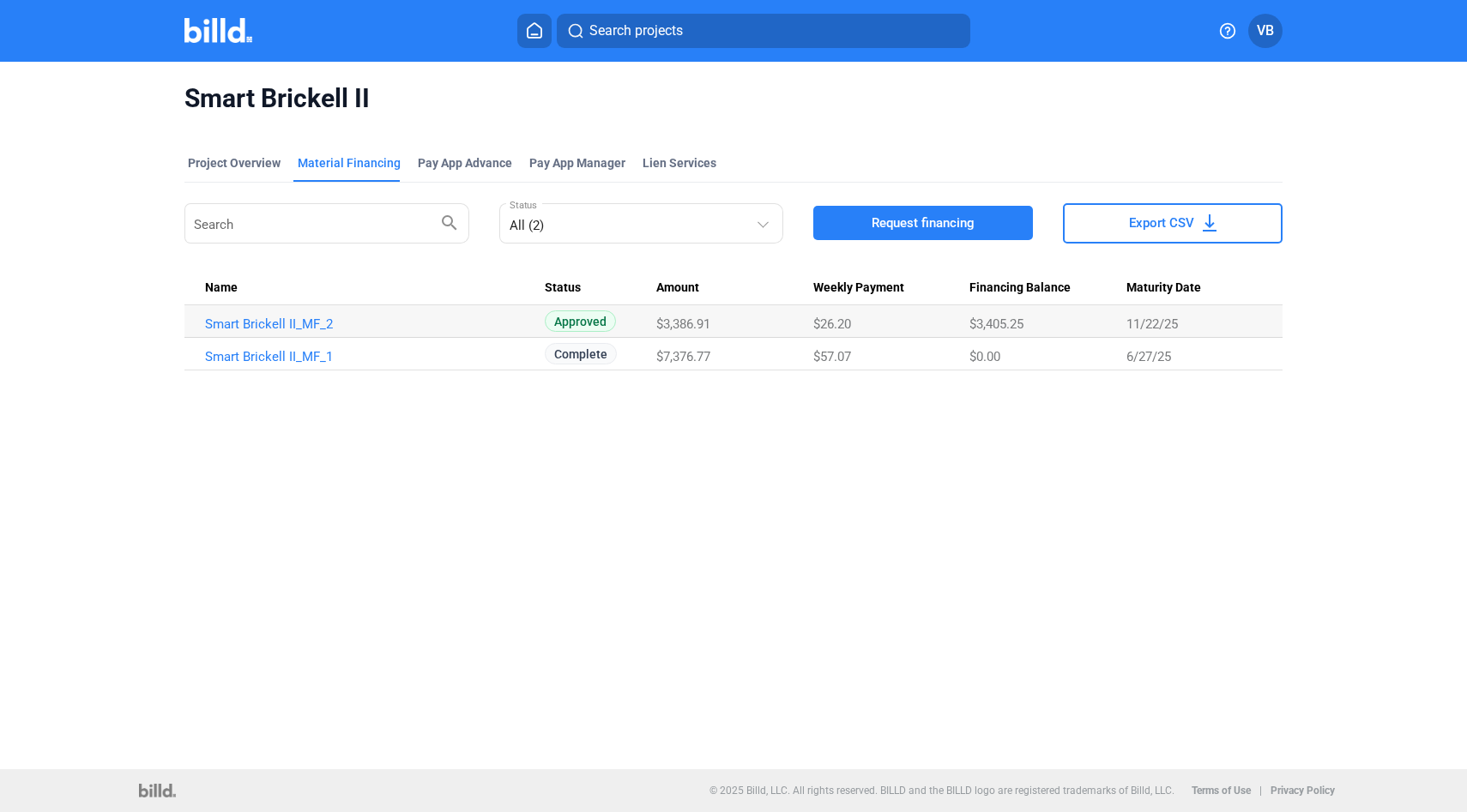 click on "Request financing" at bounding box center (923, 223) 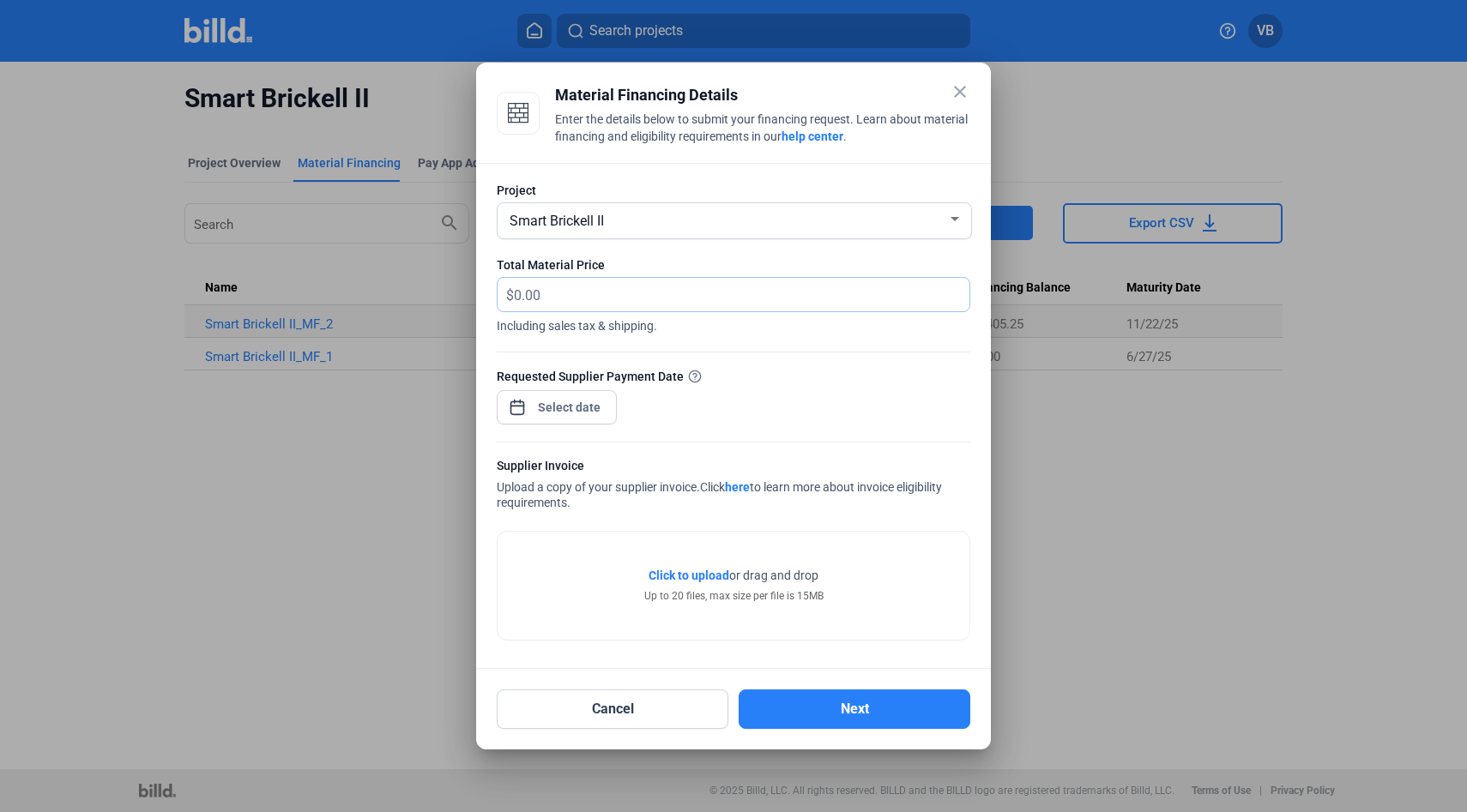 click at bounding box center (732, 294) 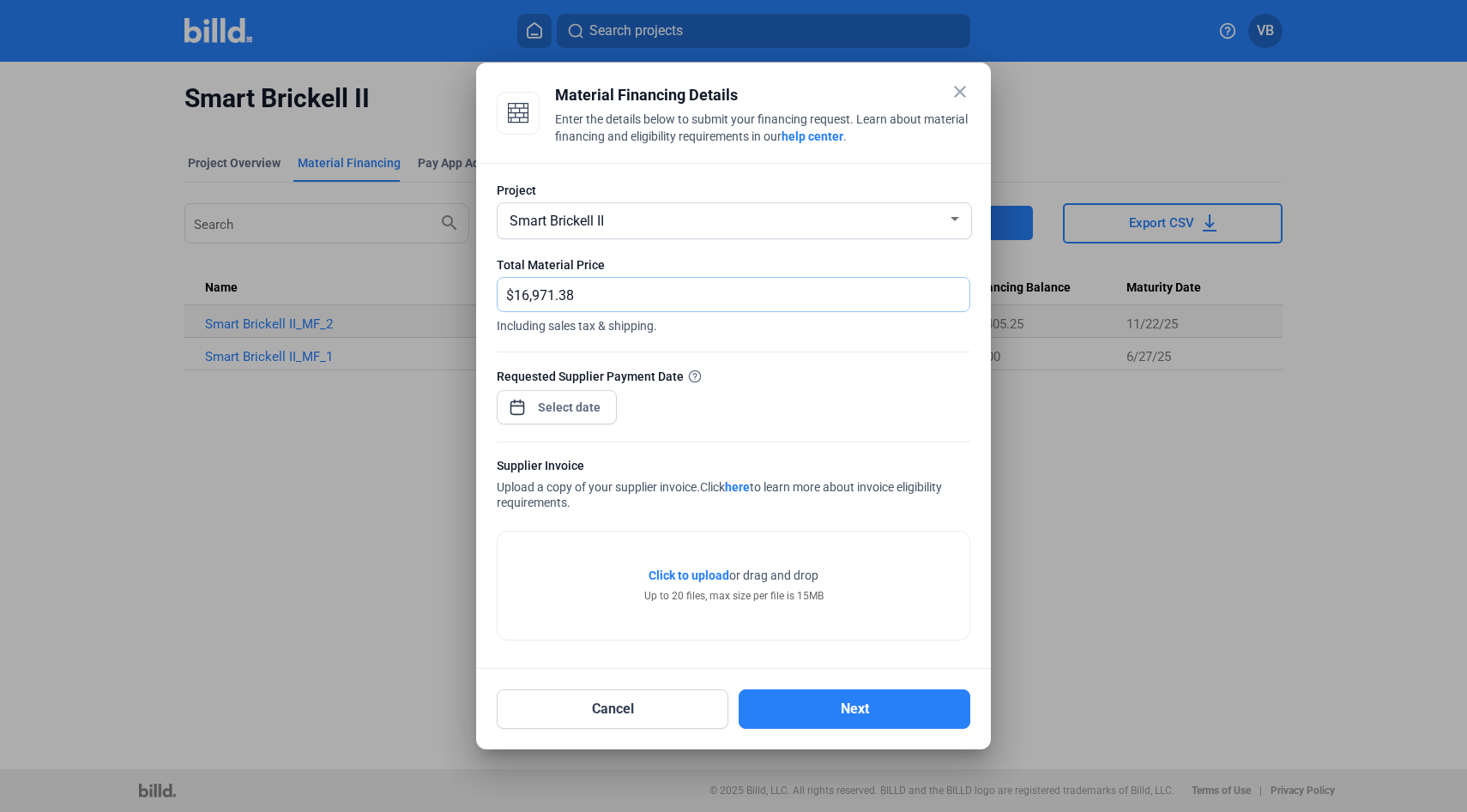 type on "16,971.38" 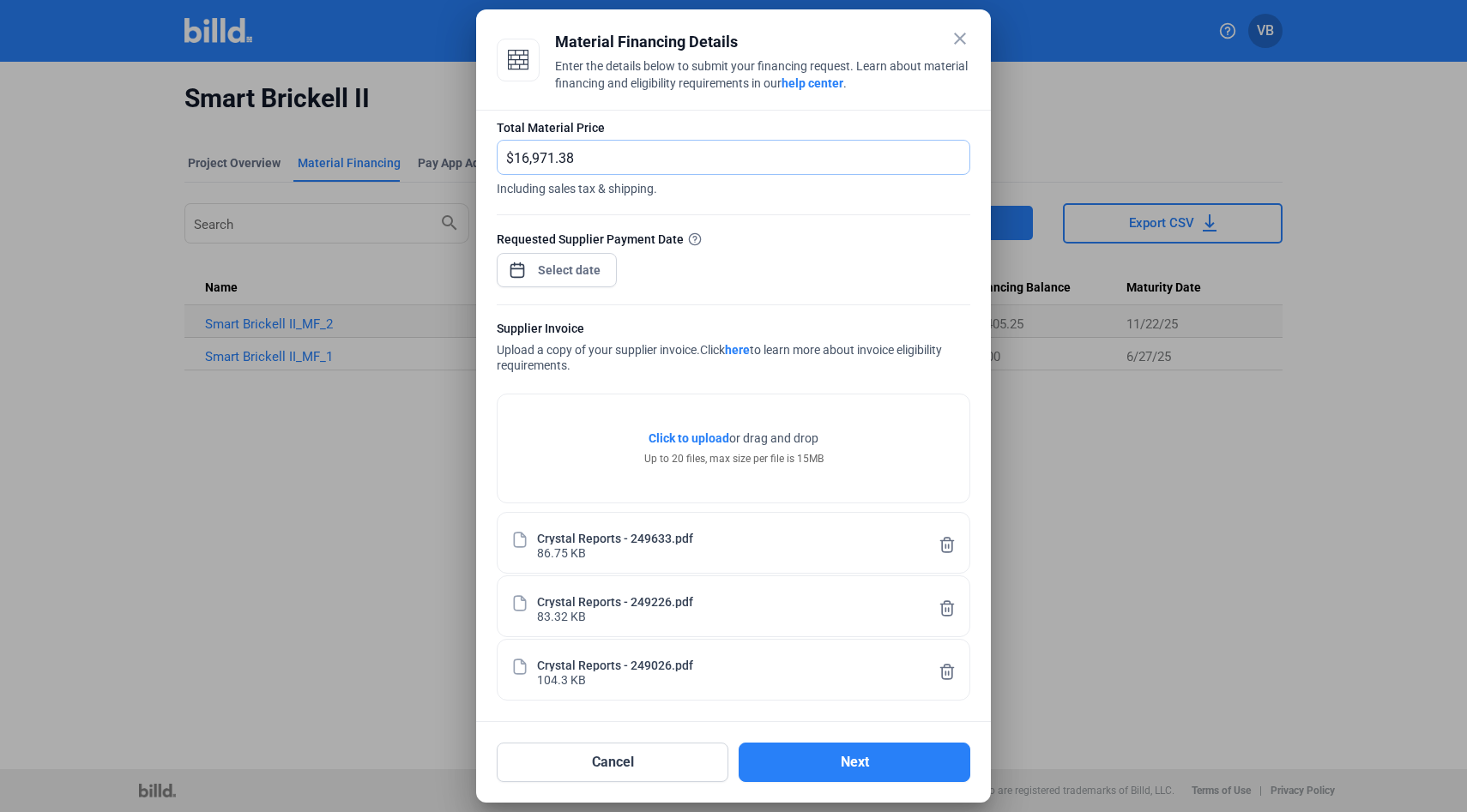 scroll, scrollTop: 0, scrollLeft: 0, axis: both 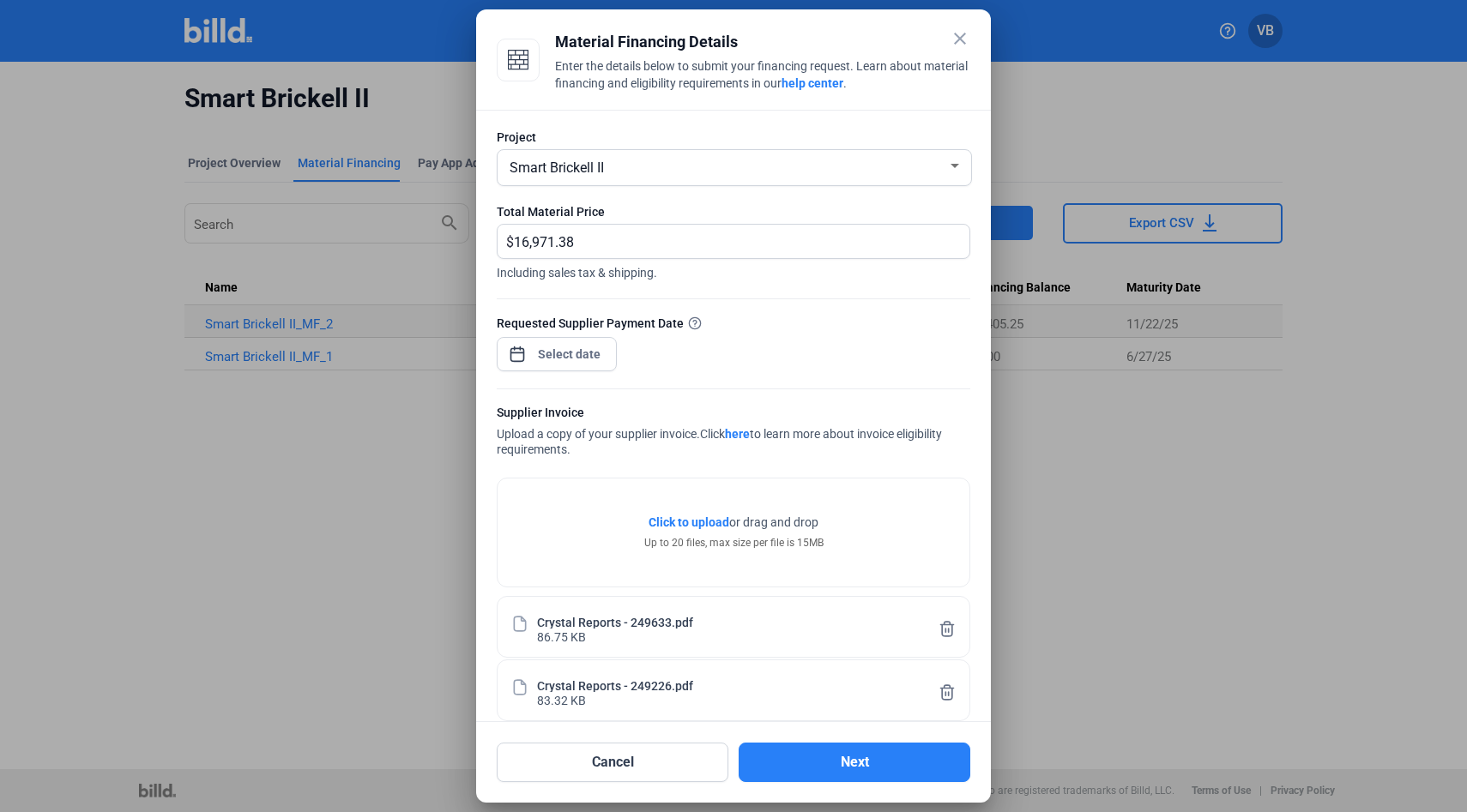 click on "close  Material Financing Details   Enter the details below to submit your financing request. Learn about material financing and eligibility requirements in our   help center .  Project  [PROJECT_NAME]  Total Material Price  $ [PRICE] Including sales tax & shipping.  Requested Supplier Payment Date   Supplier Invoice   Upload a copy of your supplier invoice.   Click  here  to learn more about invoice eligibility requirements.  Click to upload  Tap to upload or drag and drop  Up to 20 files, max size per file is 15MB  [FILENAME]  [SIZE]  [FILENAME]  [SIZE]  [FILENAME]  [SIZE]   Cancel   Next" at bounding box center (734, 406) 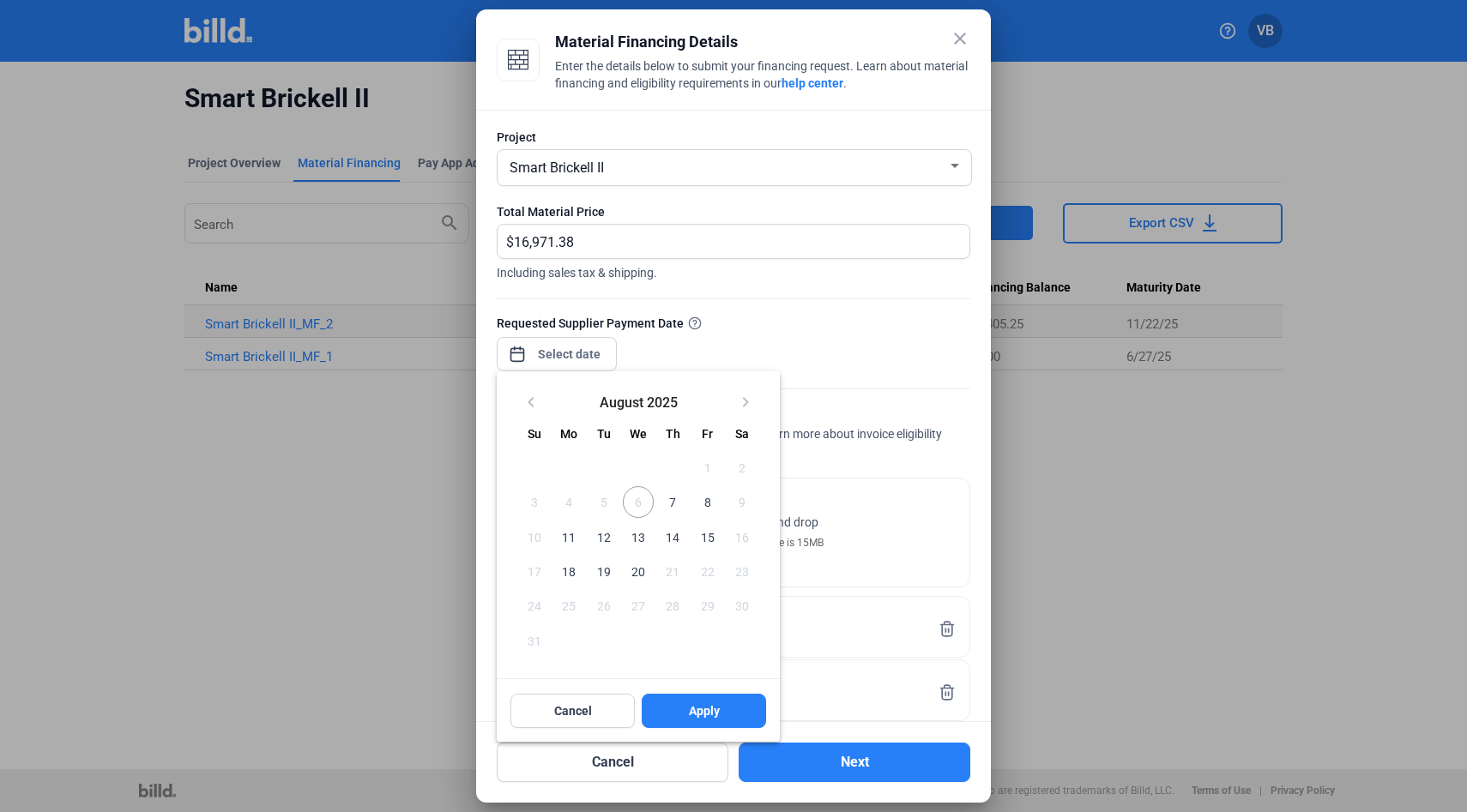 click on "7" at bounding box center (673, 502) 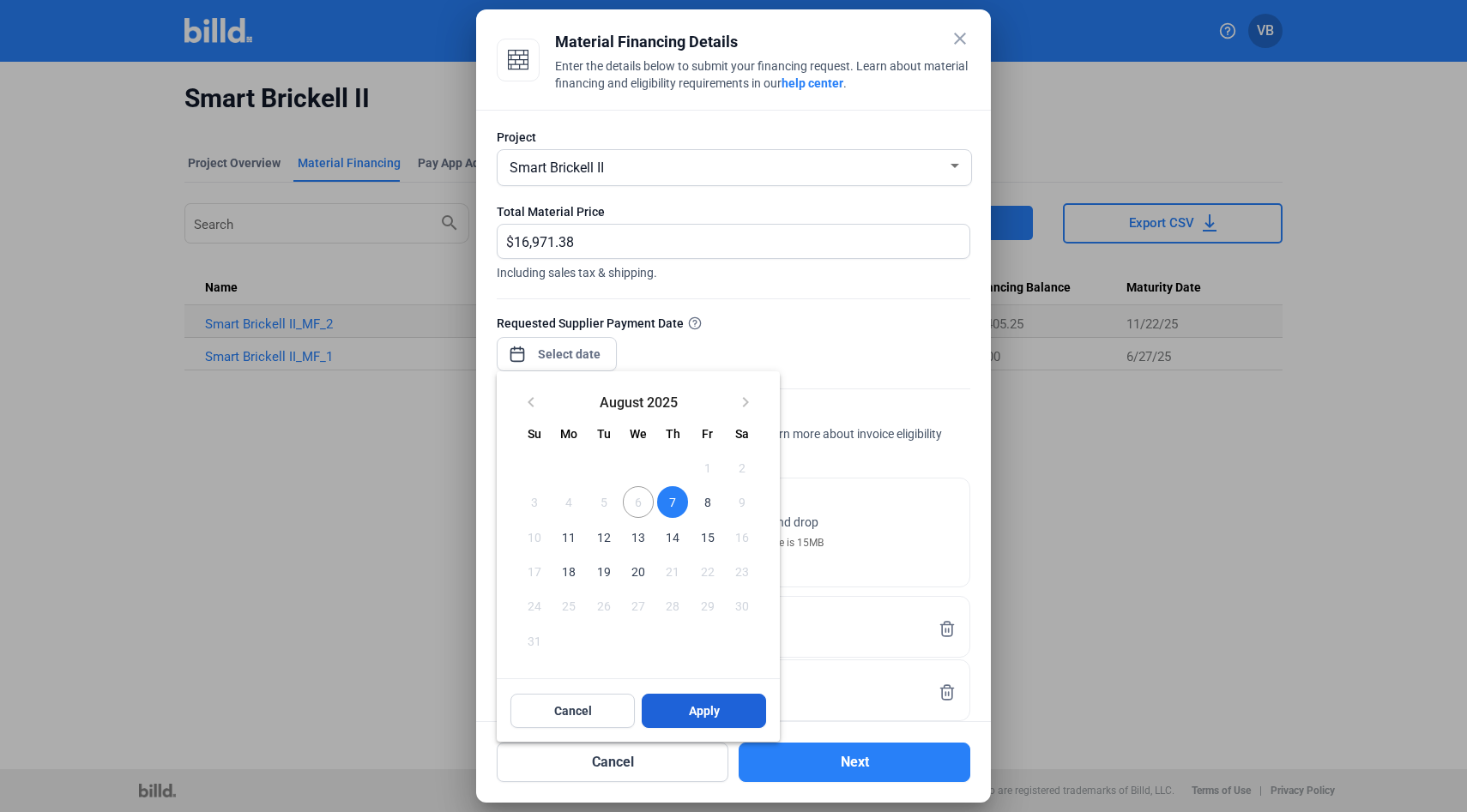 click on "Apply" at bounding box center [703, 711] 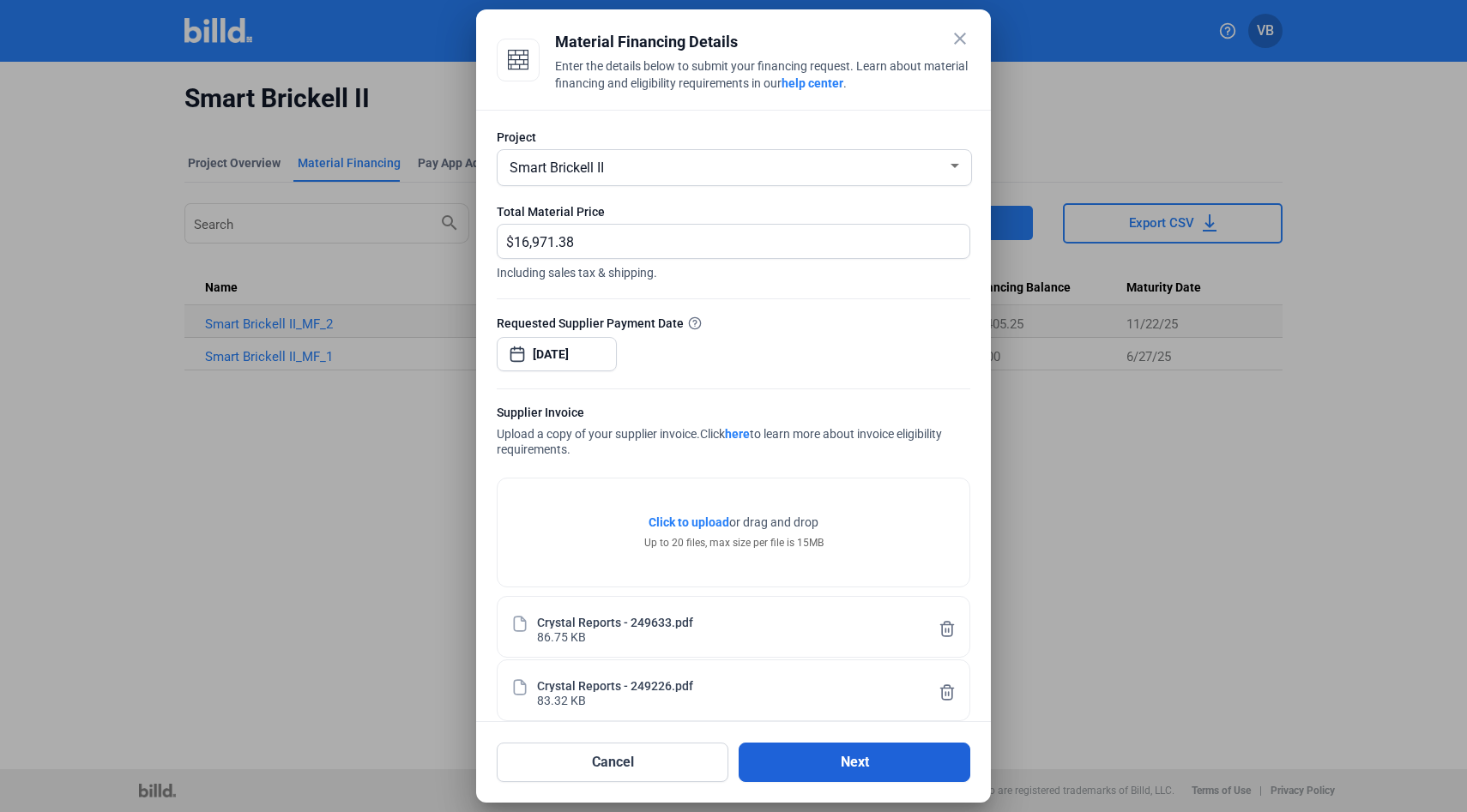 click on "Next" at bounding box center [854, 762] 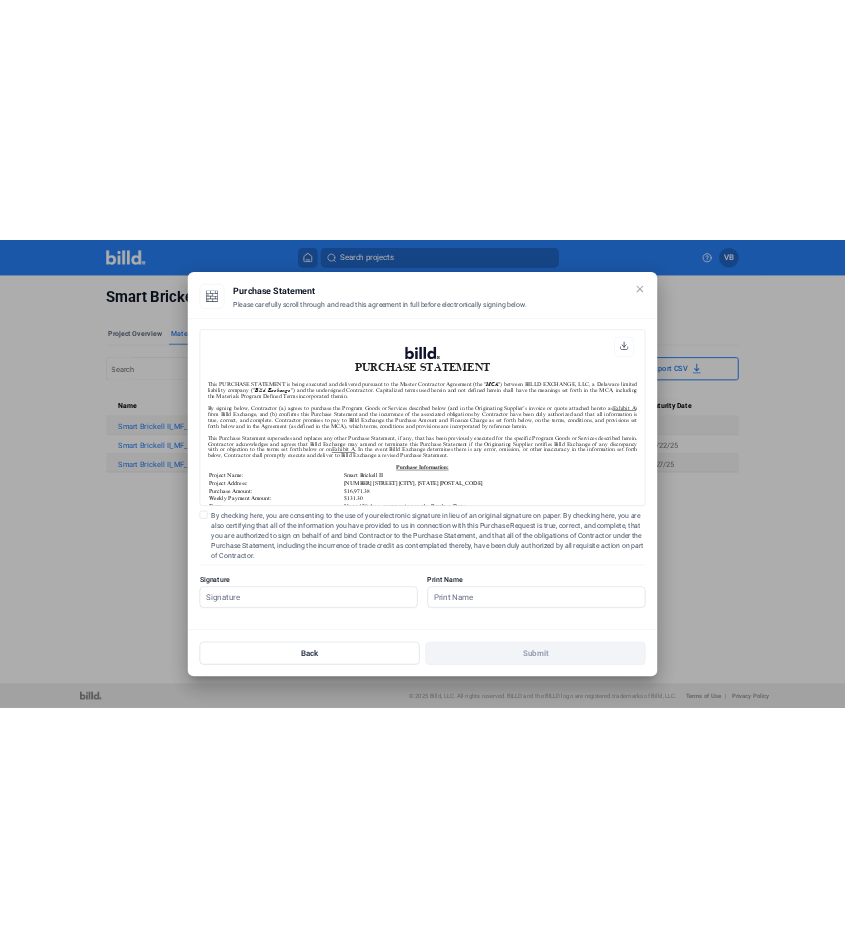 scroll, scrollTop: 1, scrollLeft: 0, axis: vertical 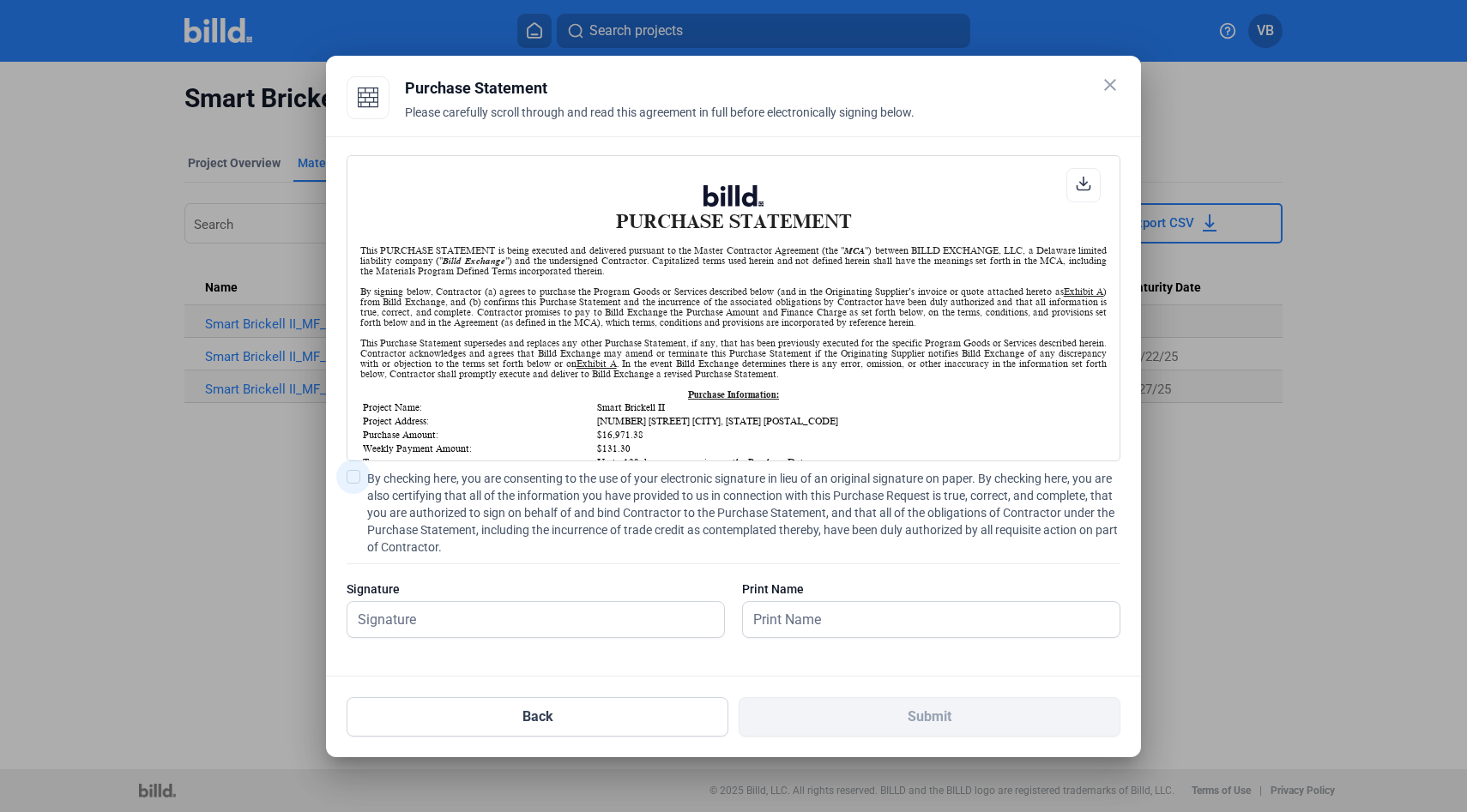 click on "By checking here, you are consenting to the use of your
electronic signature in lieu of an original signature on
paper. By checking here, you are also certifying that all of
the information you have provided to us in connection with
this Purchase Request is true, correct, and complete, that you
are authorized to sign on behalf of and bind Contractor to the
Purchase Statement, and that all of the obligations of
Contractor under the Purchase Statement, including the
incurrence of trade credit as contemplated thereby, have been
duly authorized by all requisite action on part of Contractor." at bounding box center (744, 513) 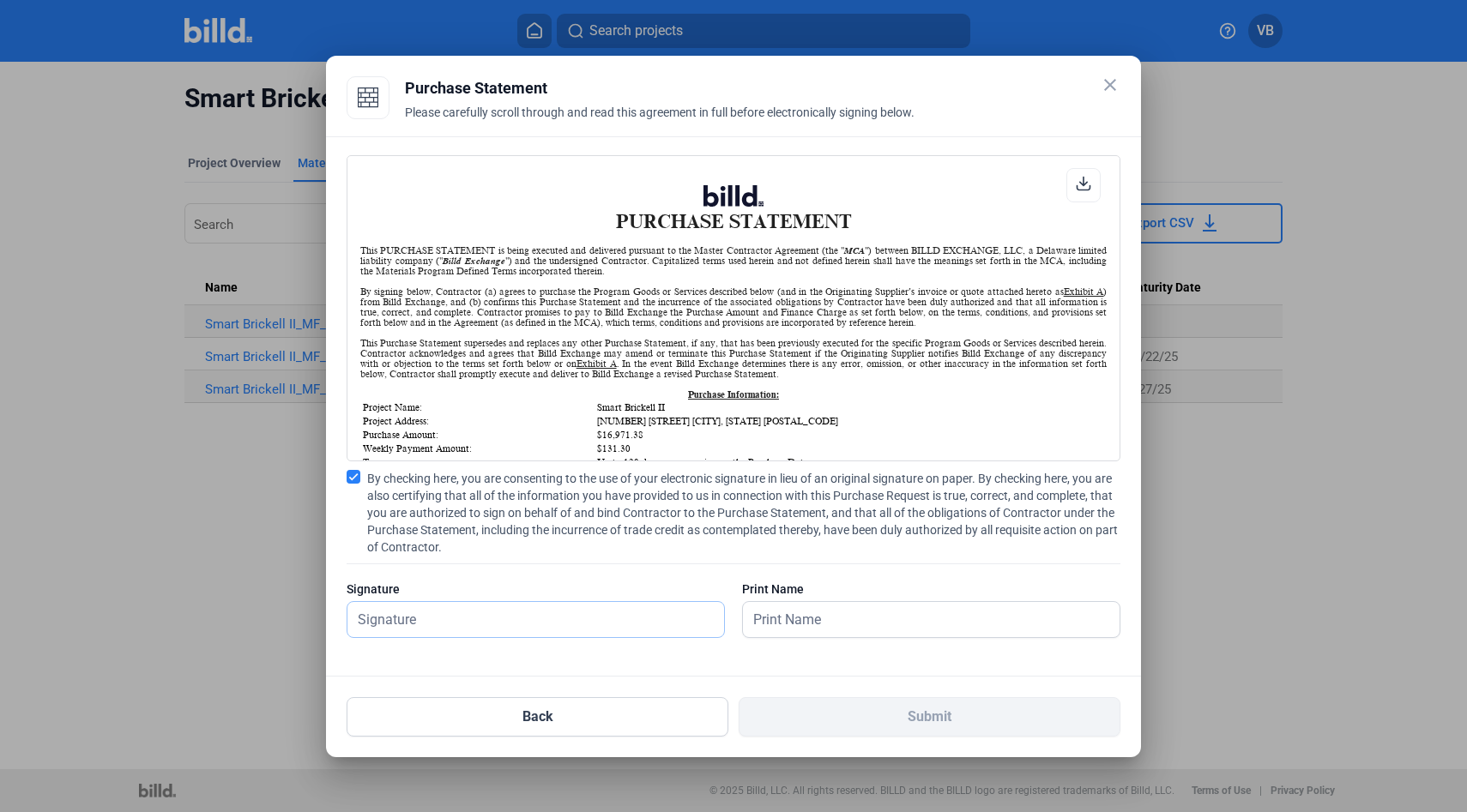 click at bounding box center (526, 619) 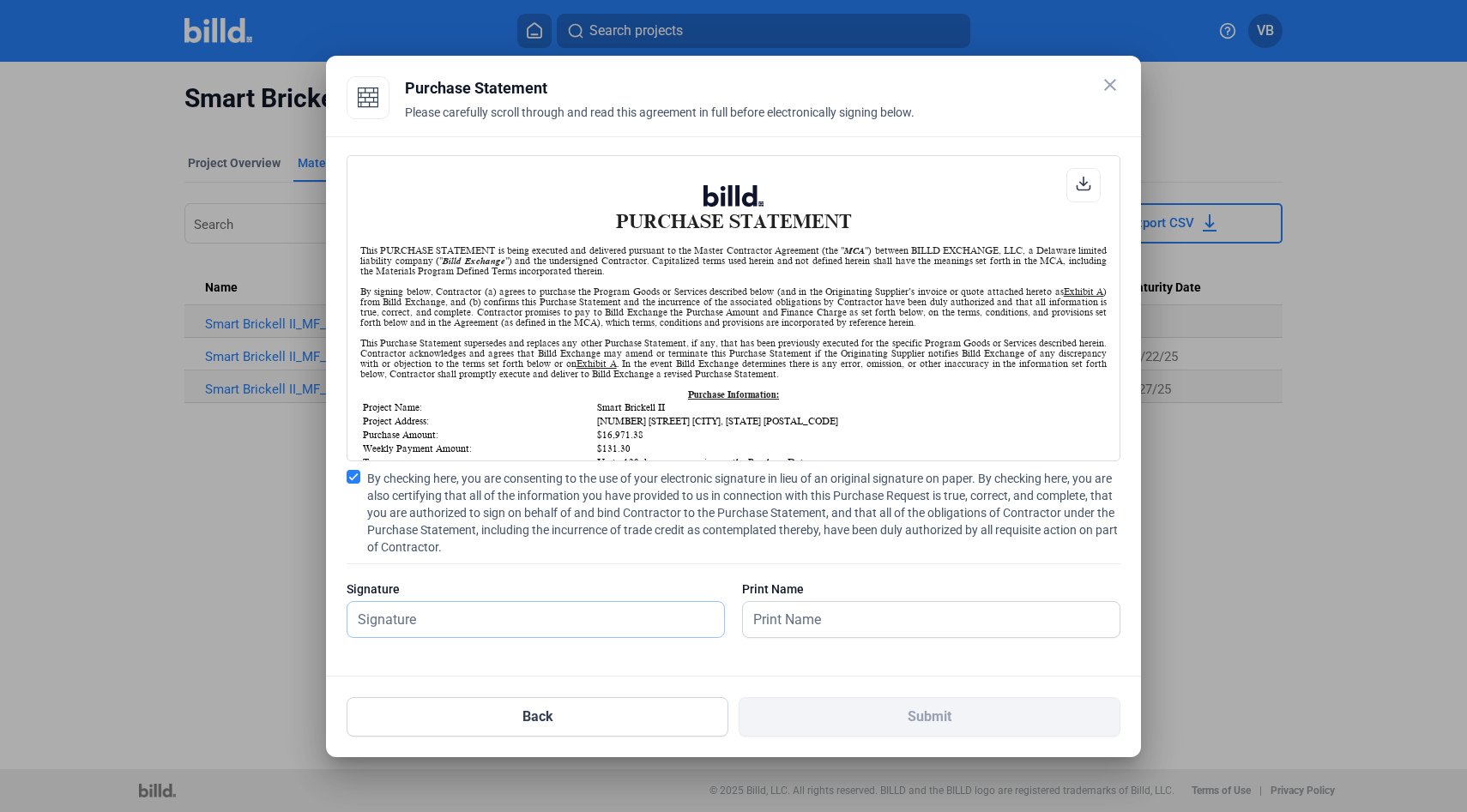 type on "[FIRST] [LAST]" 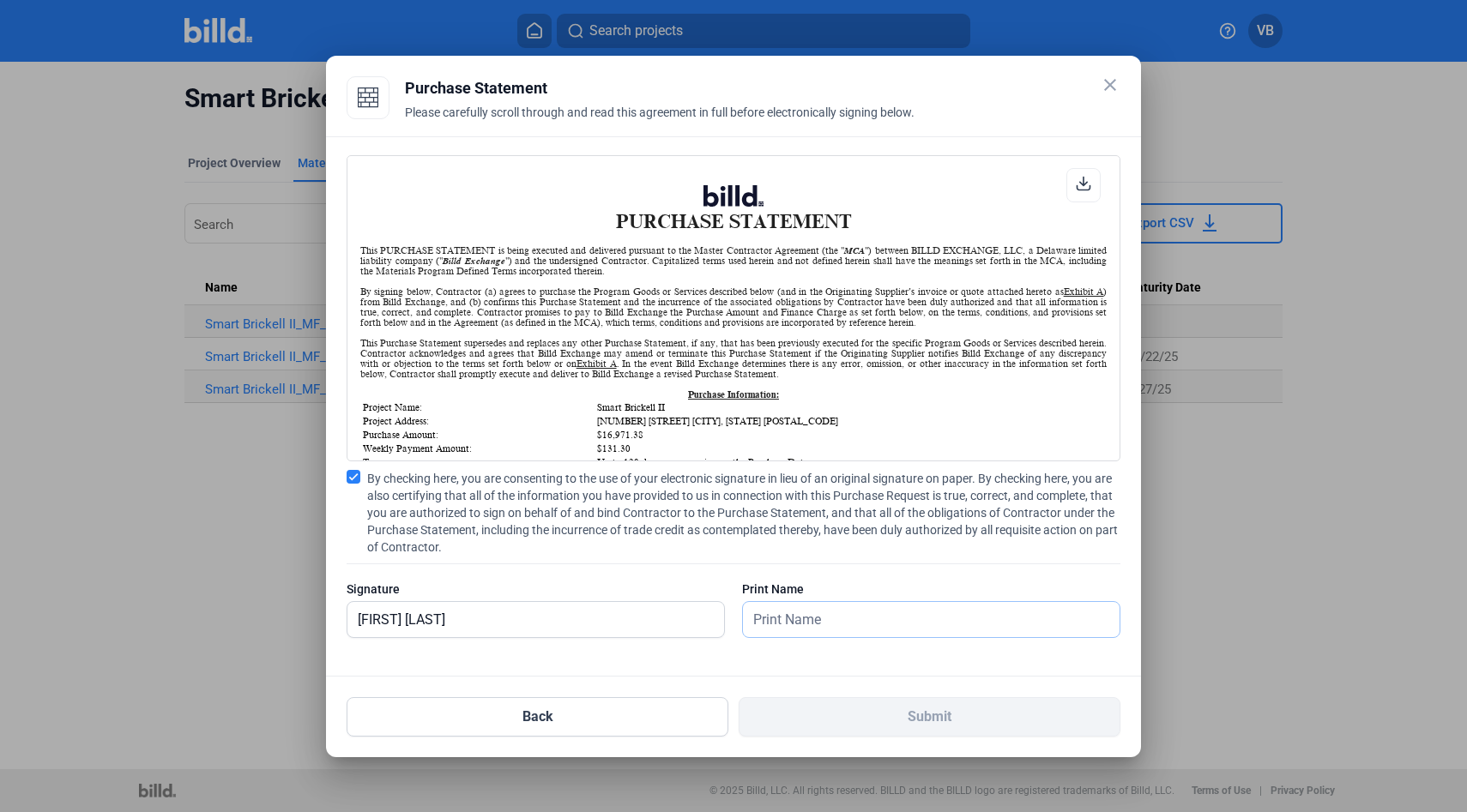 type on "[FIRST] [LAST]" 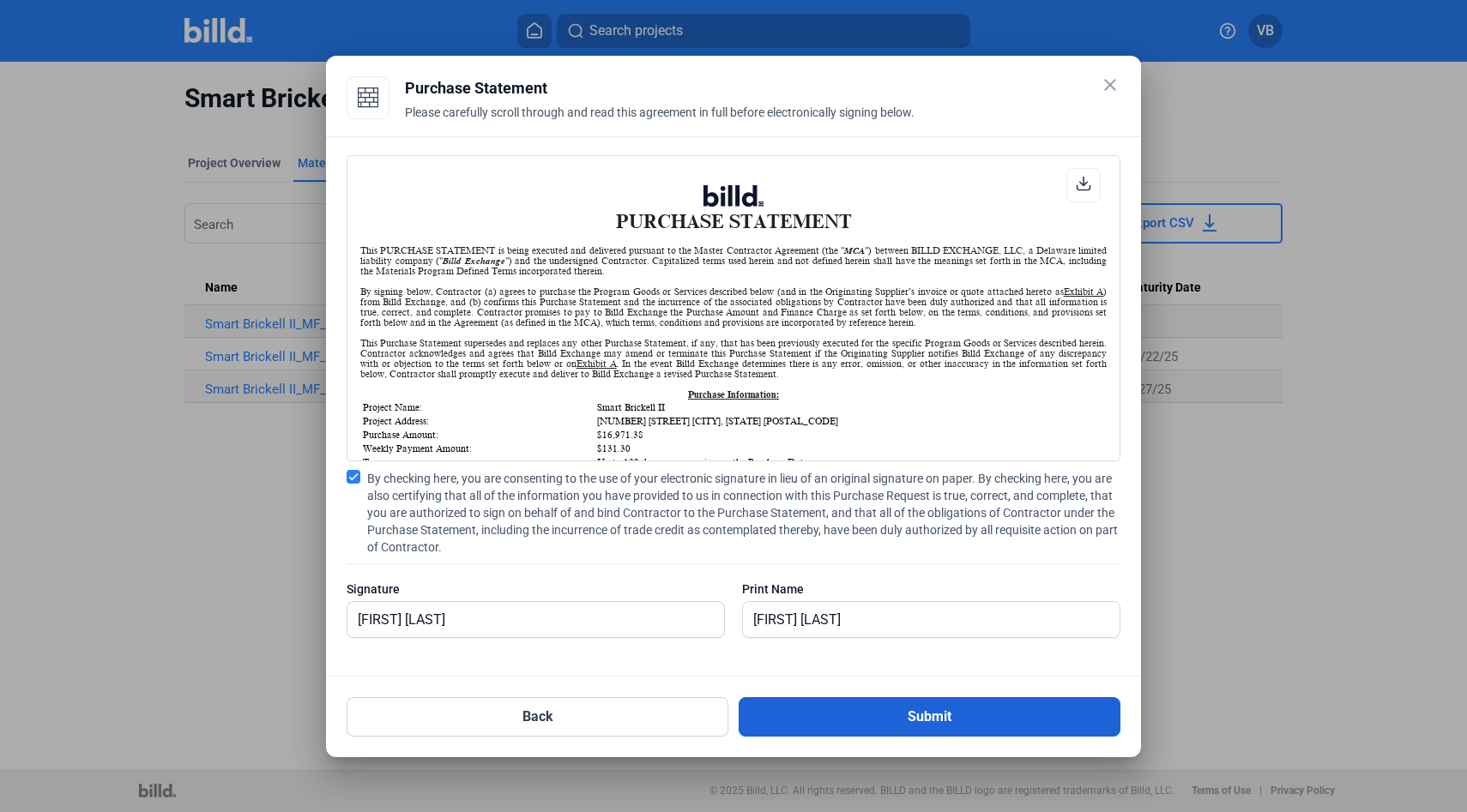 click on "Submit" at bounding box center [929, 717] 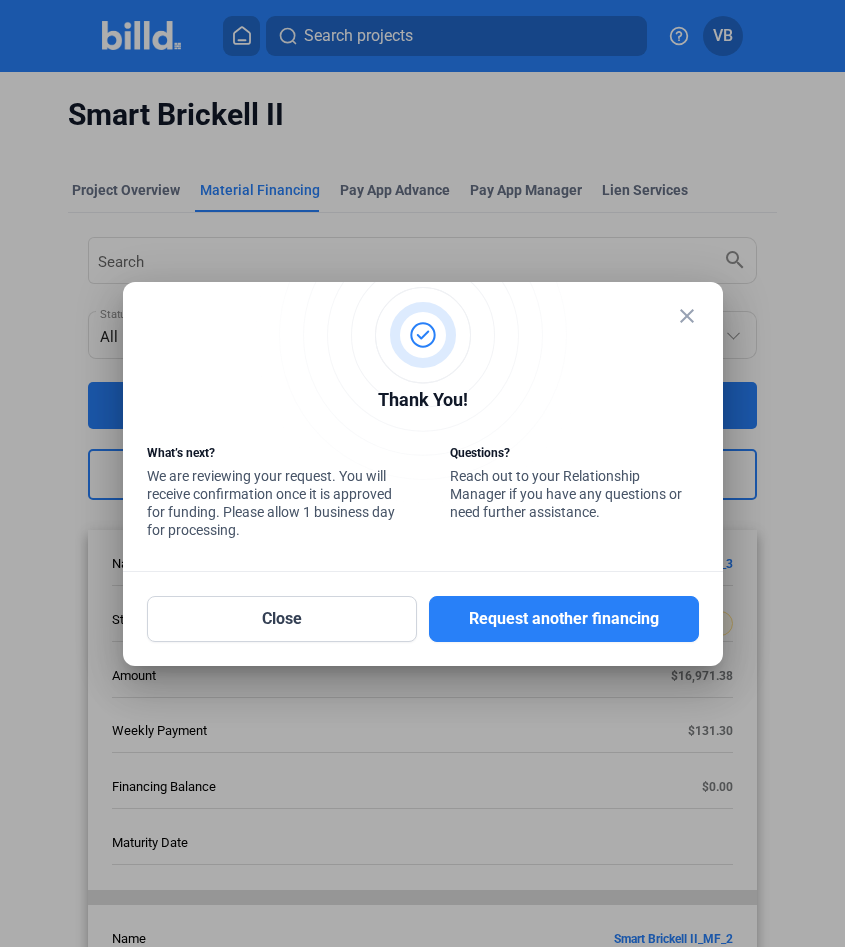 click on "close" at bounding box center [687, 316] 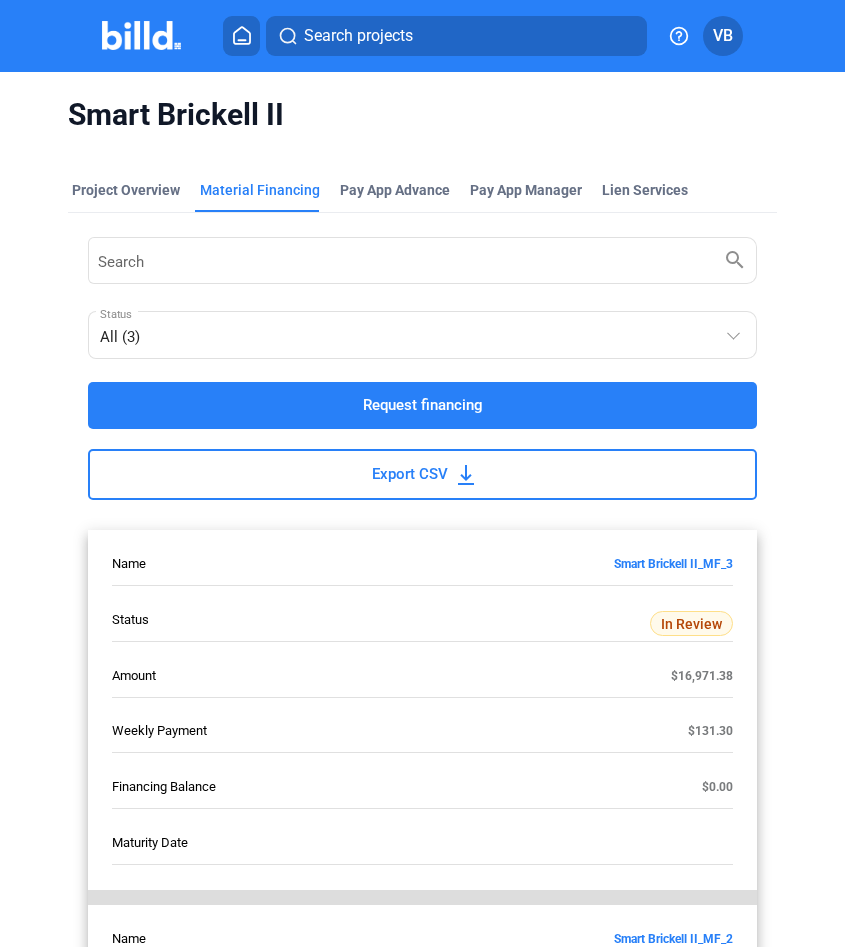 click at bounding box center (141, 35) 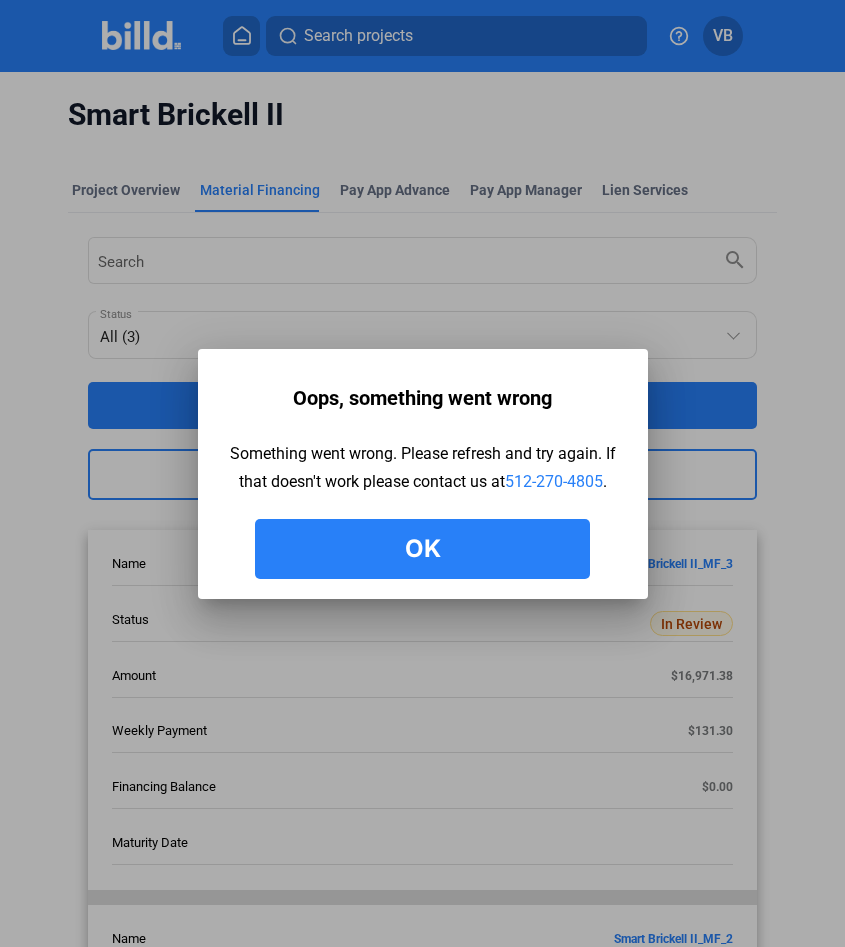 click on "Ok" at bounding box center (422, 549) 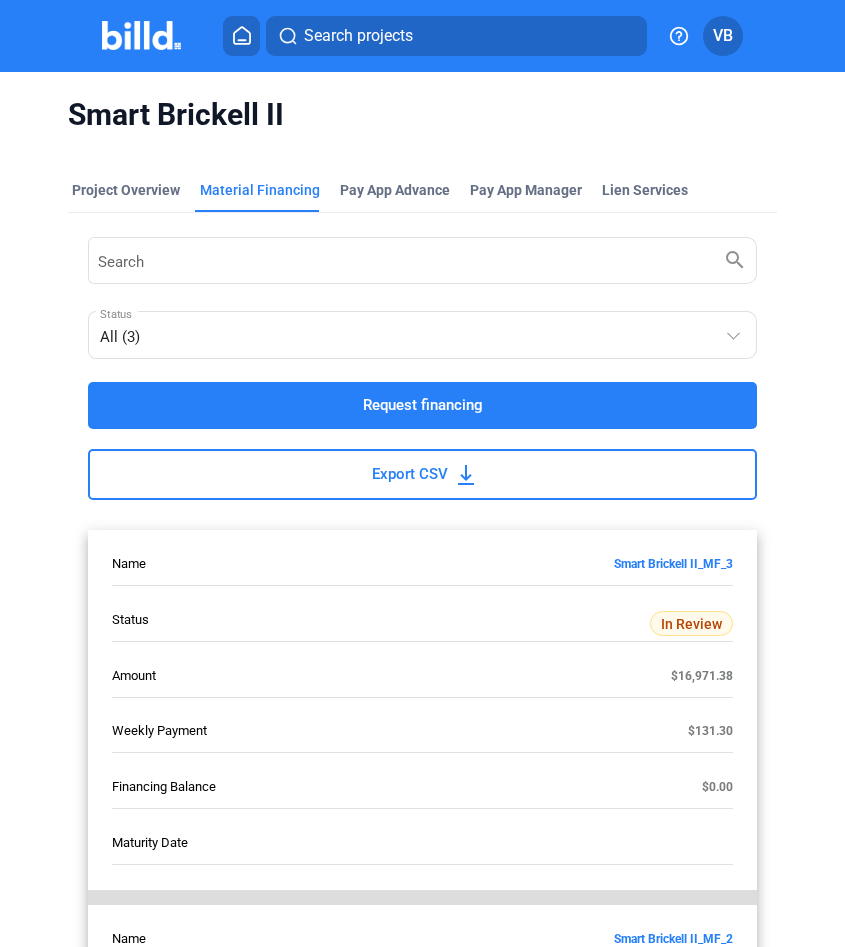 click at bounding box center (141, 35) 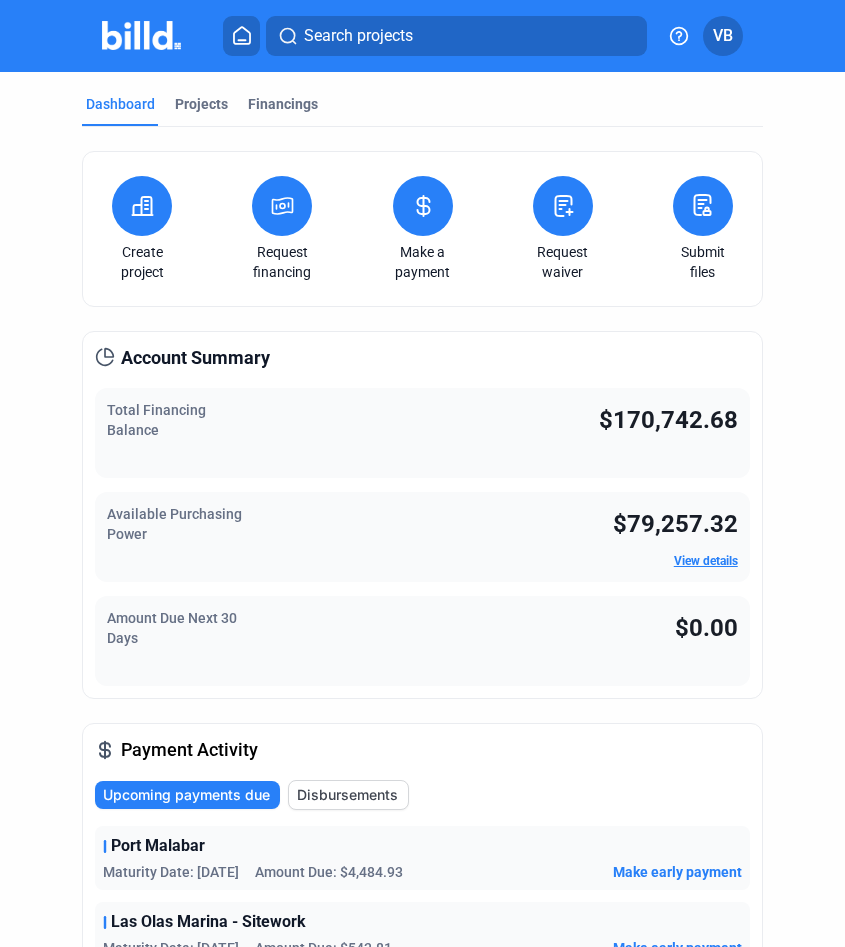 click 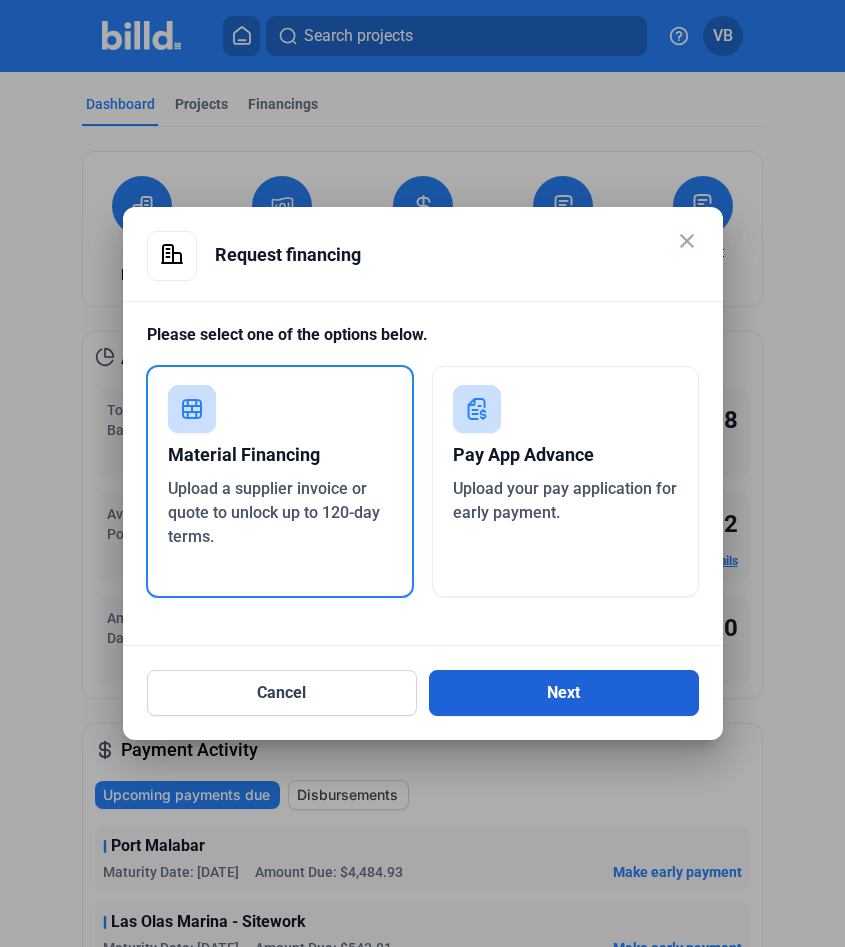 click on "Next" at bounding box center (564, 693) 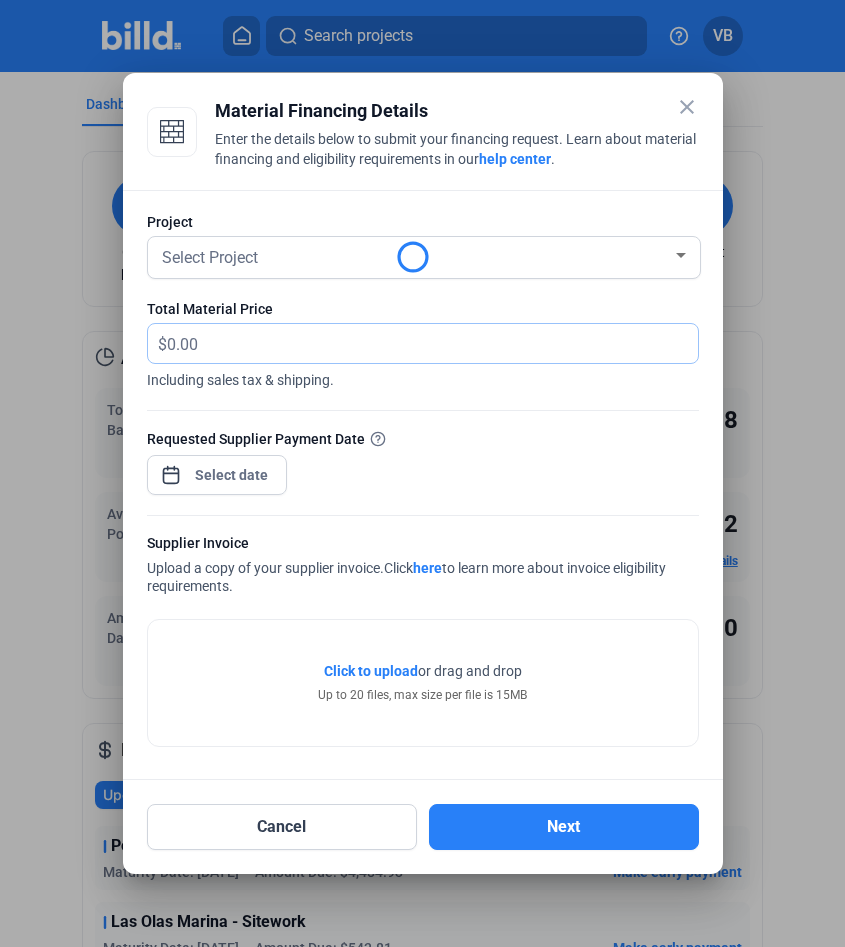 click at bounding box center [421, 343] 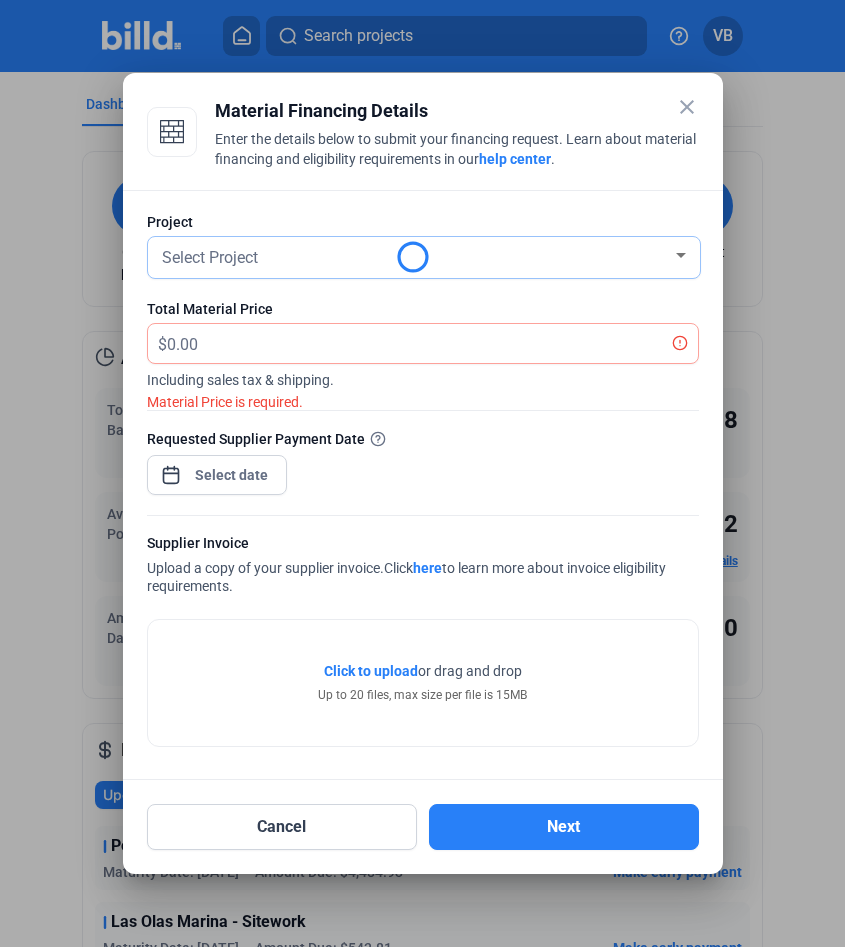click on "Select Project" at bounding box center (415, 256) 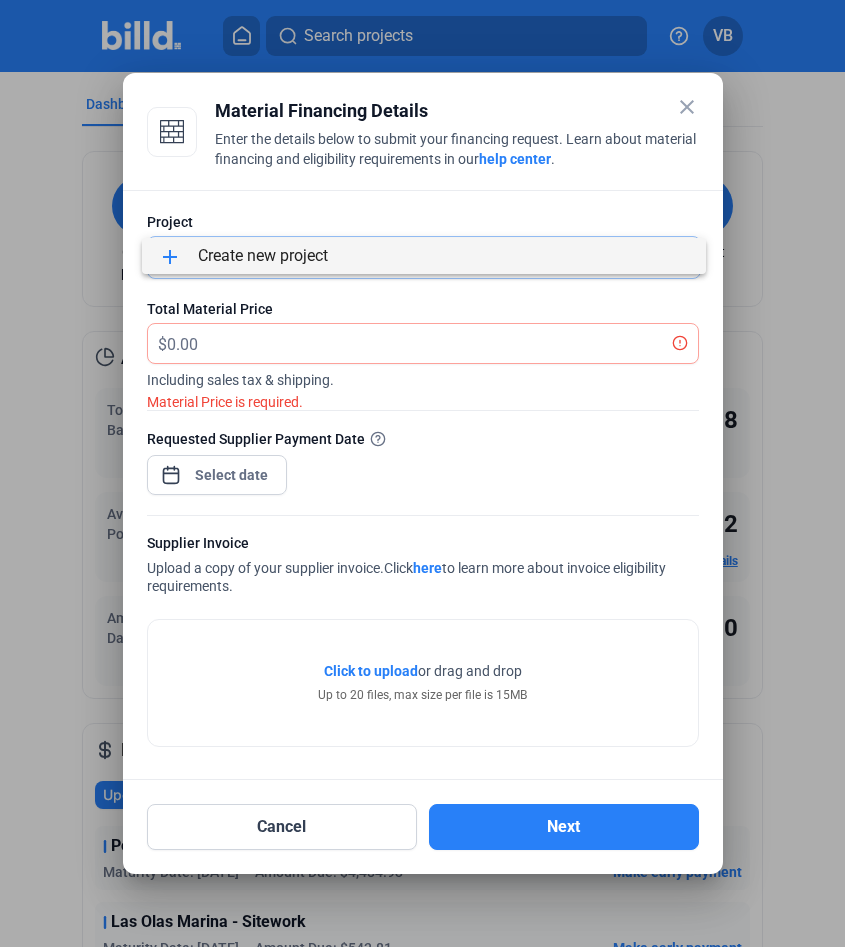 click on "add  Create new project" at bounding box center [424, 256] 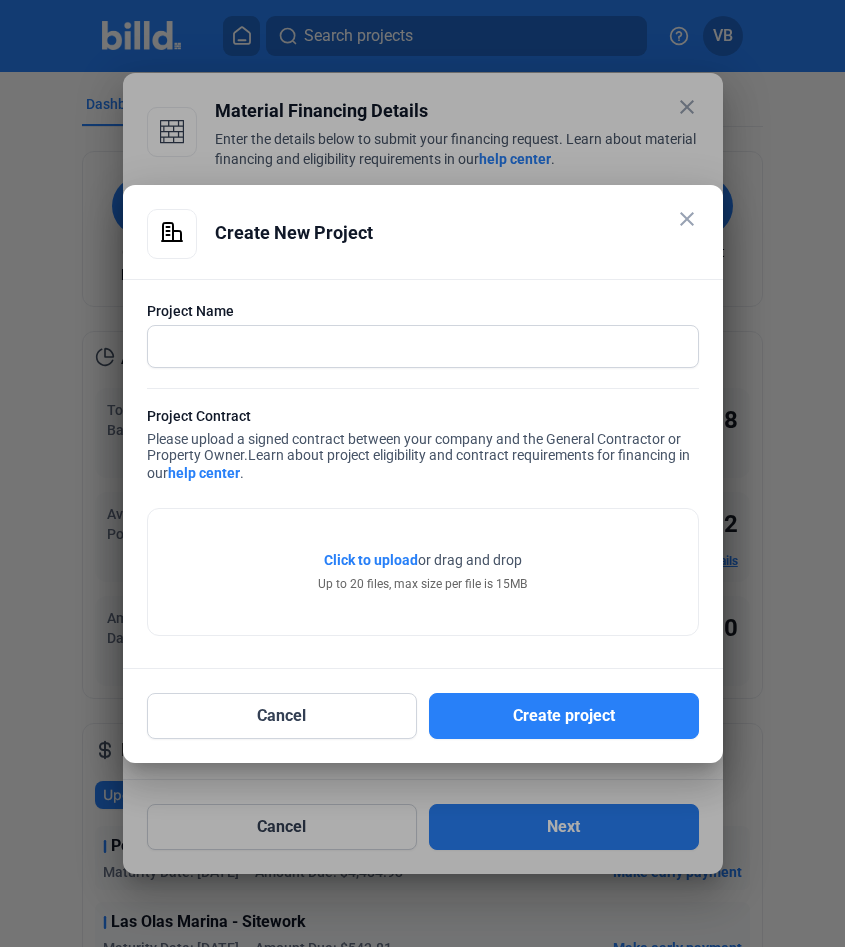 click on "close" at bounding box center (687, 219) 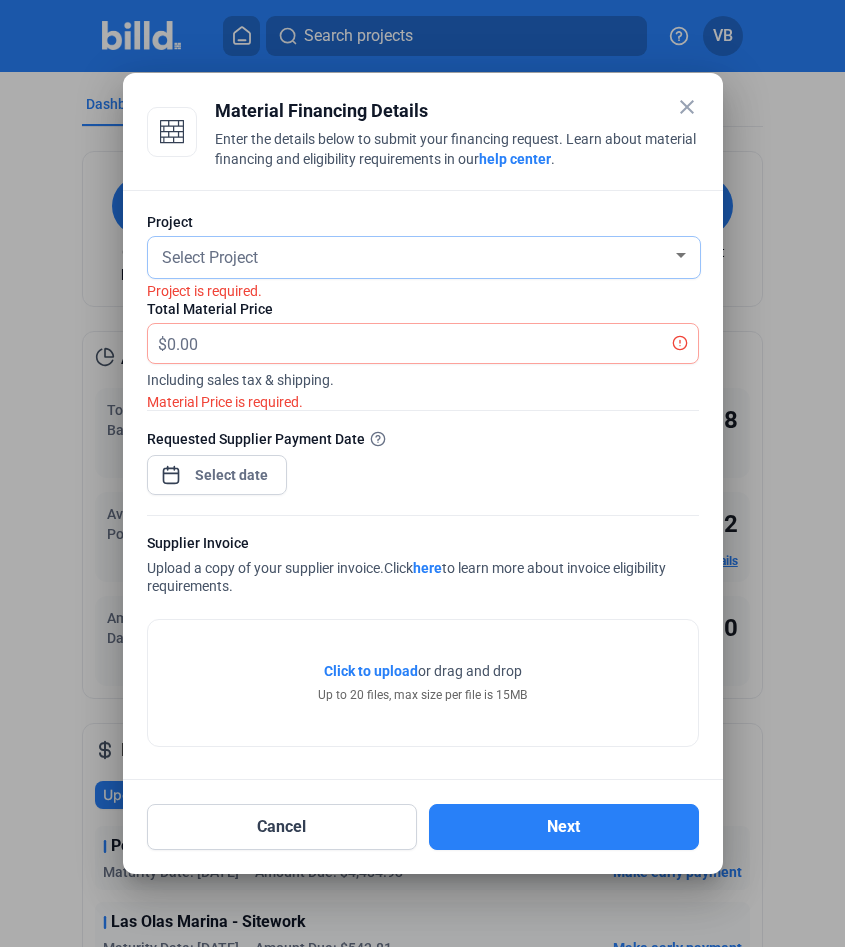 click on "Select Project" at bounding box center [415, 256] 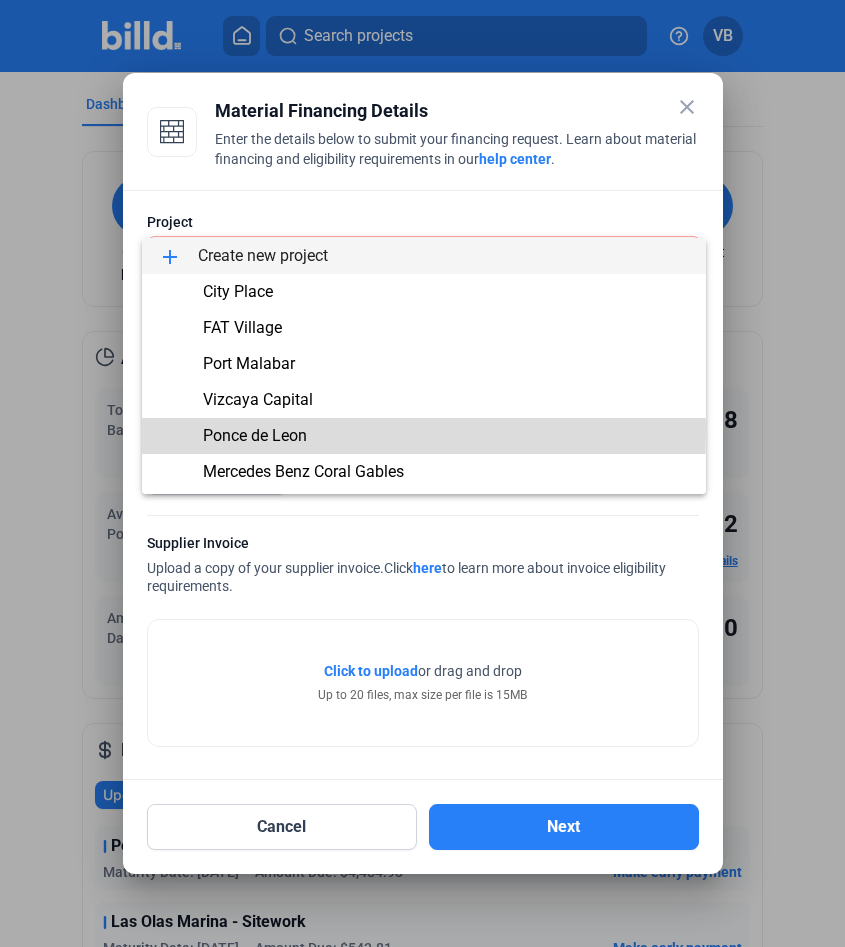 click on "Ponce de Leon" at bounding box center [255, 435] 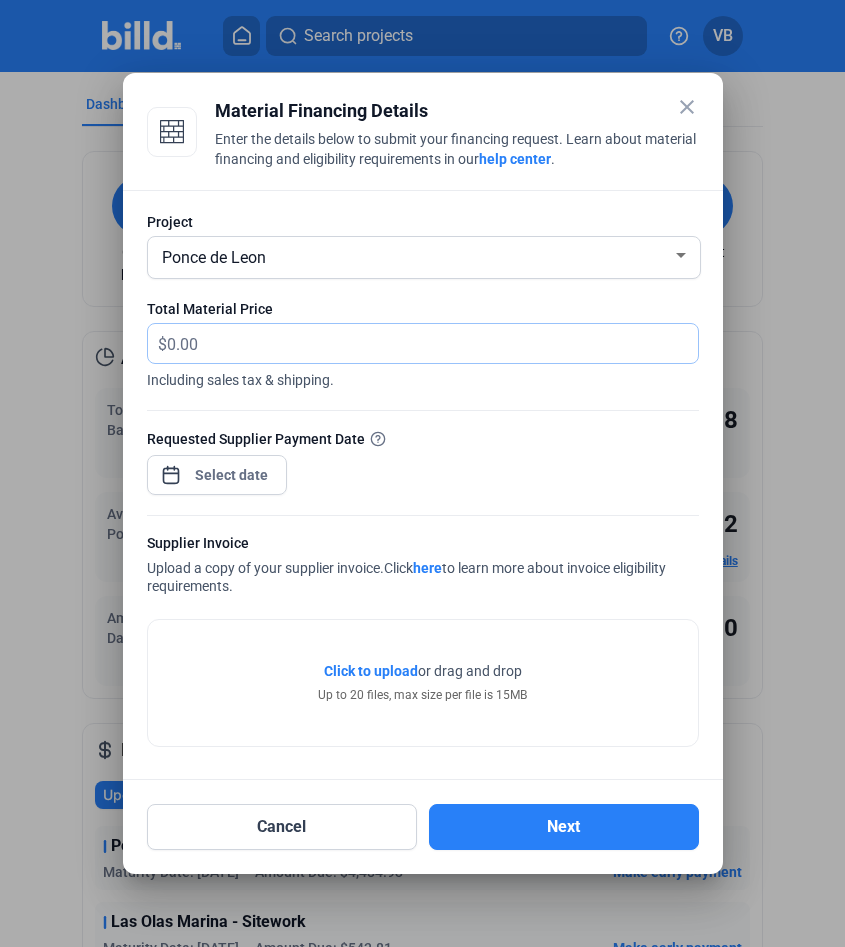 click at bounding box center [432, 343] 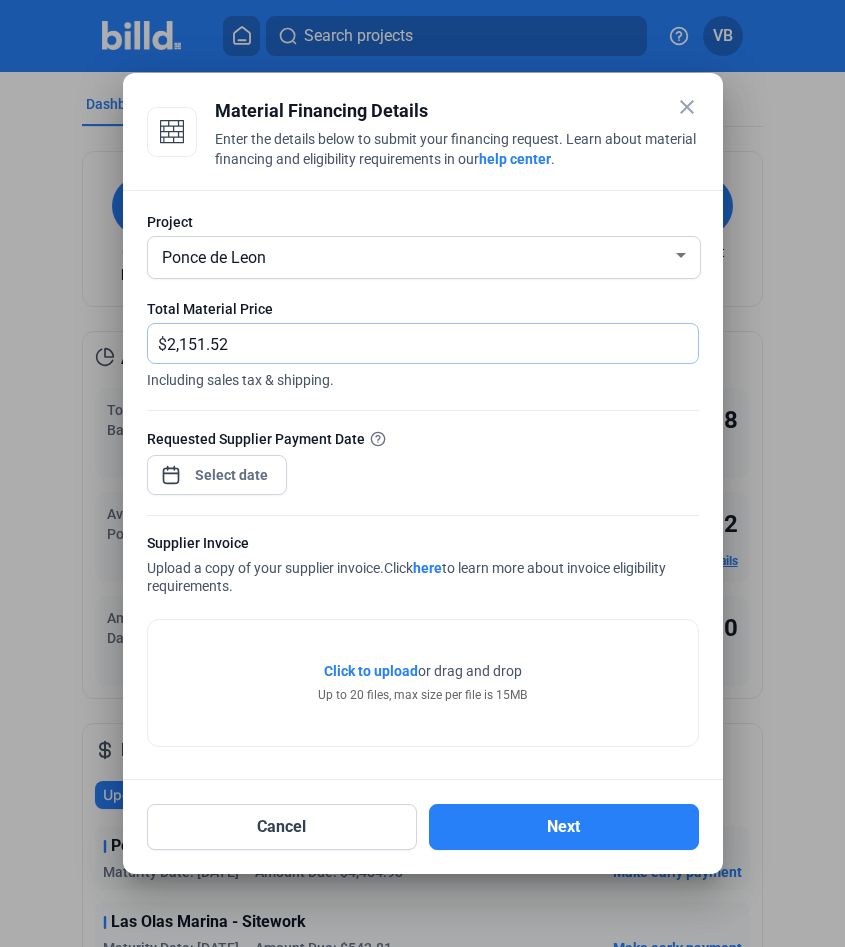 type on "2,151.52" 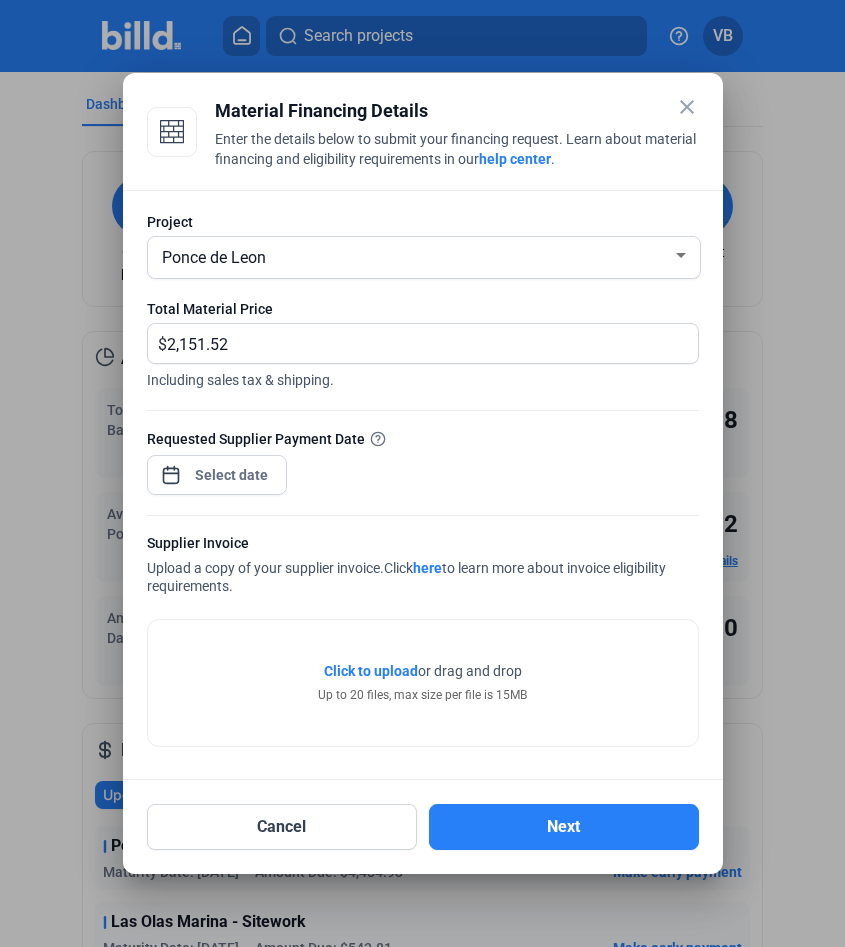 click on "close  Material Financing Details   Enter the details below to submit your financing request. Learn about material financing and eligibility requirements in our   help center .  Project  Ponce de Leon  Total Material Price  $ 2,151.52 Including sales tax & shipping.  Requested Supplier Payment Date   Supplier Invoice   Upload a copy of your supplier invoice.   Click  here  to learn more about invoice eligibility requirements.  Click to upload  Tap to upload or drag and drop  Up to 20 files, max size per file is 15MB   Cancel   Next" at bounding box center (422, 473) 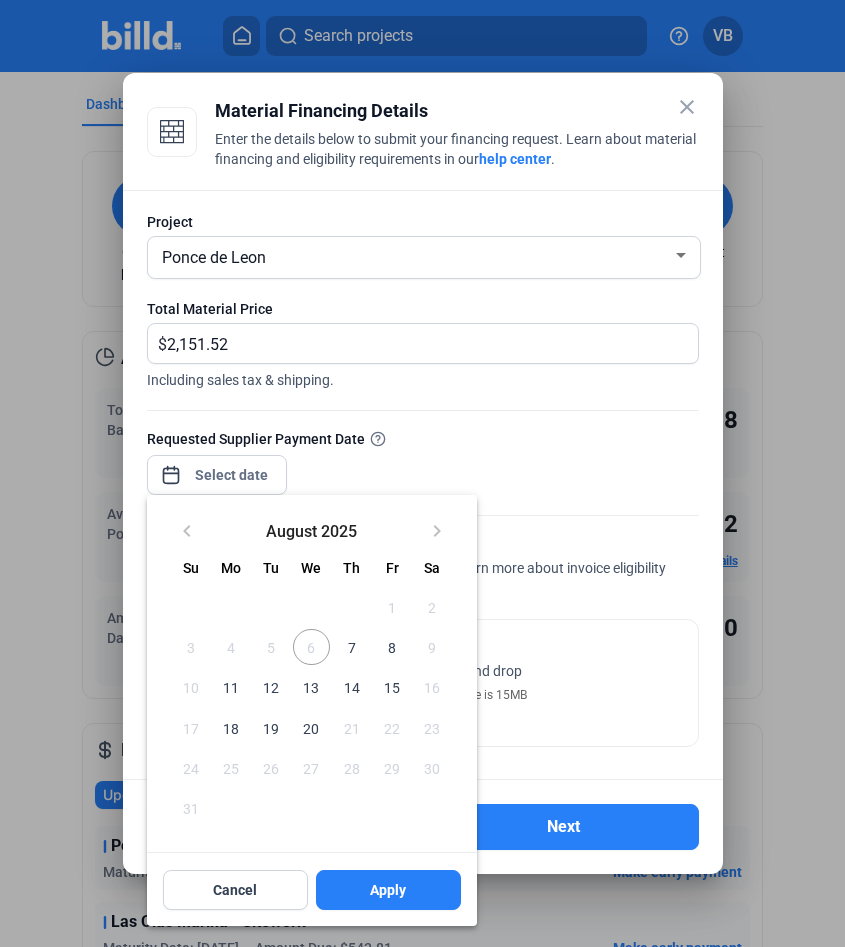 click on "7" at bounding box center [352, 647] 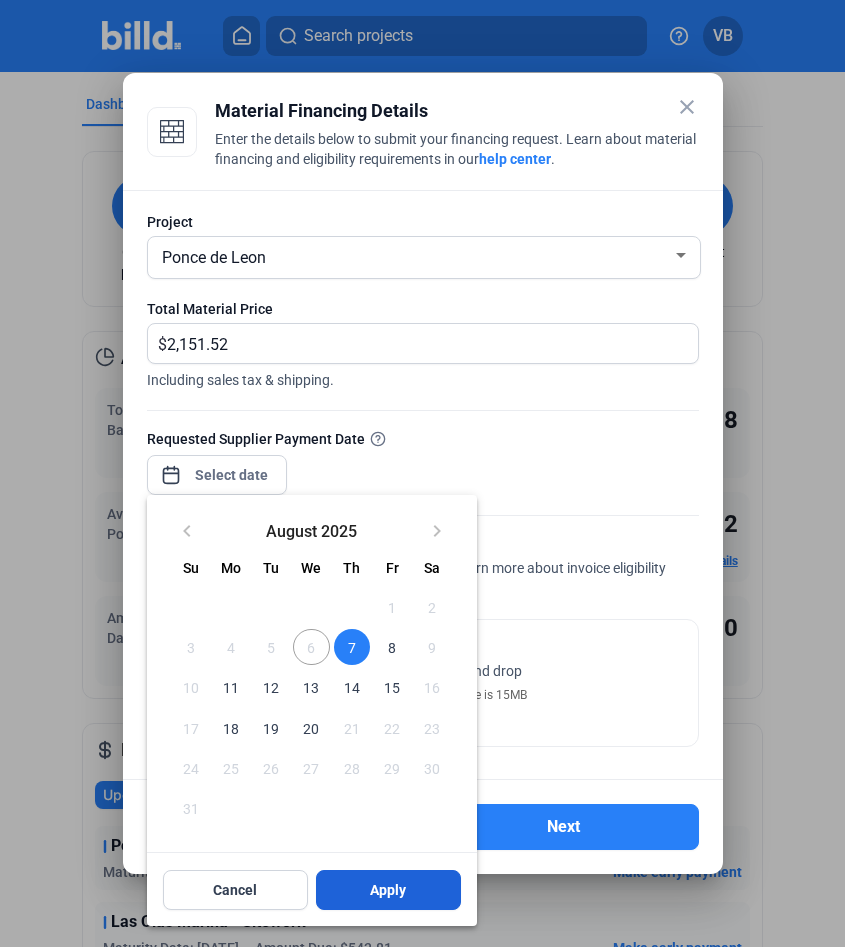click on "Apply" at bounding box center (388, 890) 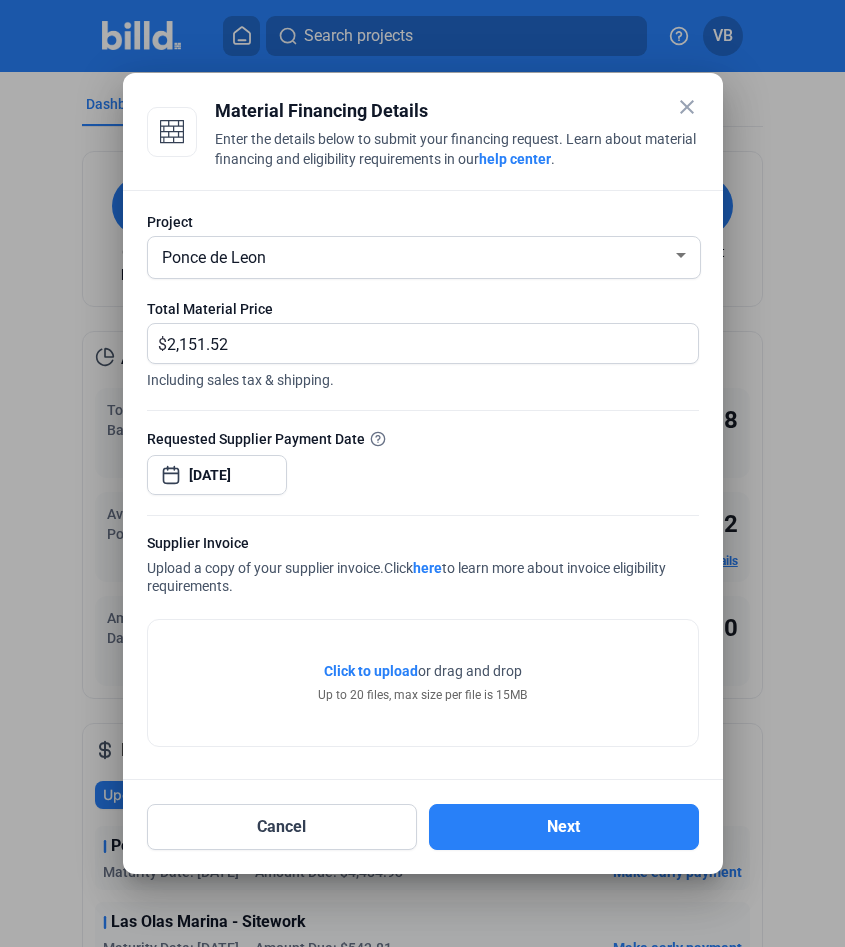 click on "Click to upload  Tap to upload or drag and drop  Up to 20 files, max size per file is 15MB" 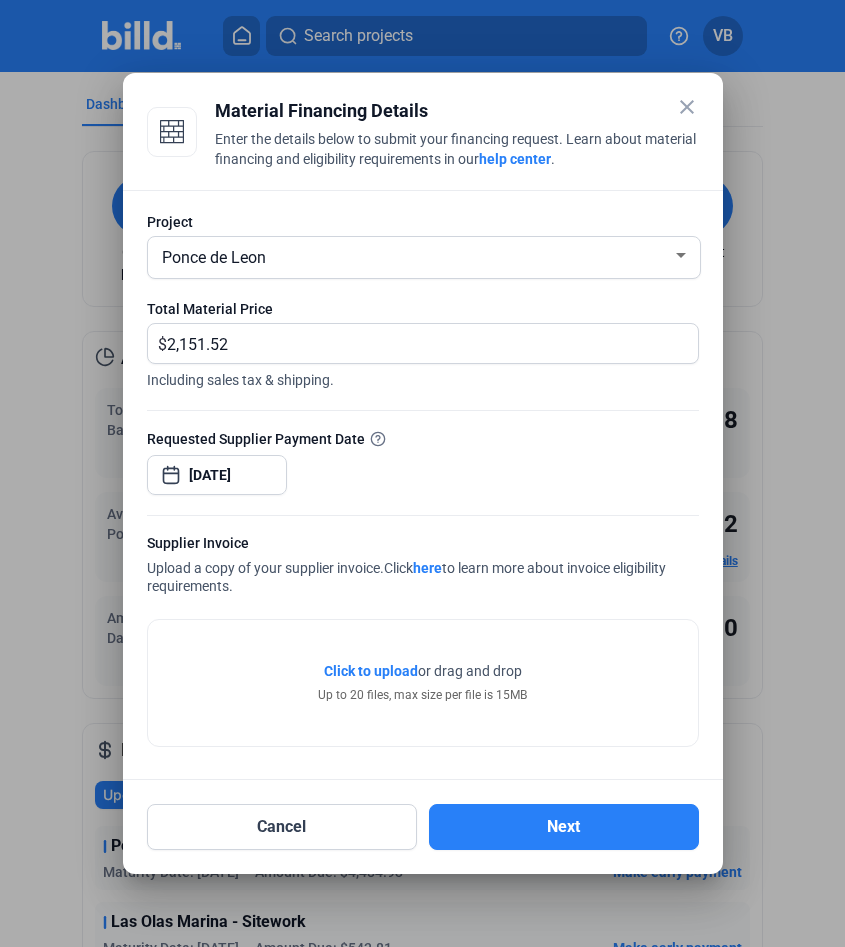 click on "Click to upload" 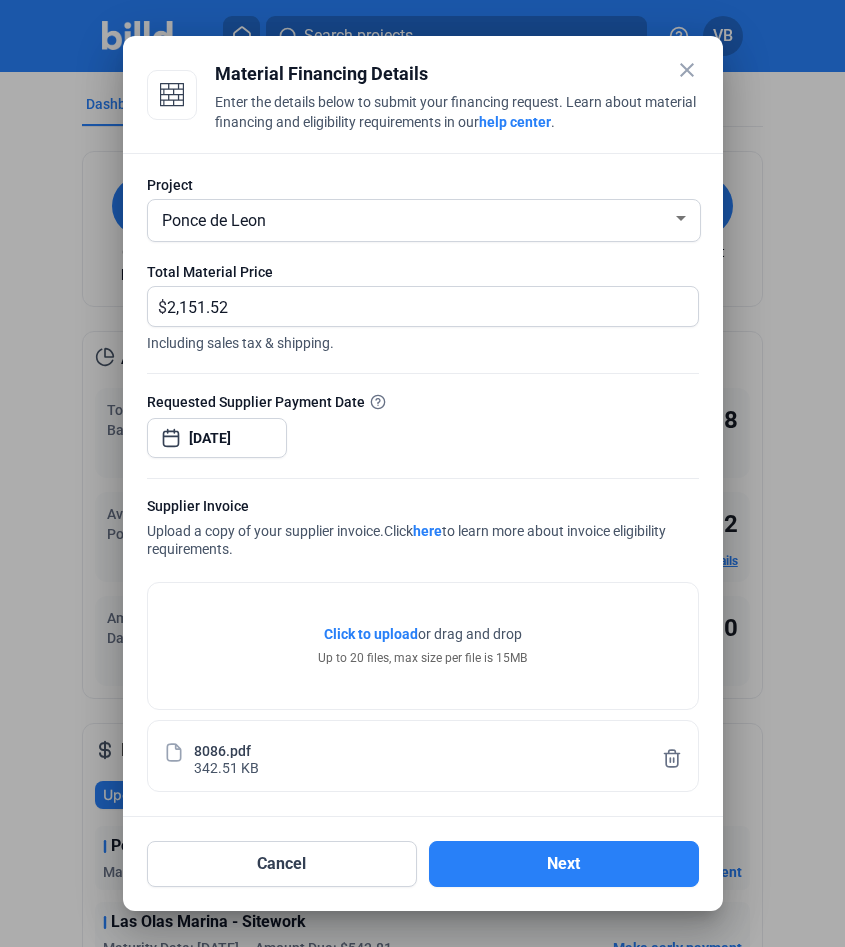 click 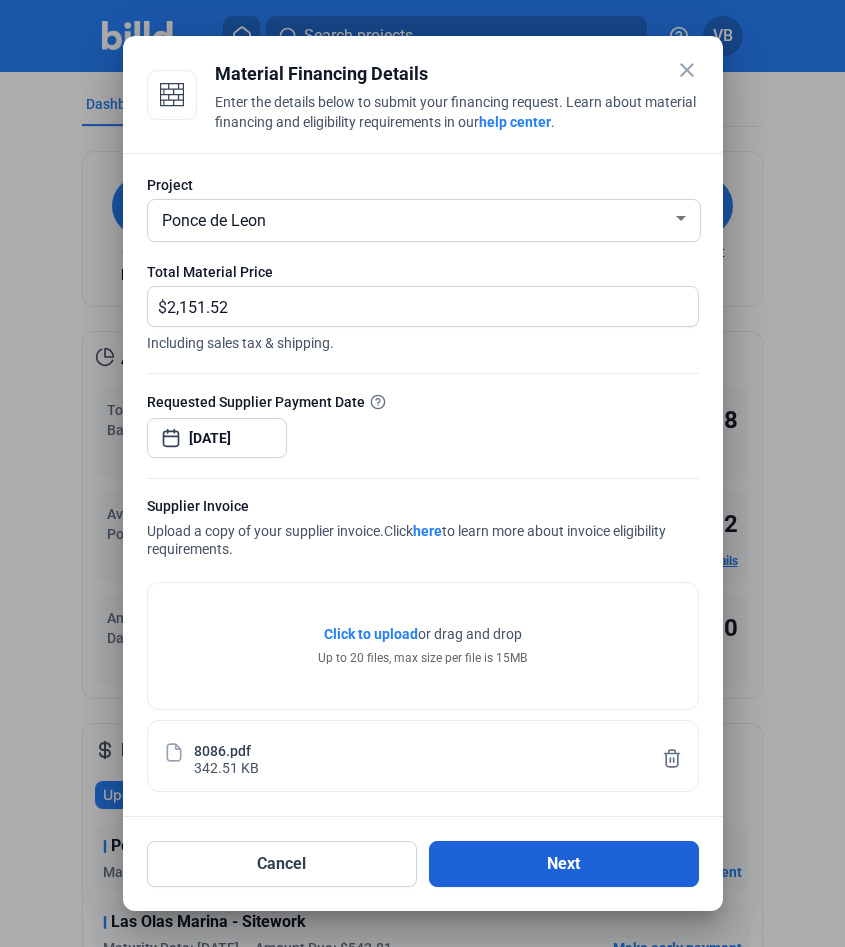 click on "Next" at bounding box center [564, 864] 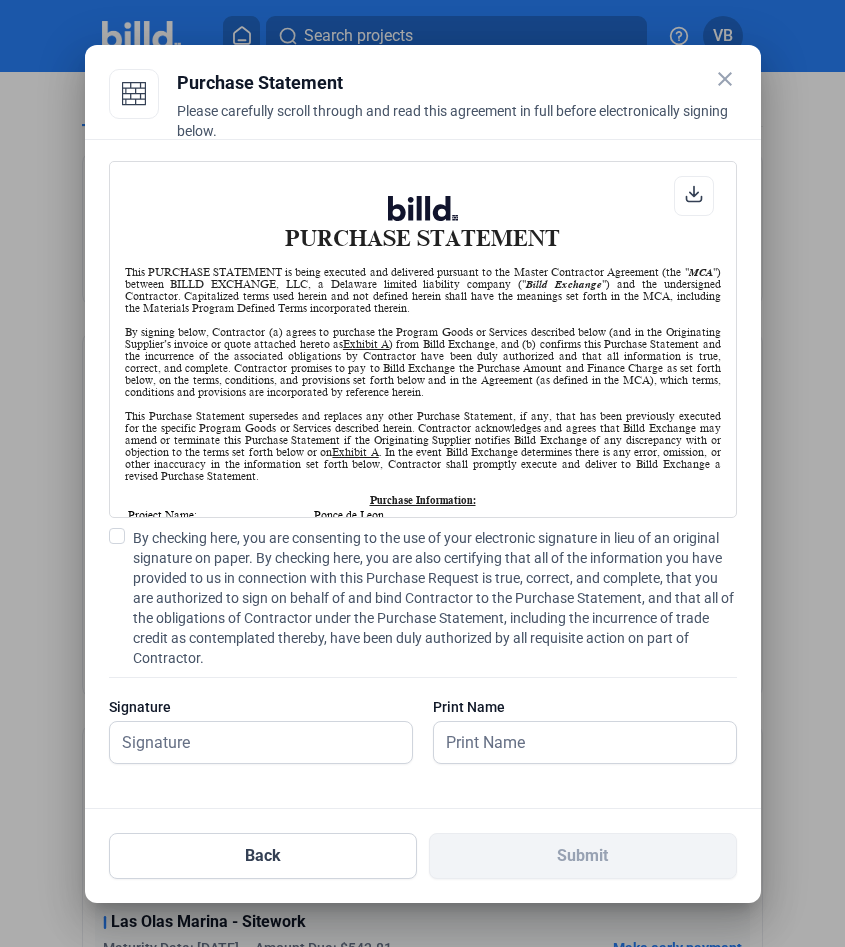 scroll, scrollTop: 1, scrollLeft: 0, axis: vertical 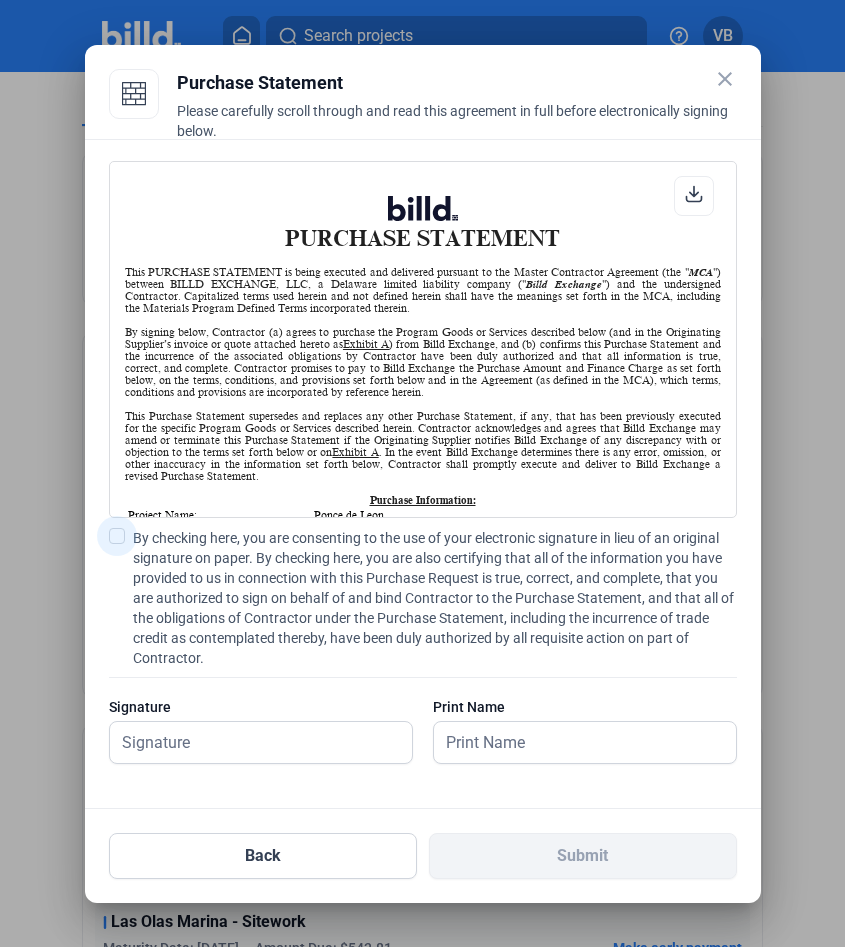 click on "By checking here, you are consenting to the use of your
electronic signature in lieu of an original signature on
paper. By checking here, you are also certifying that all of
the information you have provided to us in connection with
this Purchase Request is true, correct, and complete, that you
are authorized to sign on behalf of and bind Contractor to the
Purchase Statement, and that all of the obligations of
Contractor under the Purchase Statement, including the
incurrence of trade credit as contemplated thereby, have been
duly authorized by all requisite action on part of Contractor." at bounding box center (435, 598) 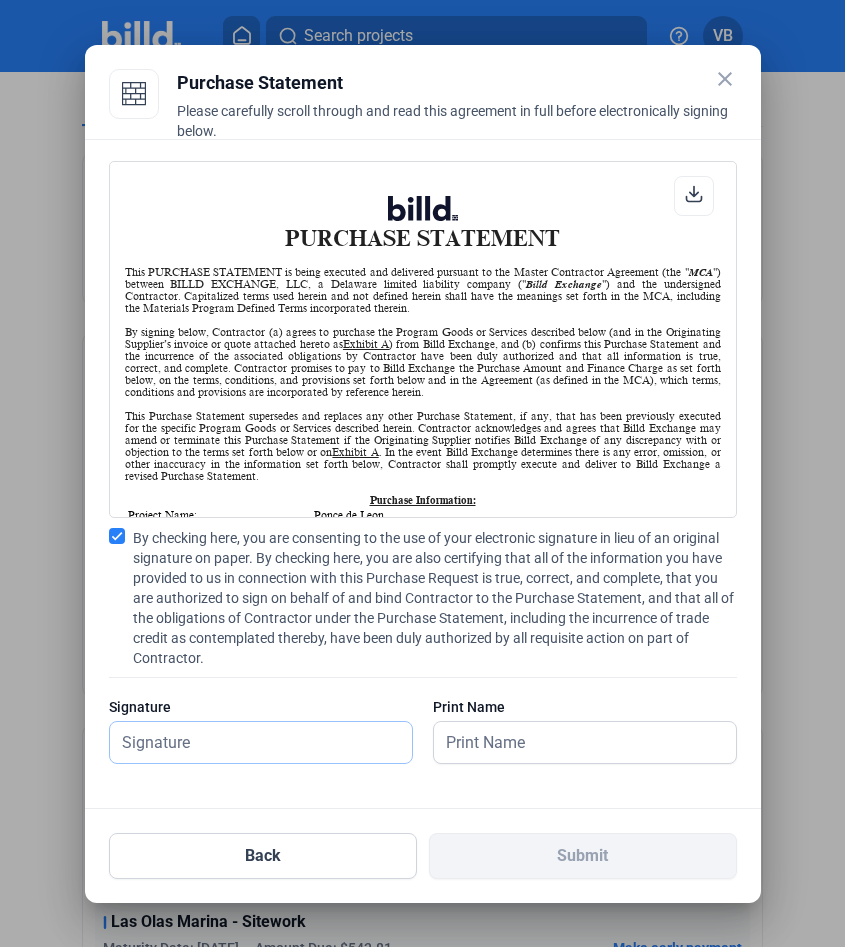 click at bounding box center [261, 742] 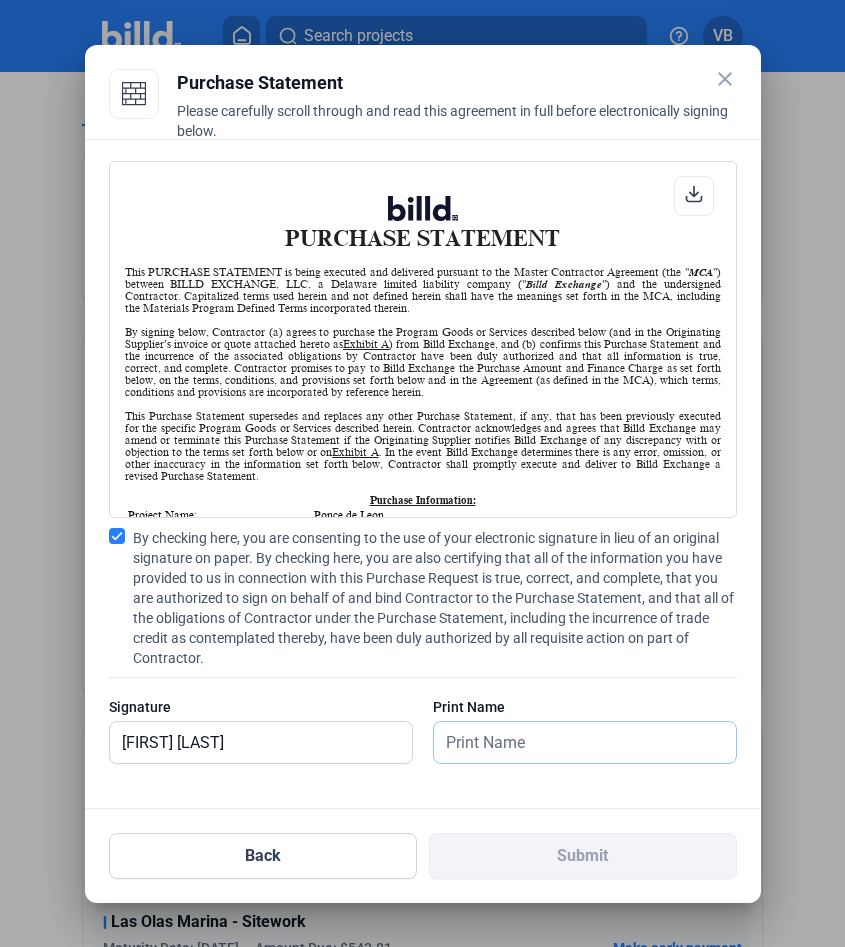 click at bounding box center [575, 742] 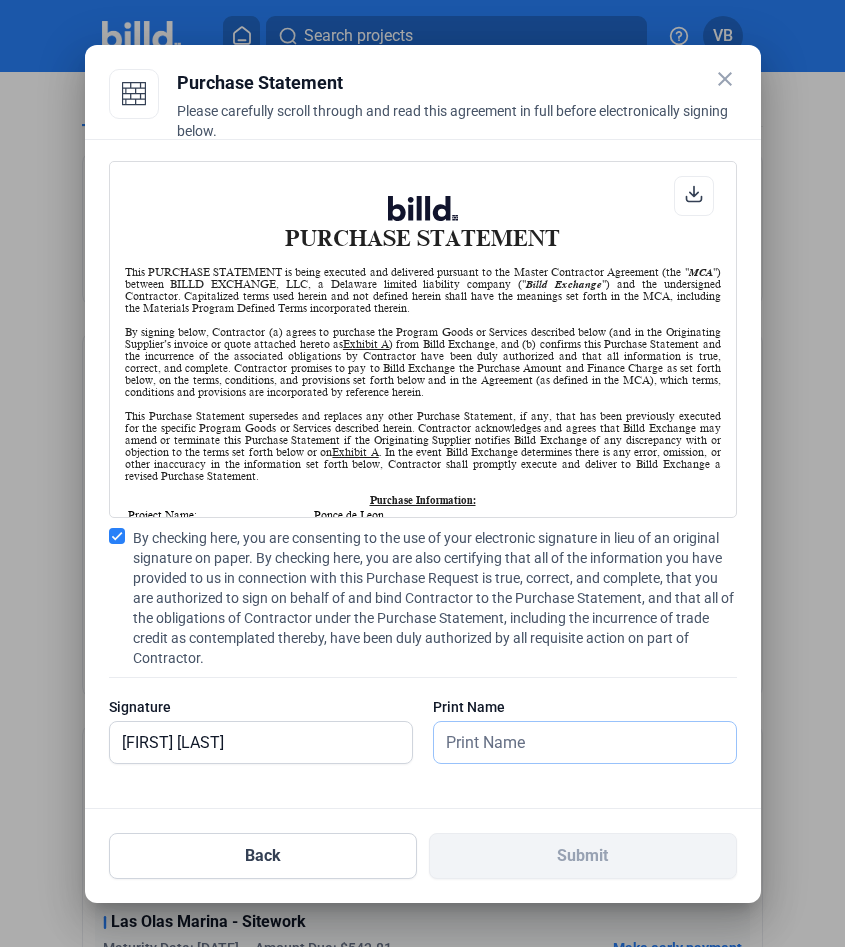 type on "[FIRST] [LAST]" 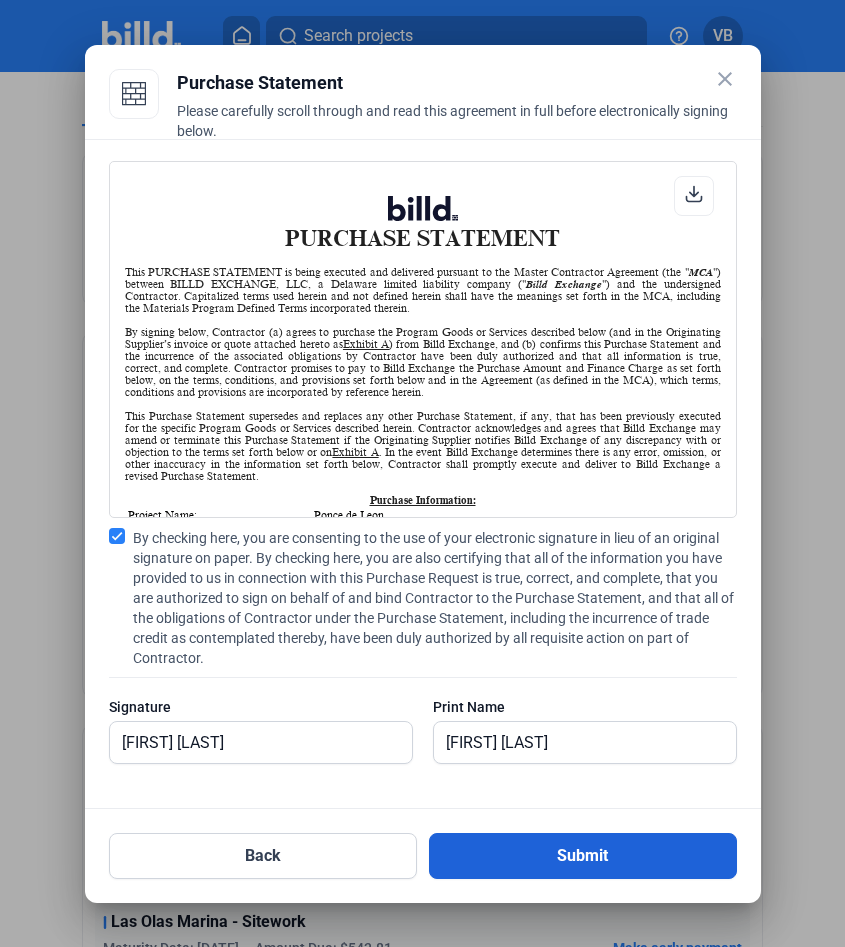 click on "Submit" at bounding box center [583, 856] 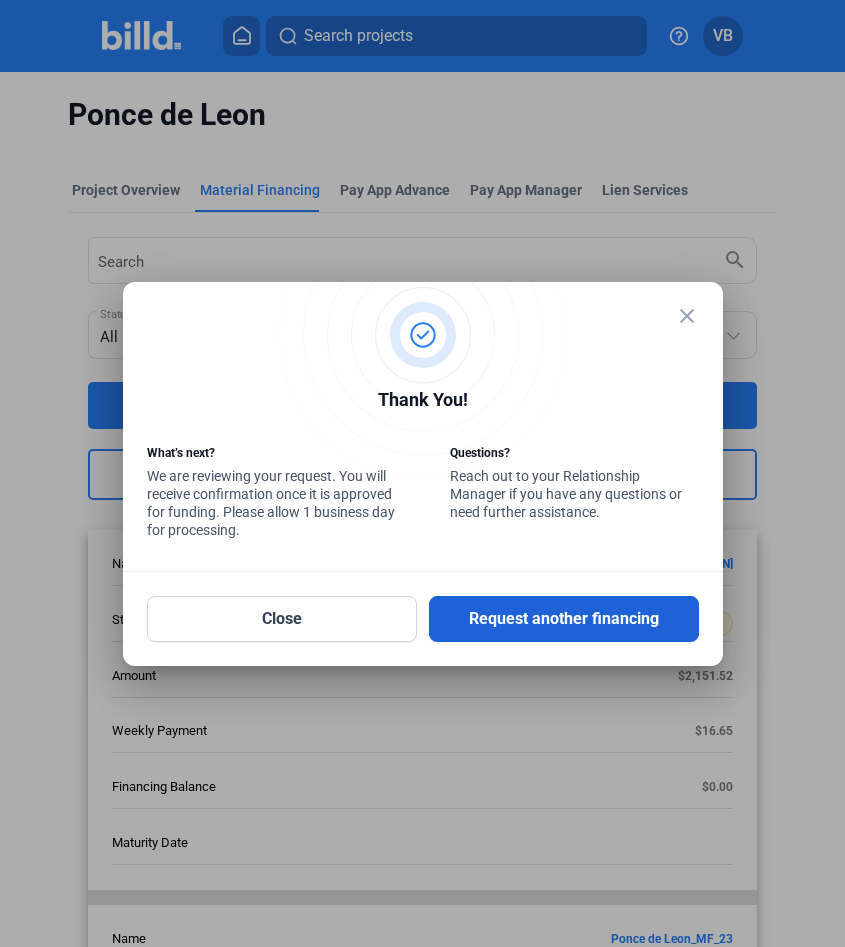 click on "Request another financing" at bounding box center (564, 619) 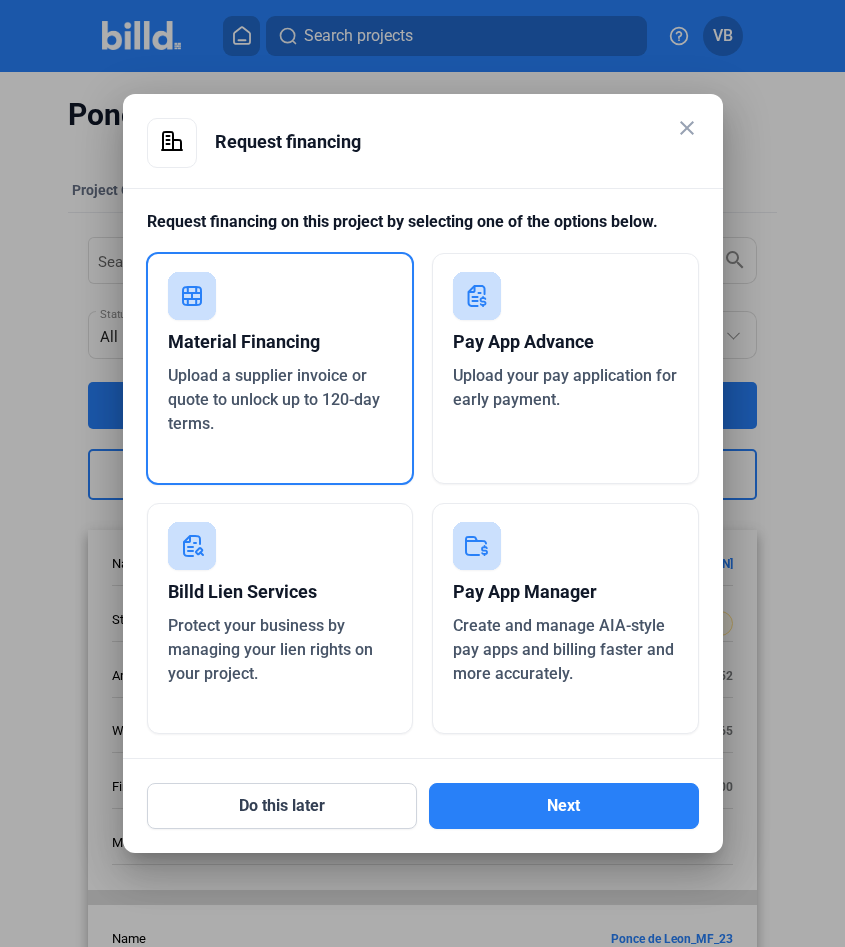 click on "Material Financing" at bounding box center (280, 342) 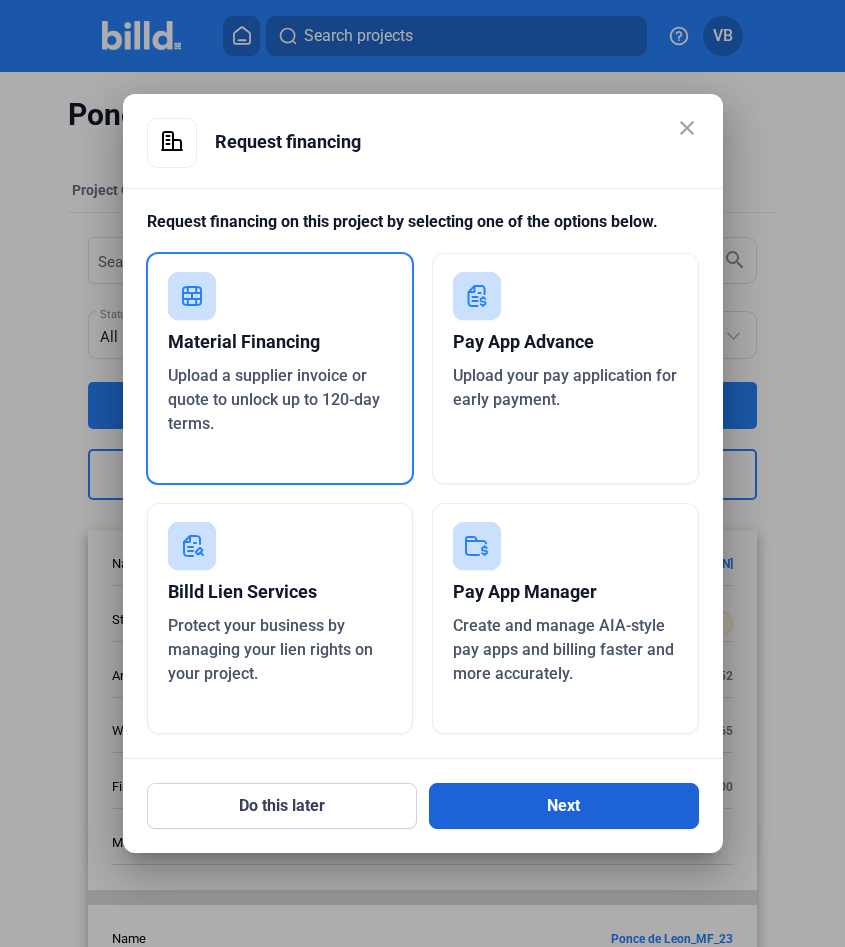 click on "Next" at bounding box center [564, 806] 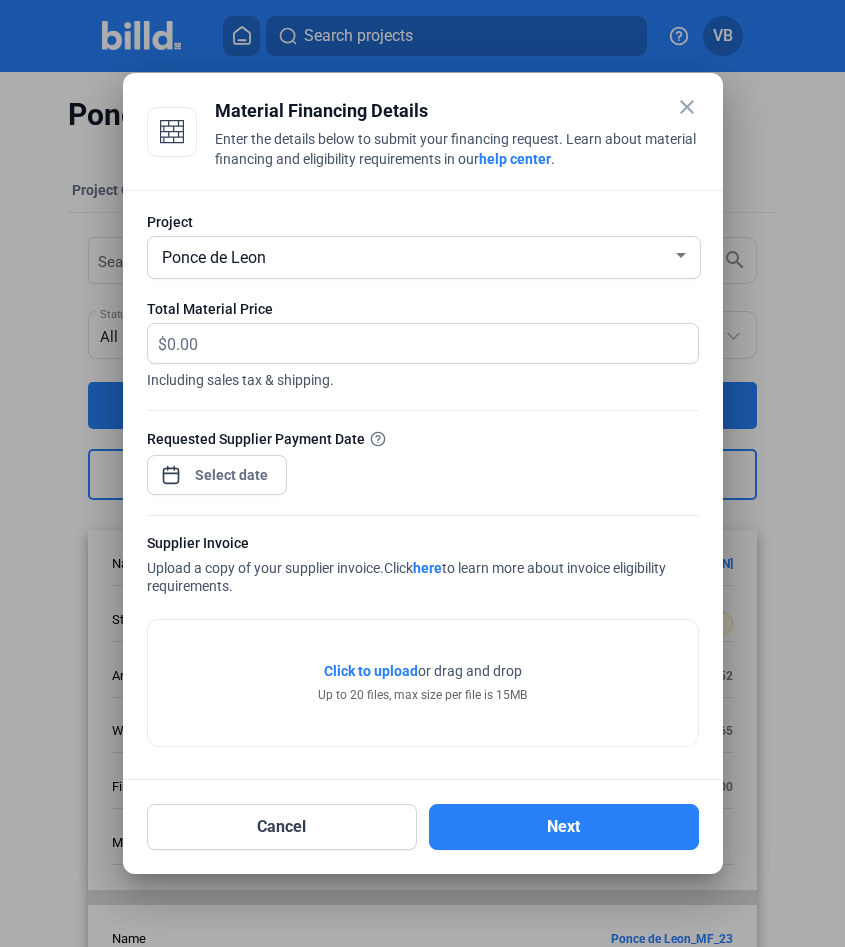 click on "Including sales tax & shipping." 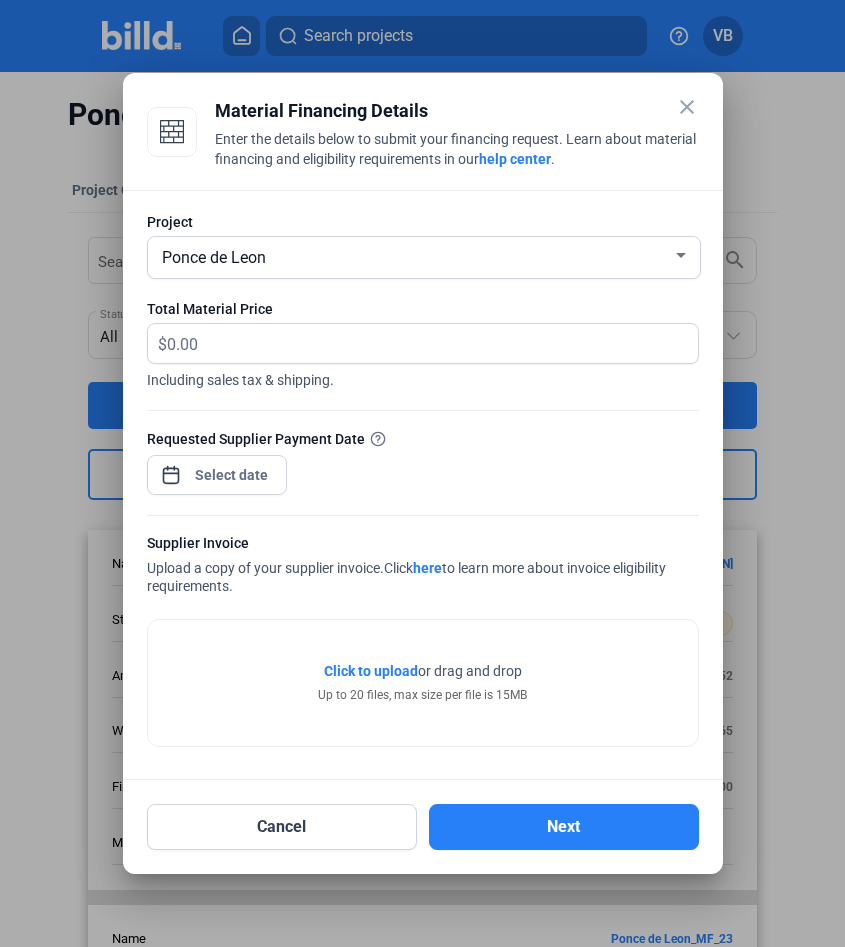 click on "Total Material Price  $ Including sales tax & shipping." 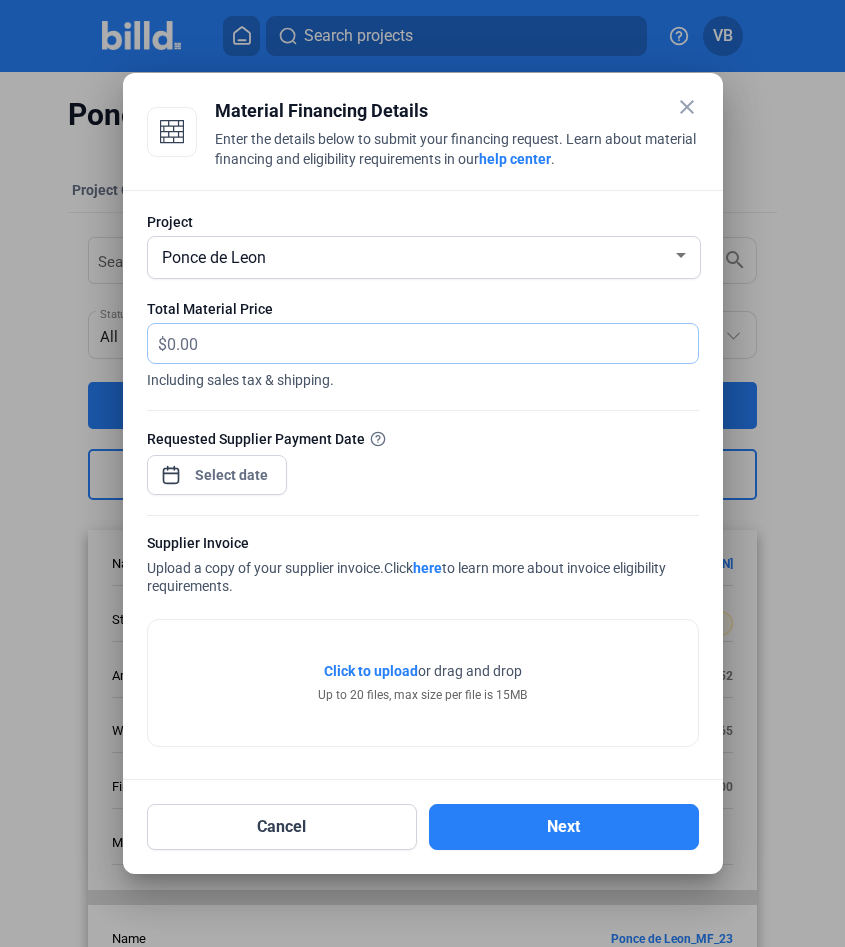 click at bounding box center (421, 343) 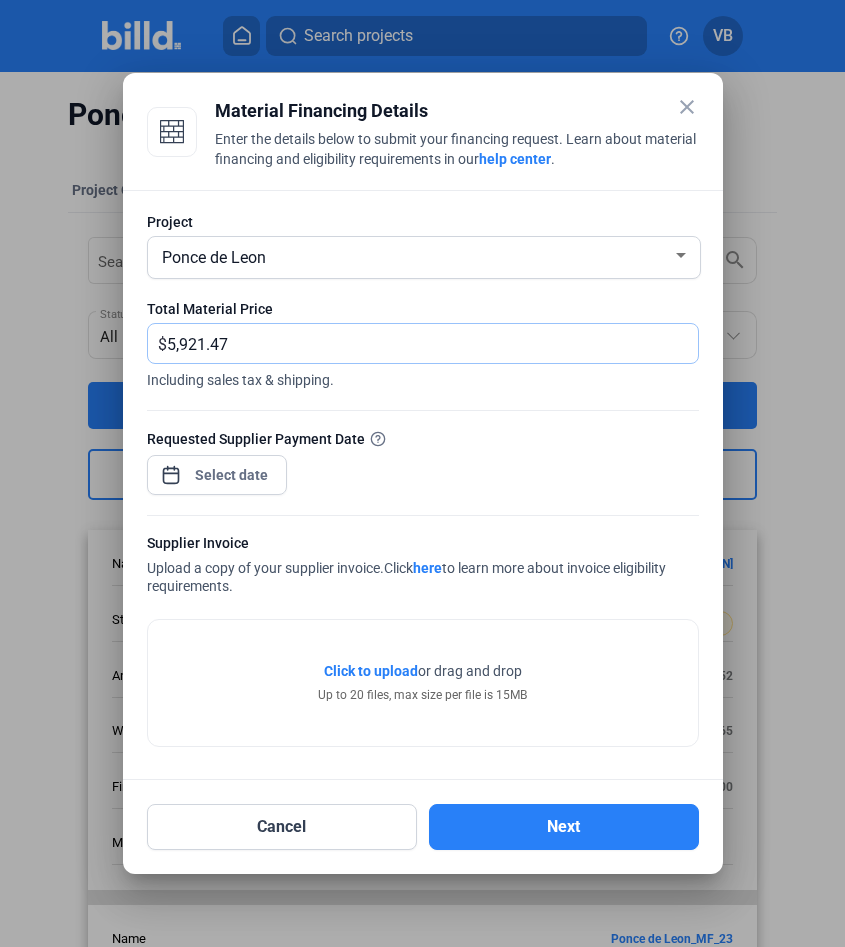 type on "5,921.47" 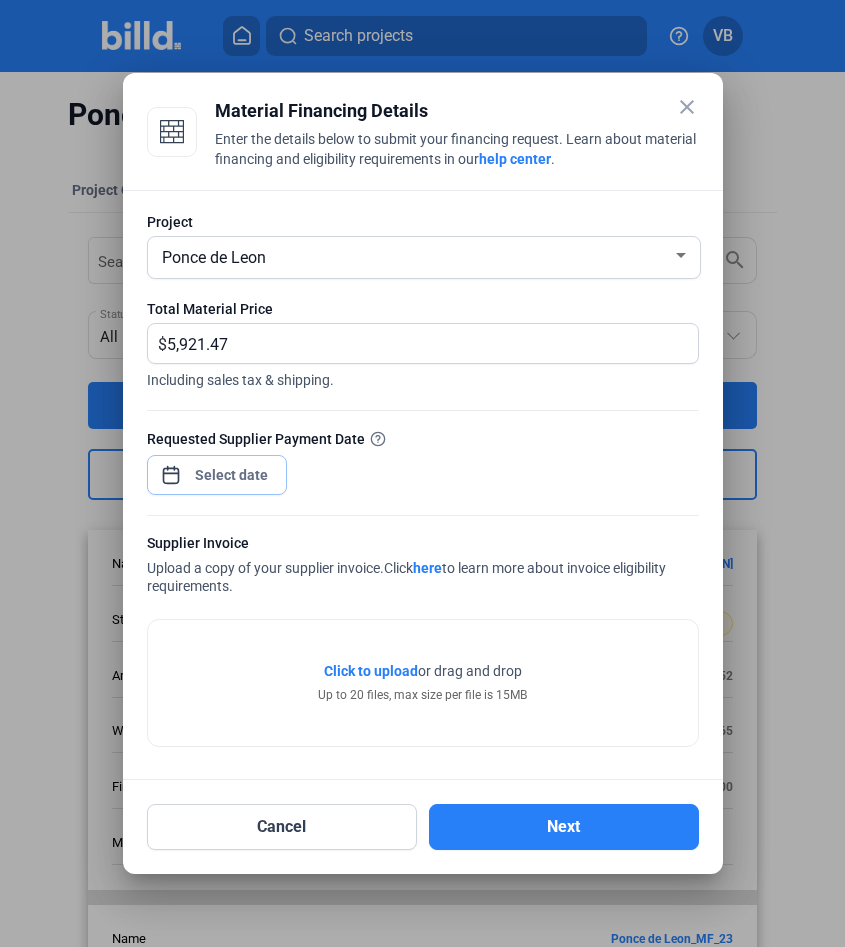 click 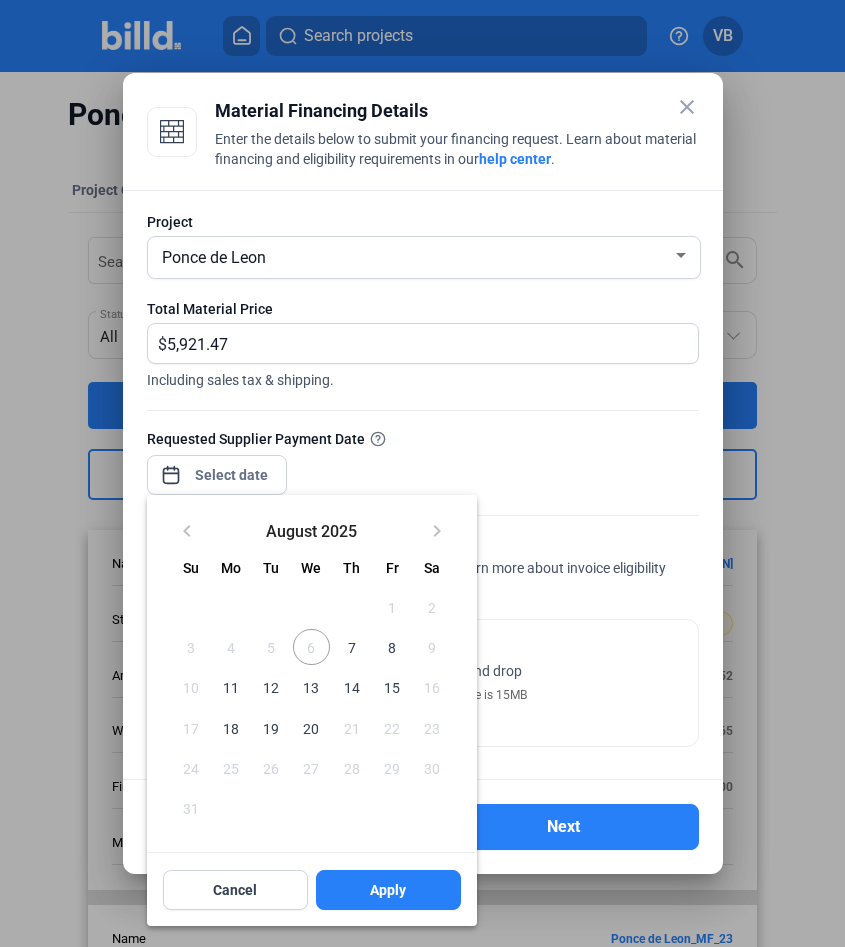 click on "7" at bounding box center [352, 647] 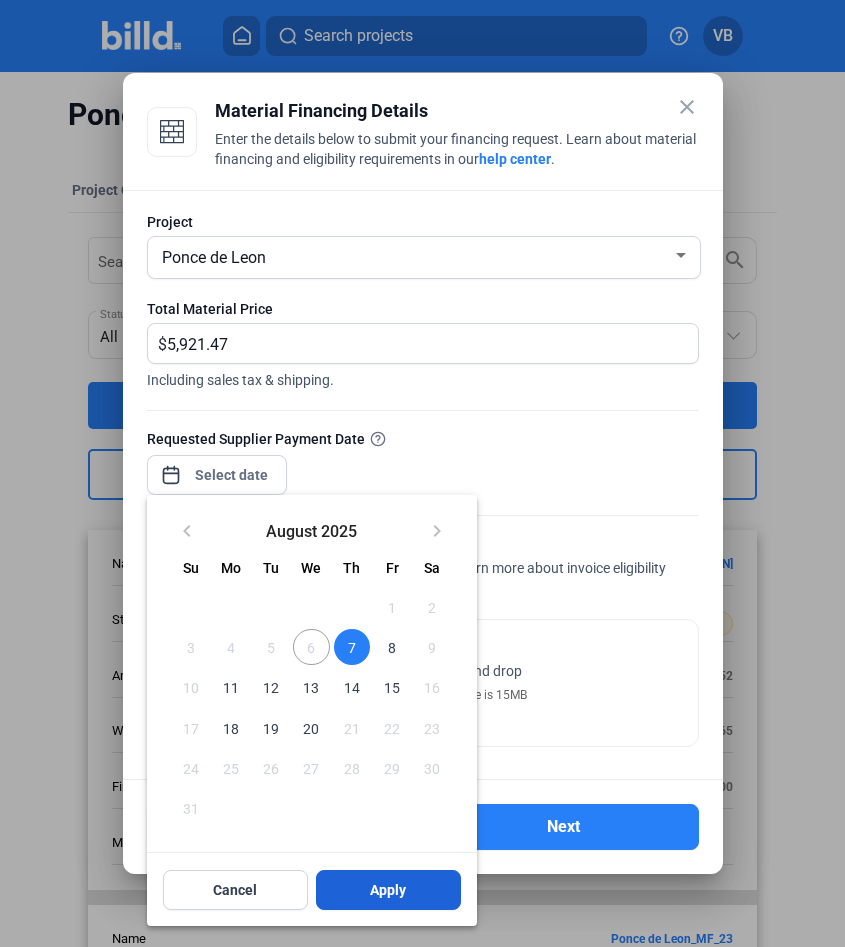 click on "Apply" at bounding box center (388, 890) 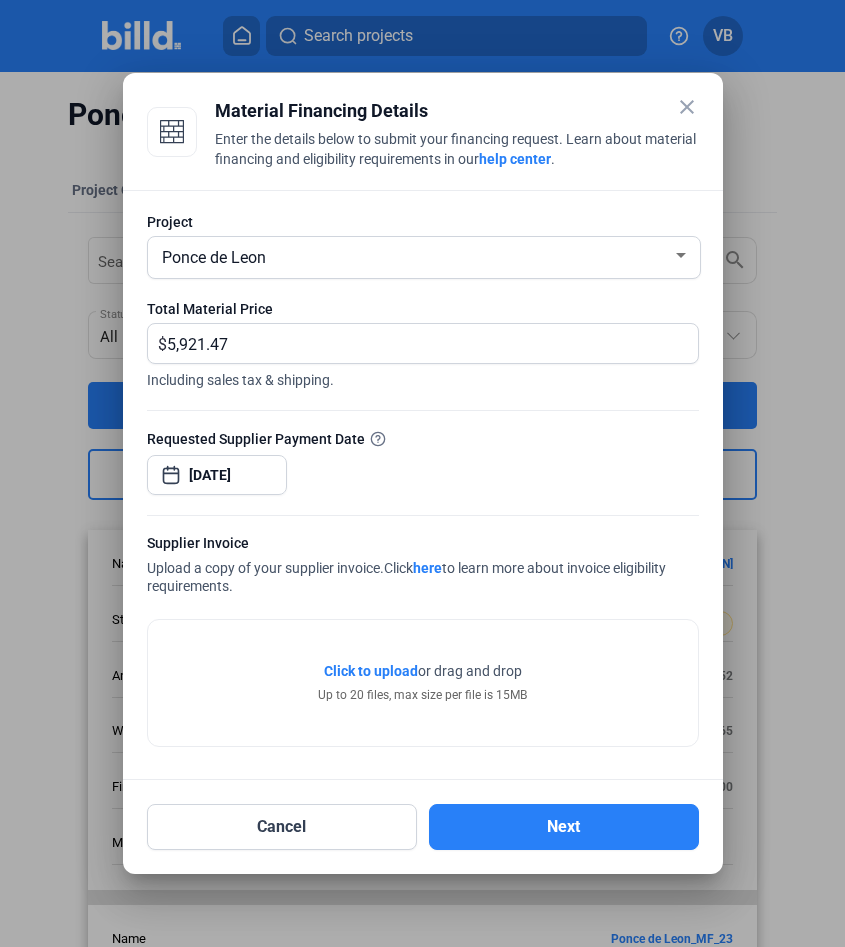 click on "Click to upload" 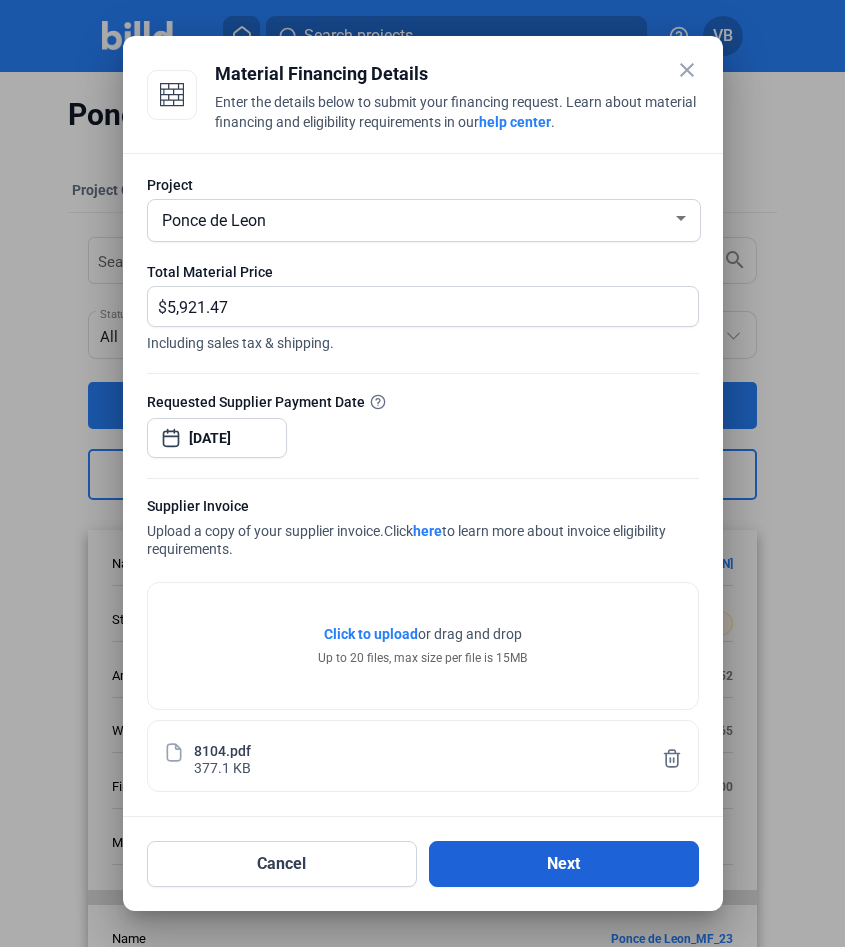 click on "Next" at bounding box center (564, 864) 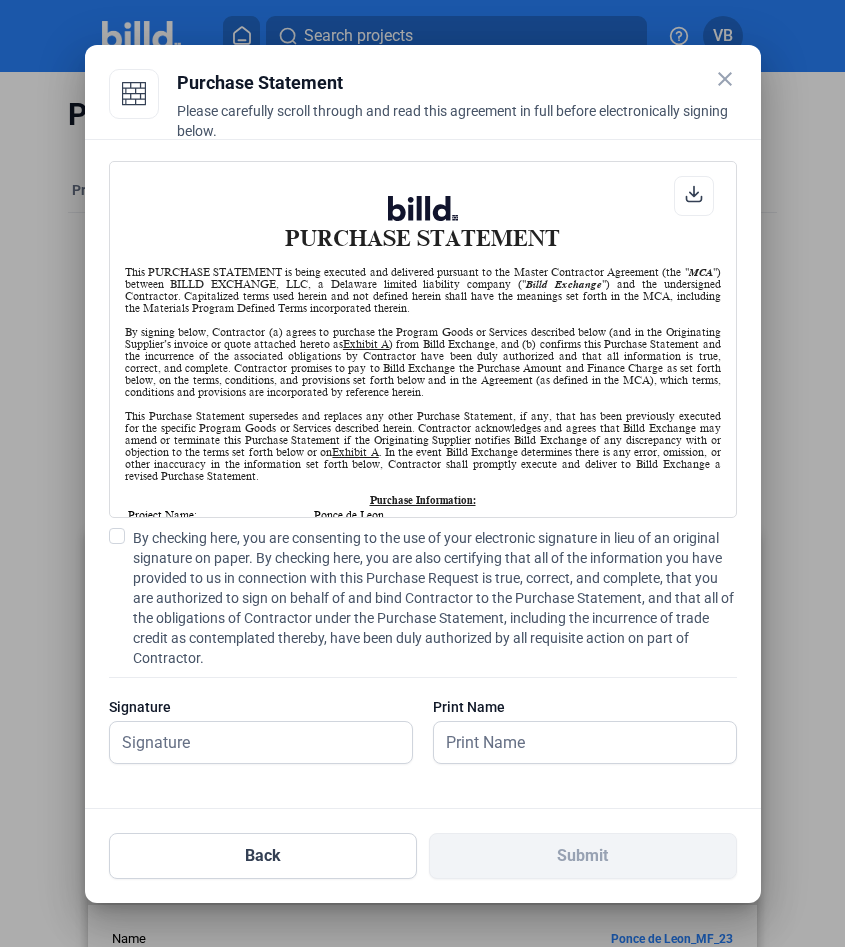 scroll, scrollTop: 1, scrollLeft: 0, axis: vertical 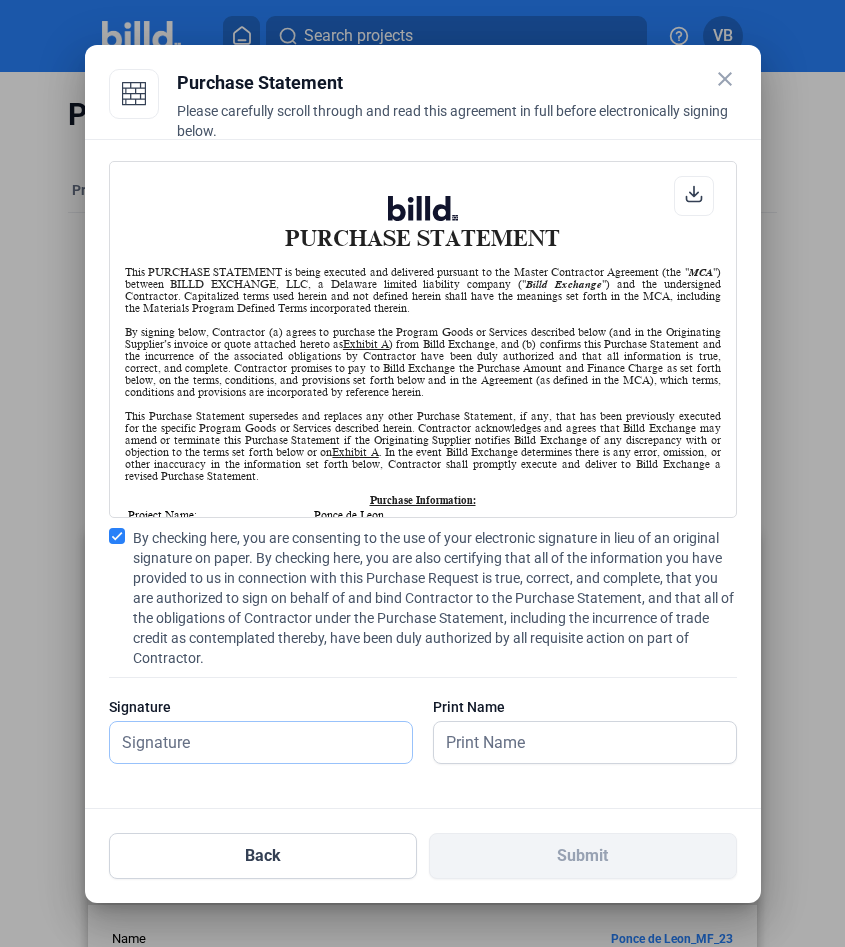 click at bounding box center (261, 742) 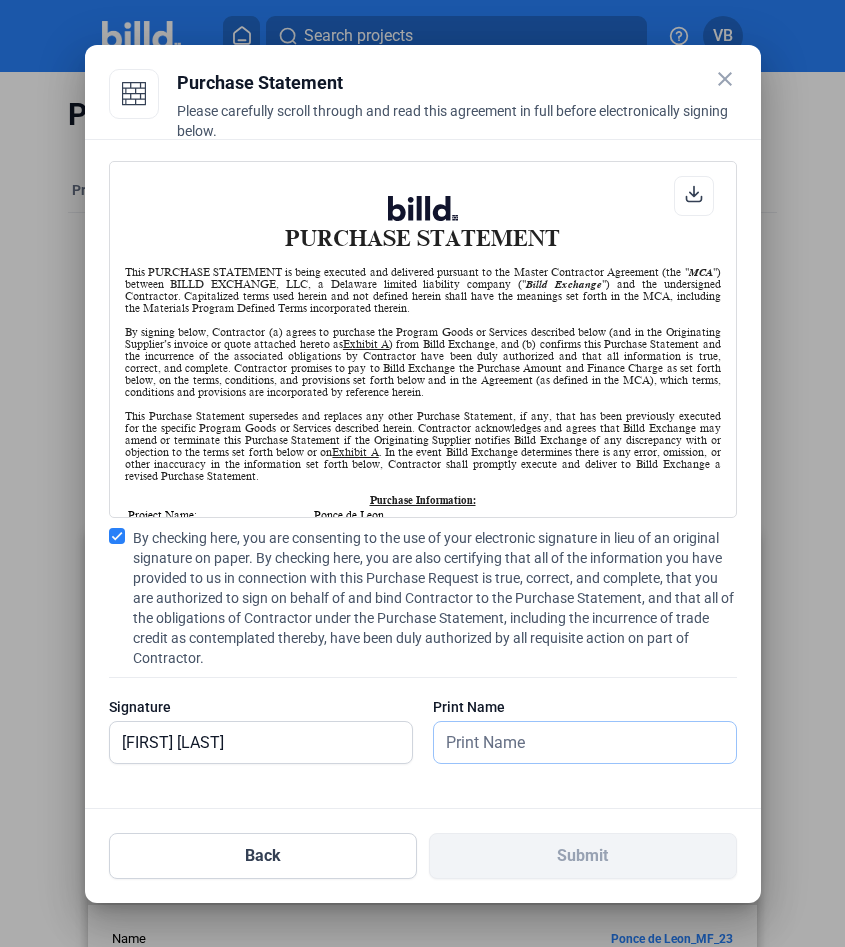 type on "[FIRST] [LAST]" 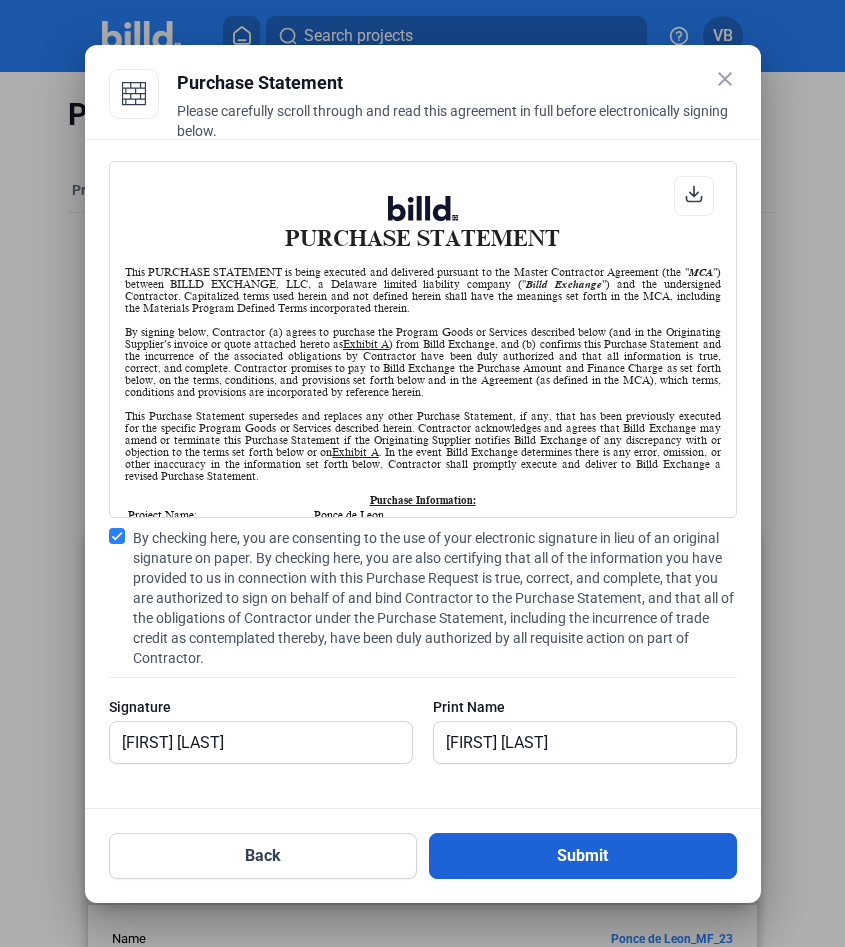 click on "Submit" at bounding box center [583, 856] 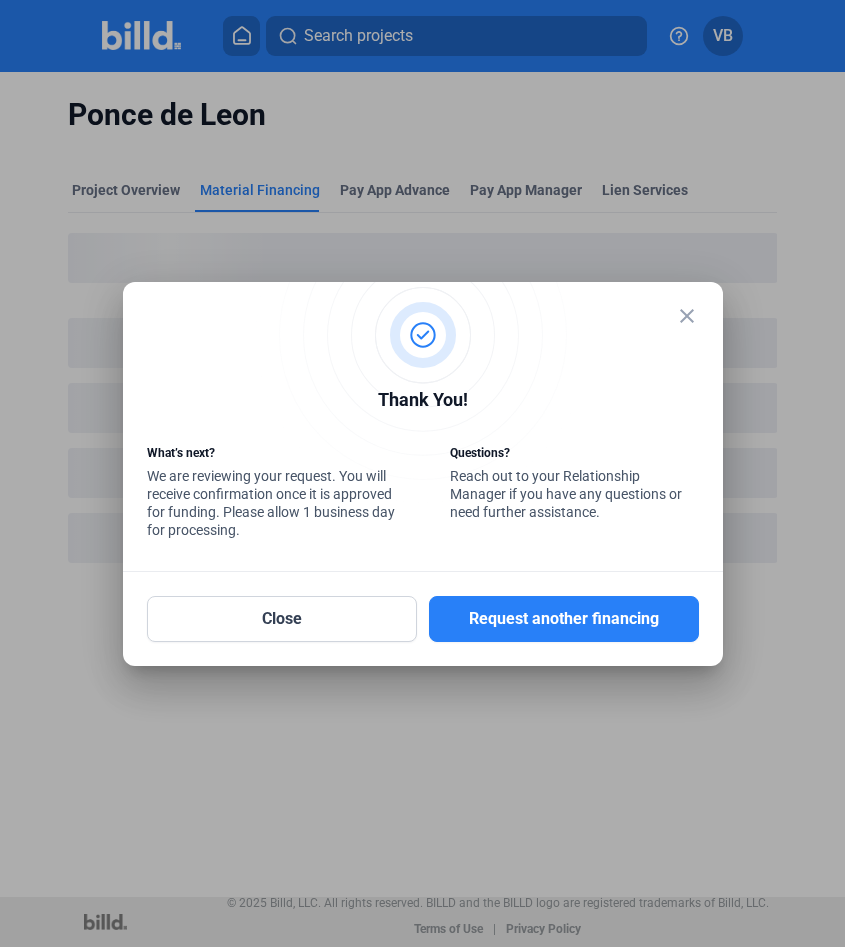 click on "close" at bounding box center [687, 316] 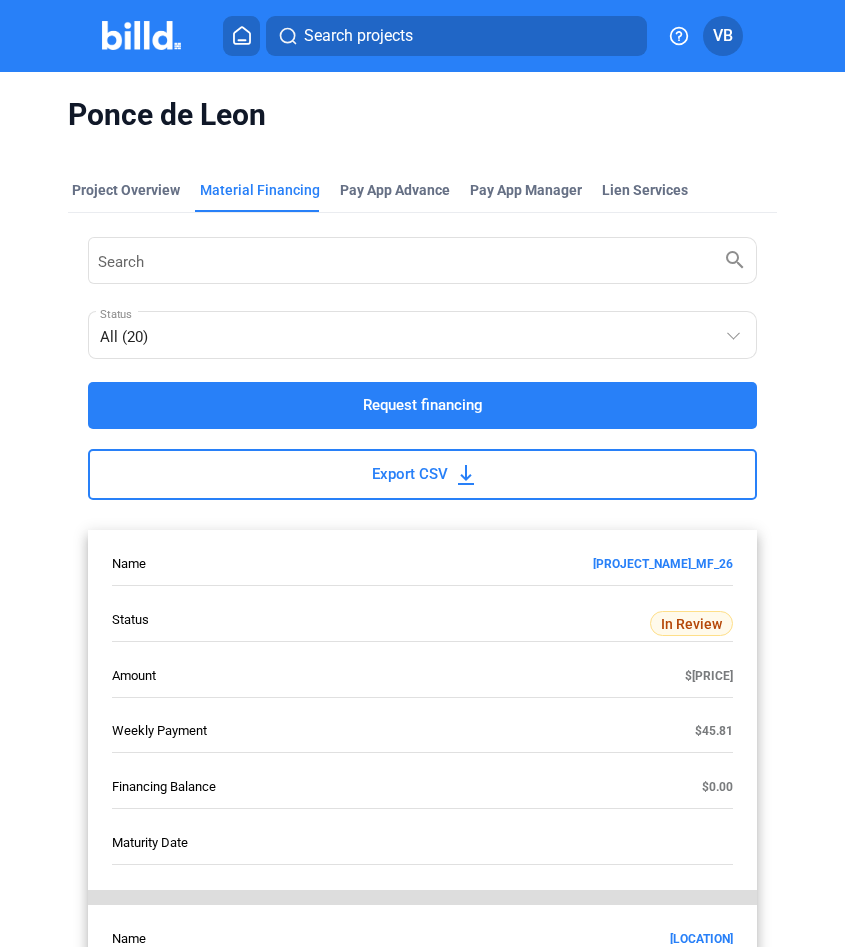 click at bounding box center (141, 35) 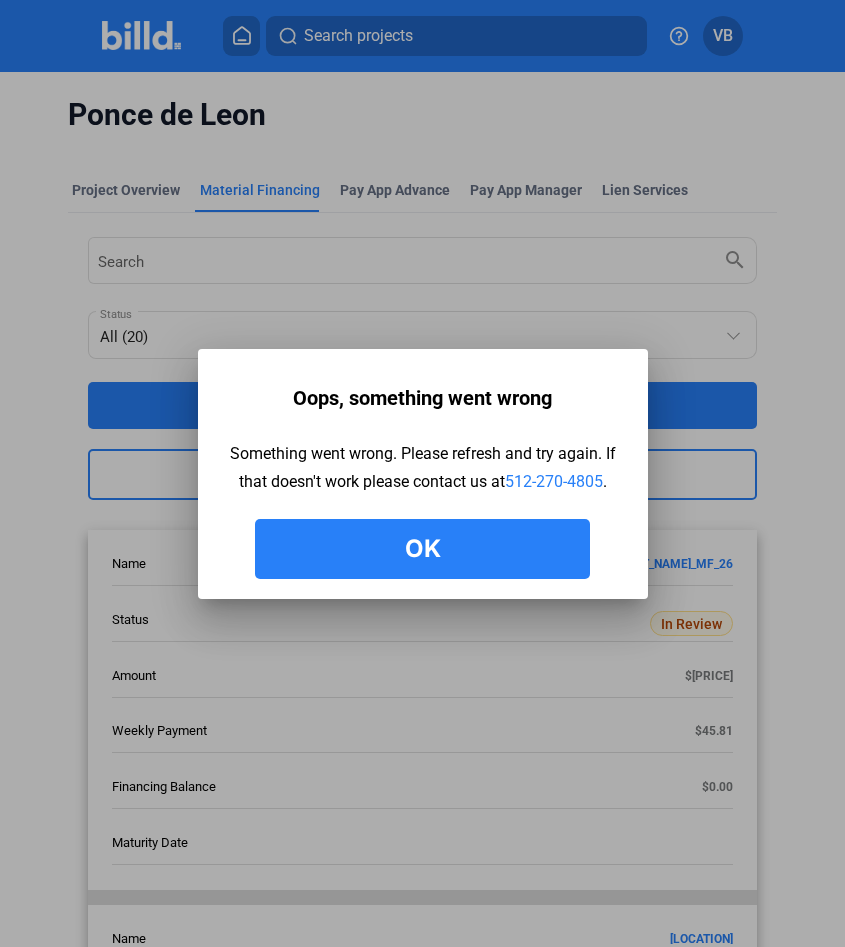 click on "Ok" at bounding box center [422, 549] 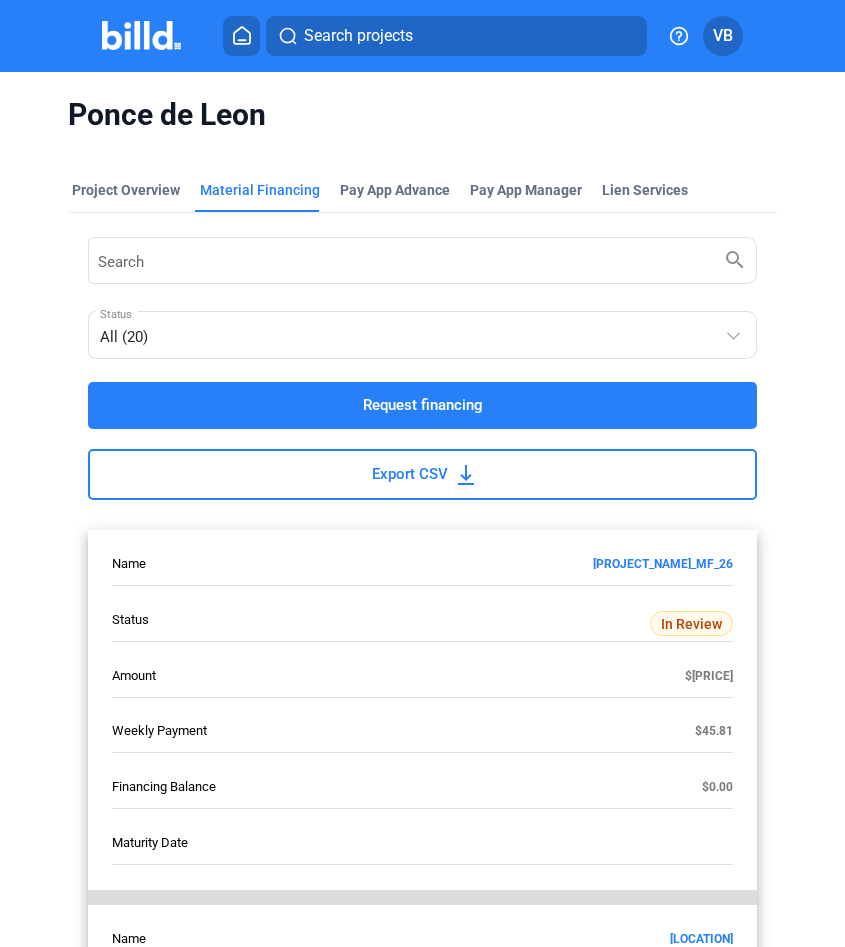 click on "Ponce de Leon" 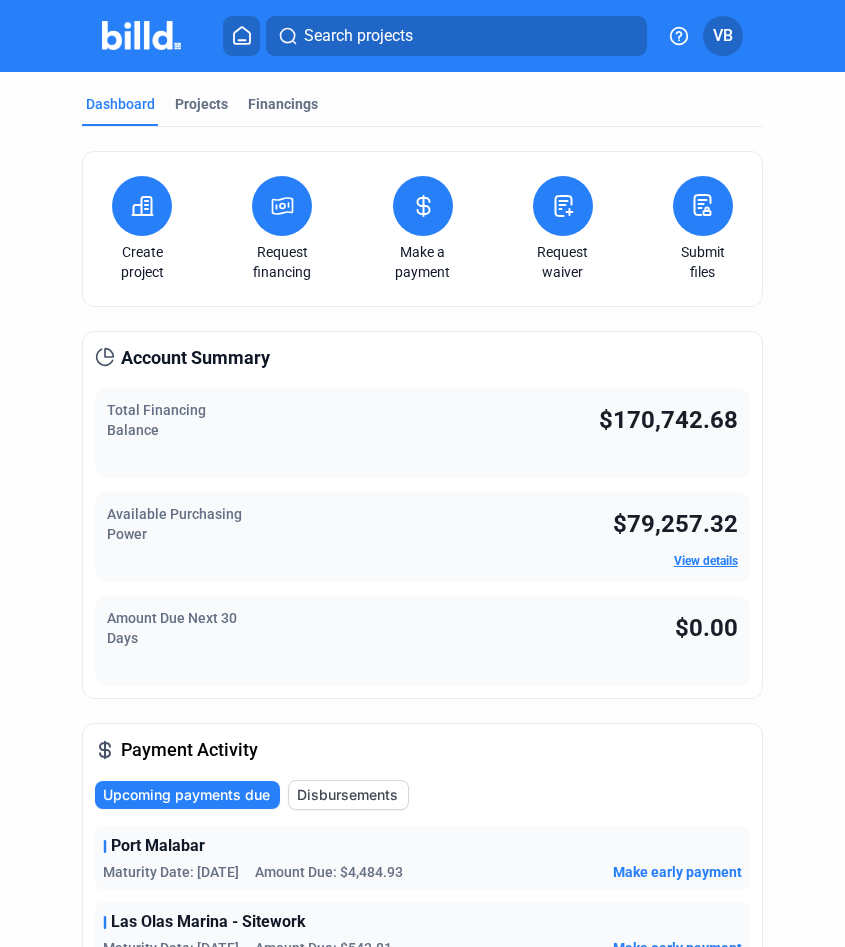 click on "Request financing" at bounding box center [282, 229] 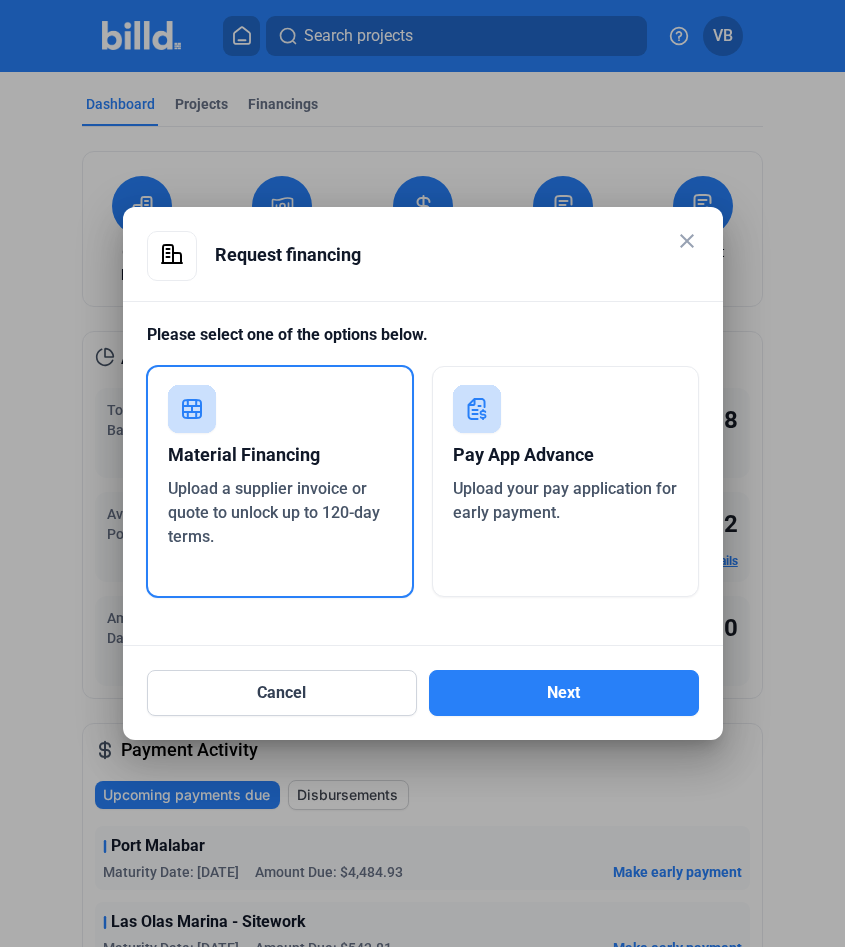 click on "Upload a supplier invoice or quote to unlock up to 120-day terms." at bounding box center (274, 512) 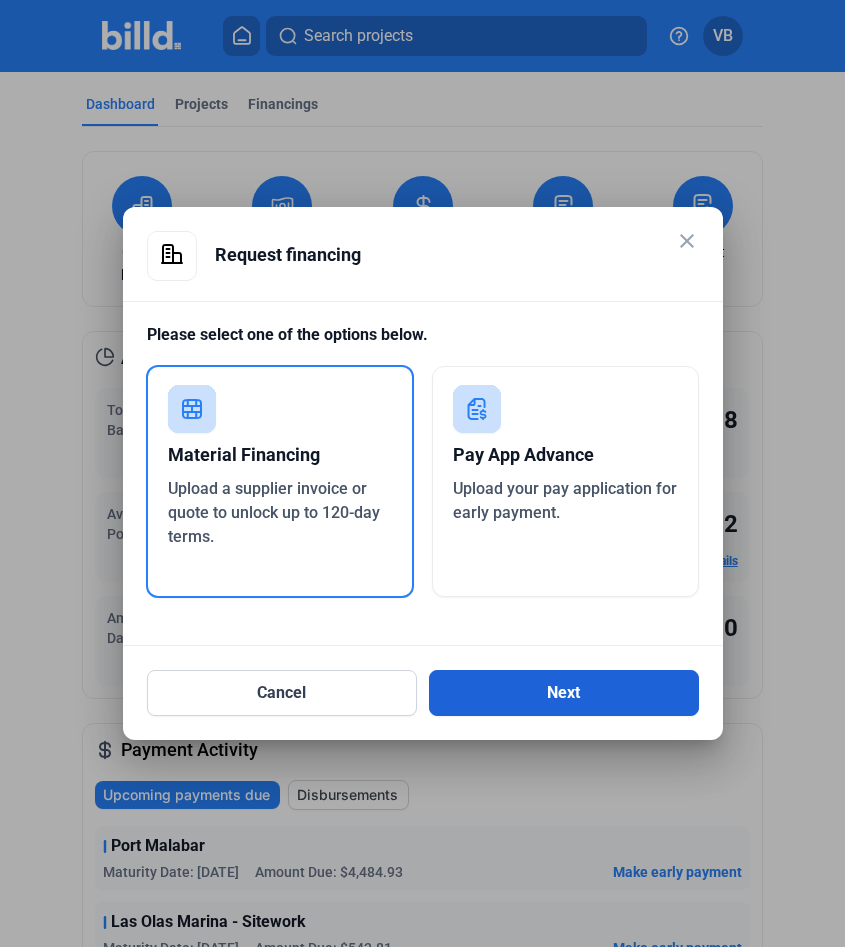 click on "Next" at bounding box center (564, 693) 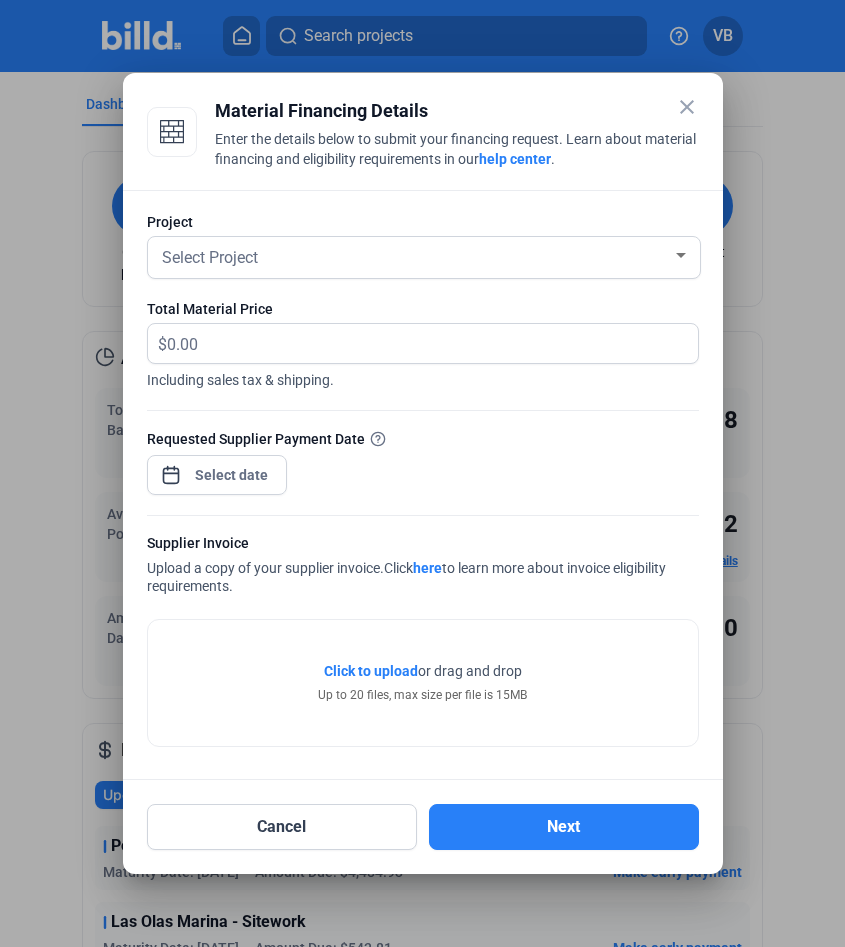 click 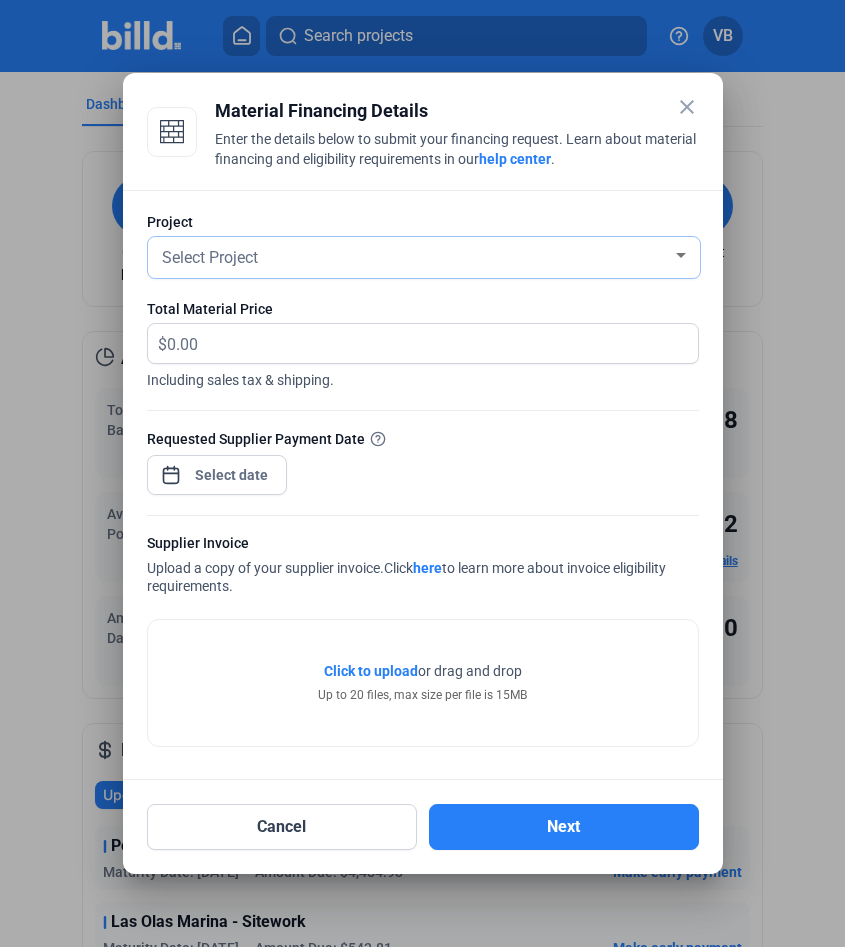 click on "Select Project" at bounding box center (415, 256) 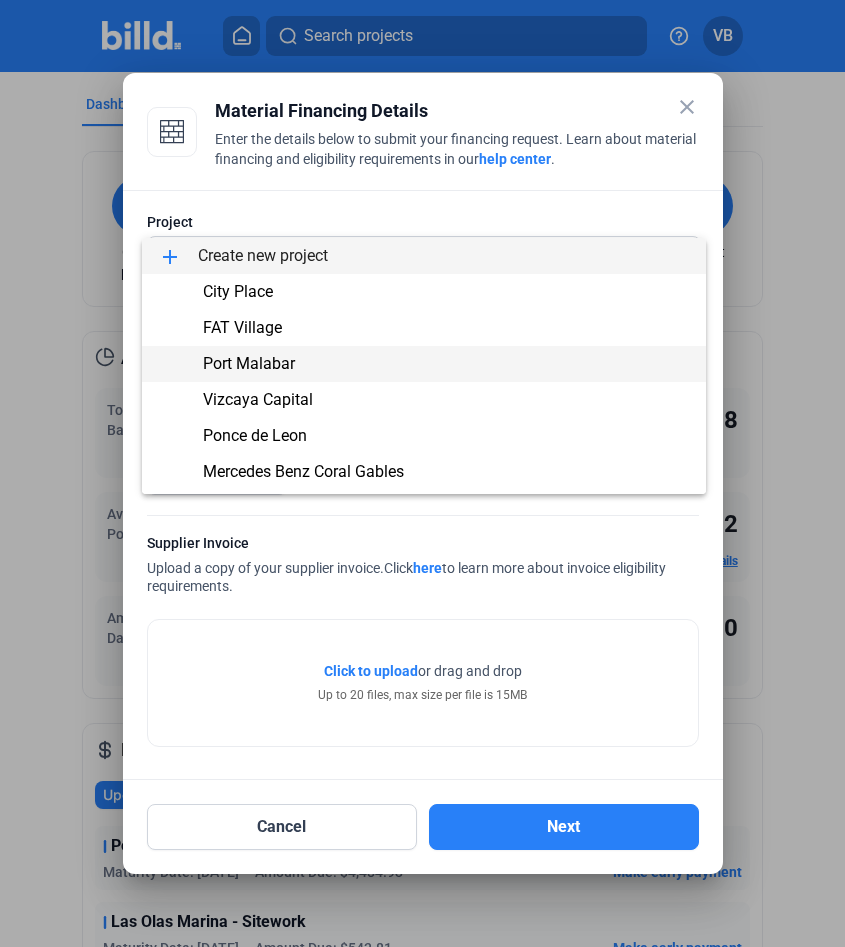 click on "Port Malabar" at bounding box center [424, 364] 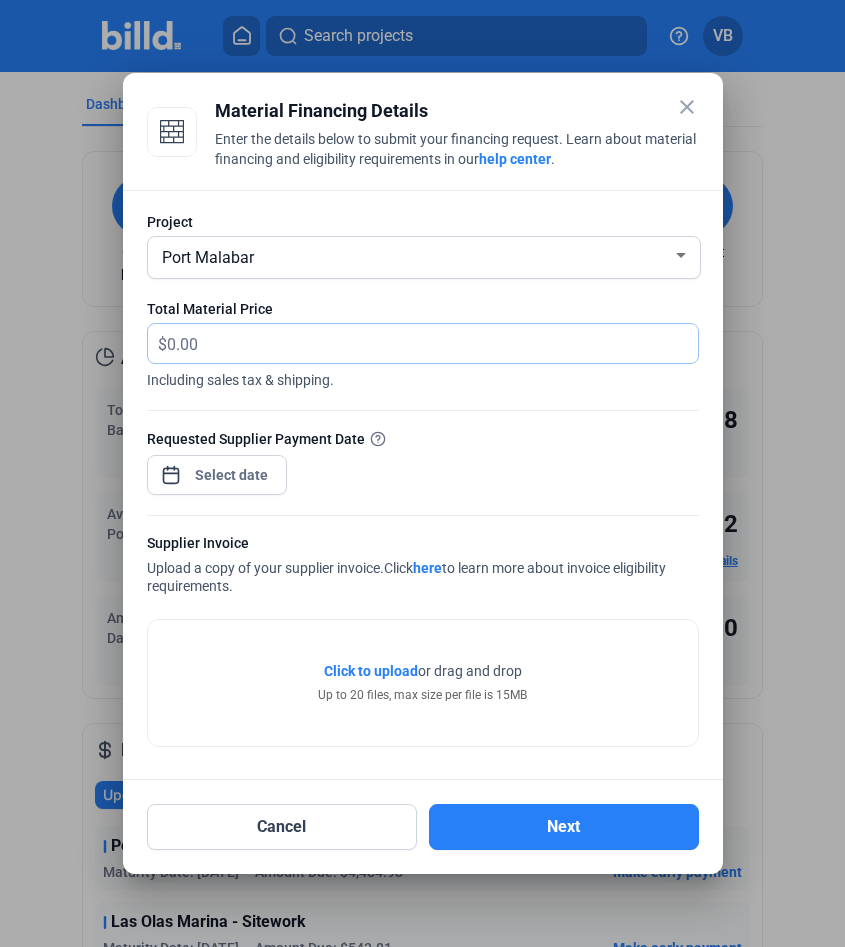 click at bounding box center [421, 343] 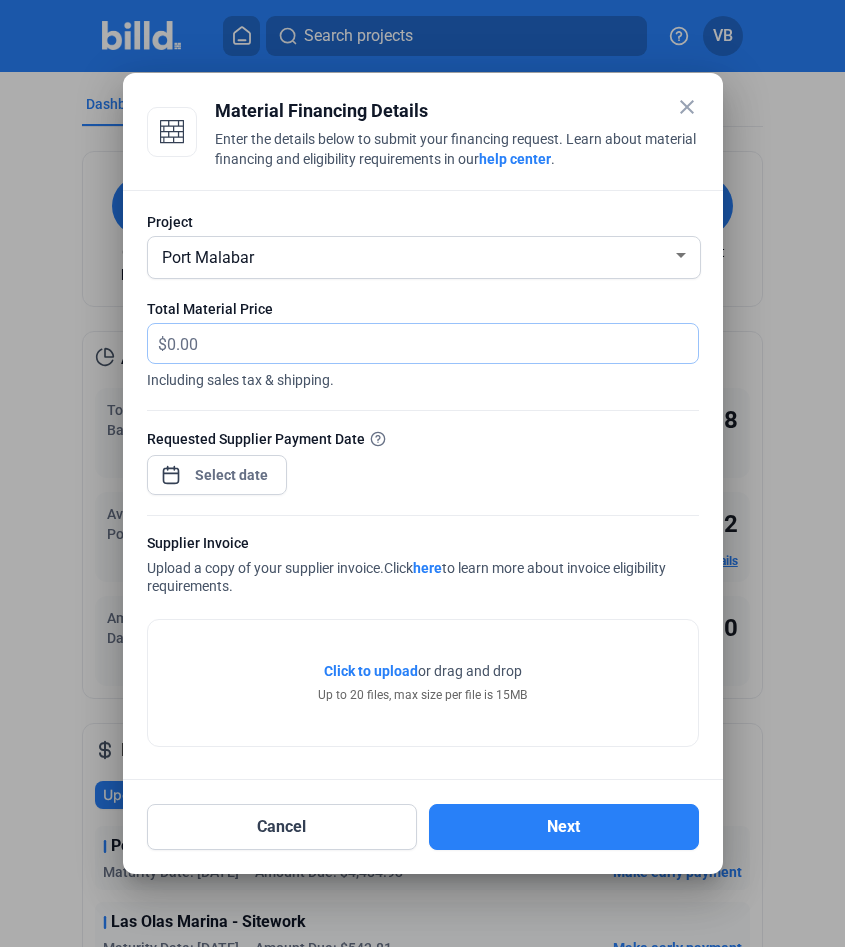 click at bounding box center [432, 343] 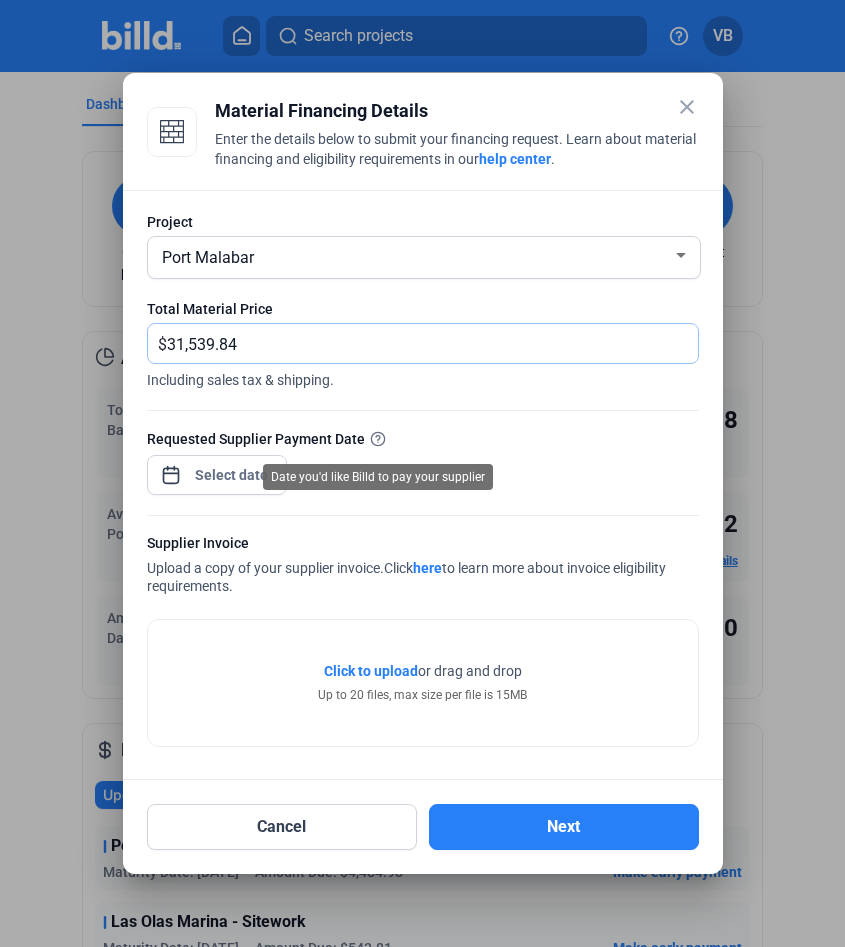 type on "31,539.84" 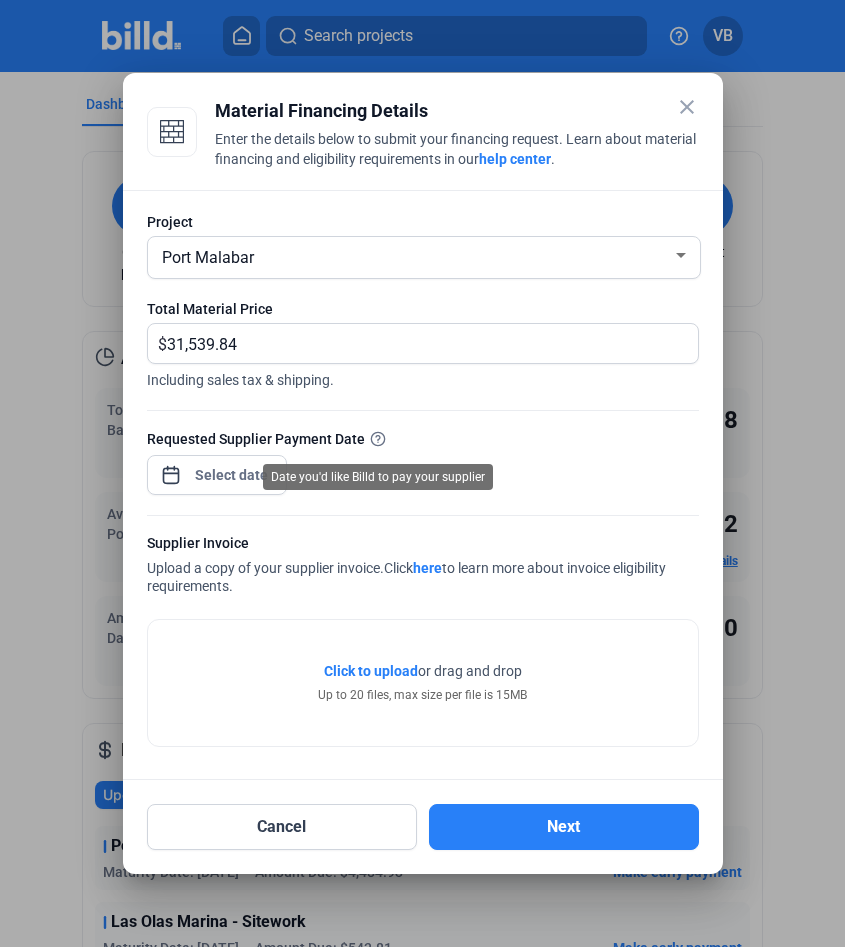 click on "Date you'd like Billd to pay your supplier" at bounding box center [378, 477] 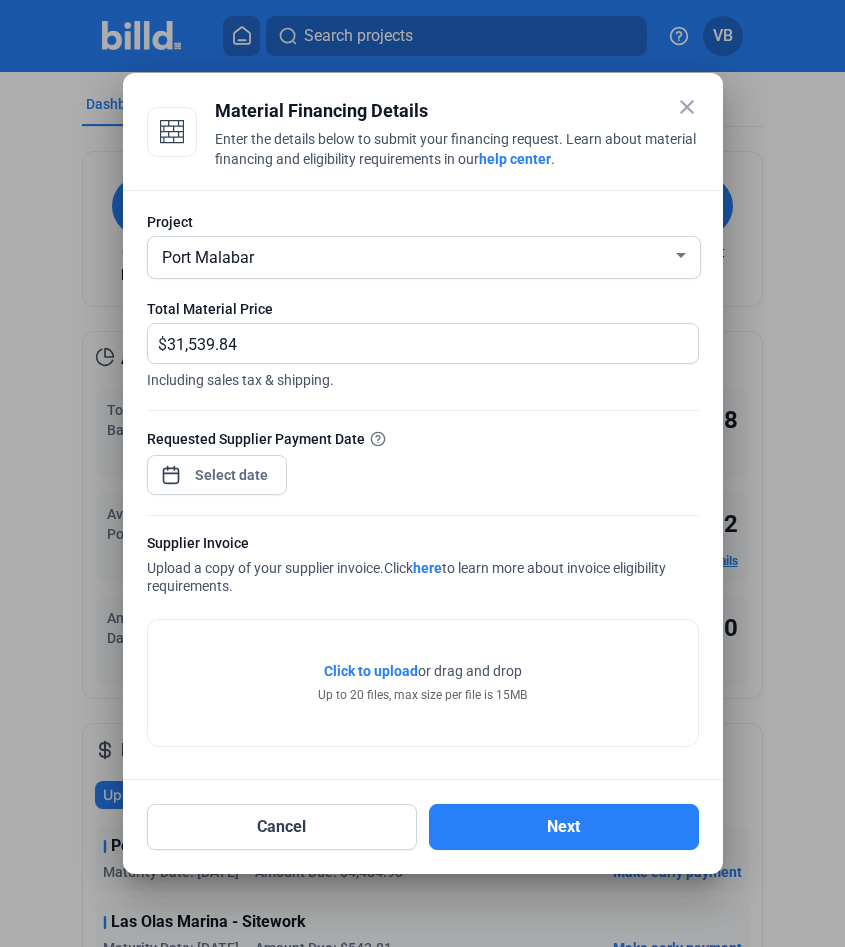 click on "close  Material Financing Details   Enter the details below to submit your financing request. Learn about material financing and eligibility requirements in our   help center .  Project  [LOCATION]  Total Material Price  $ [PRICE] Including sales tax & shipping.  Requested Supplier Payment Date   Supplier Invoice   Upload a copy of your supplier invoice.   Click  here  to learn more about invoice eligibility requirements.  Click to upload  Tap to upload or drag and drop  Up to 20 files, max size per file is 15MB   Cancel   Next  Date you'd like Billd to pay your supplier" at bounding box center [422, 473] 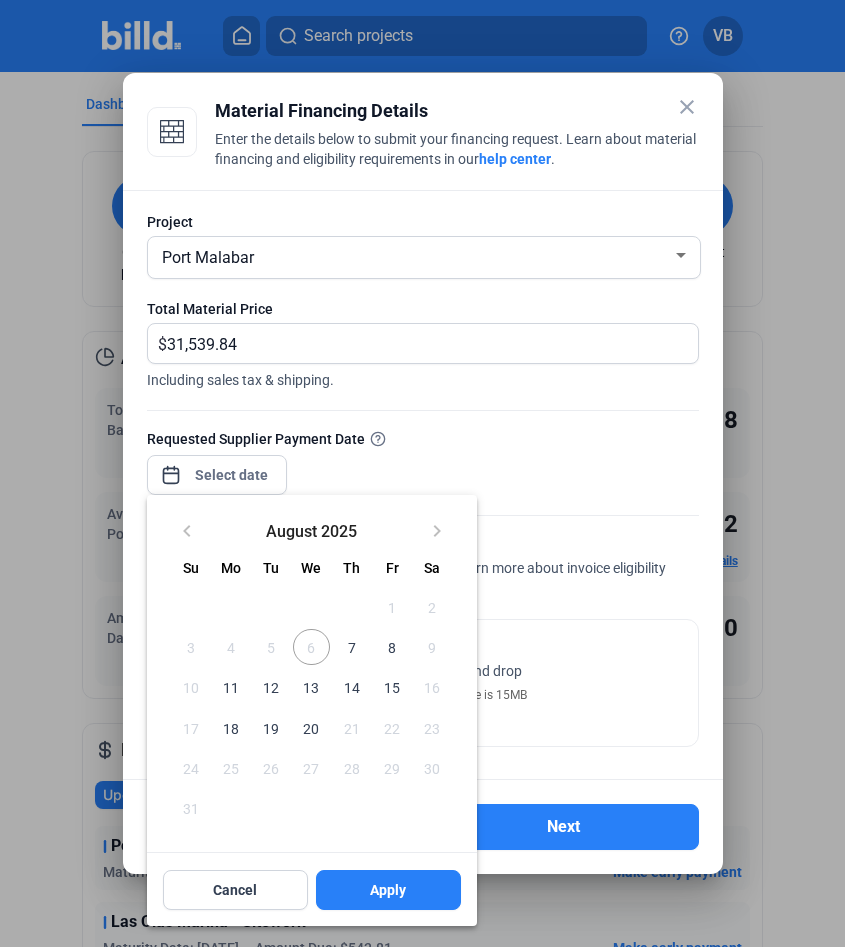 click on "7" at bounding box center [352, 647] 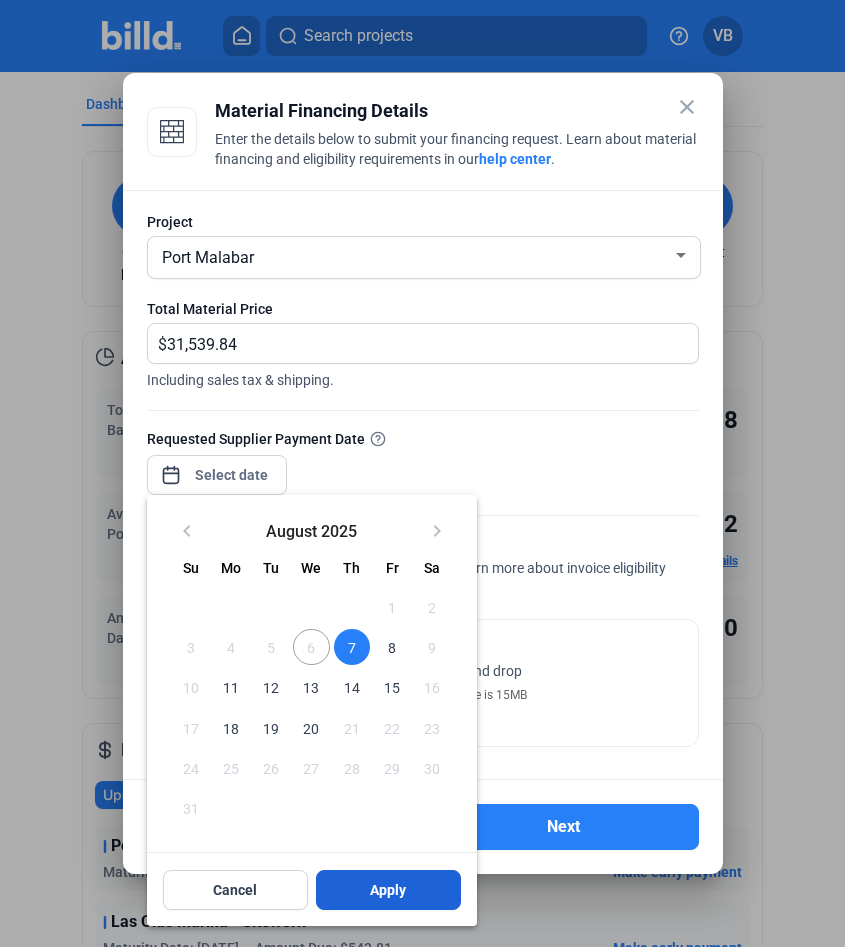 click on "Apply" at bounding box center [388, 890] 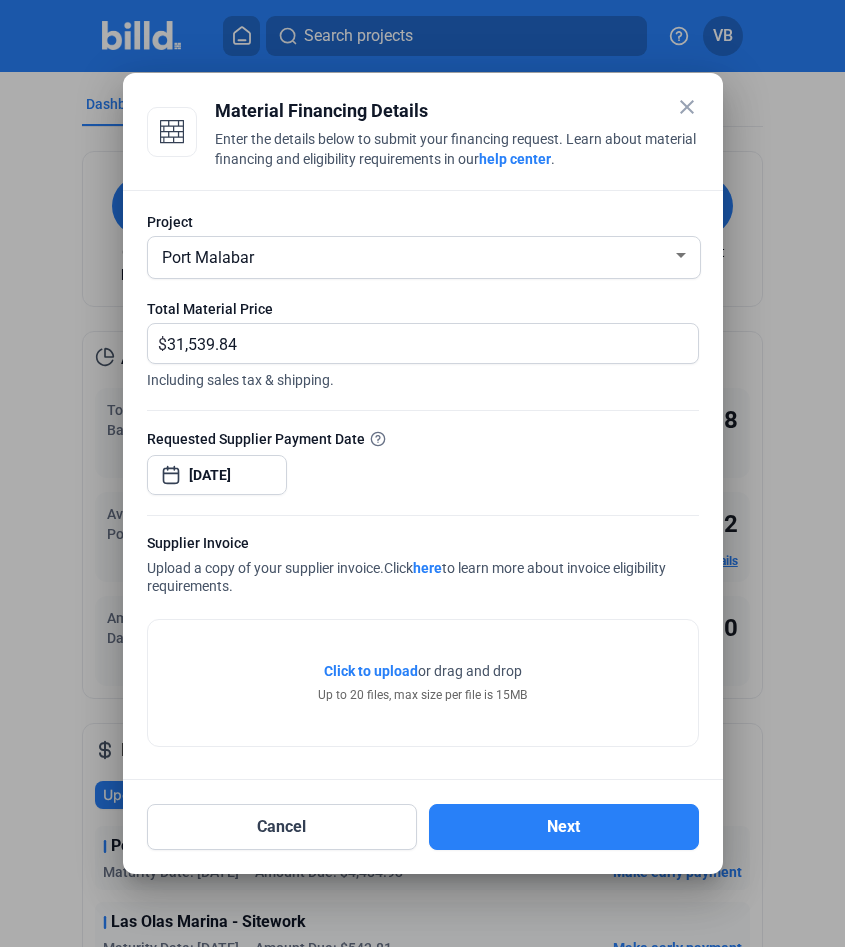 click on "Click to upload" 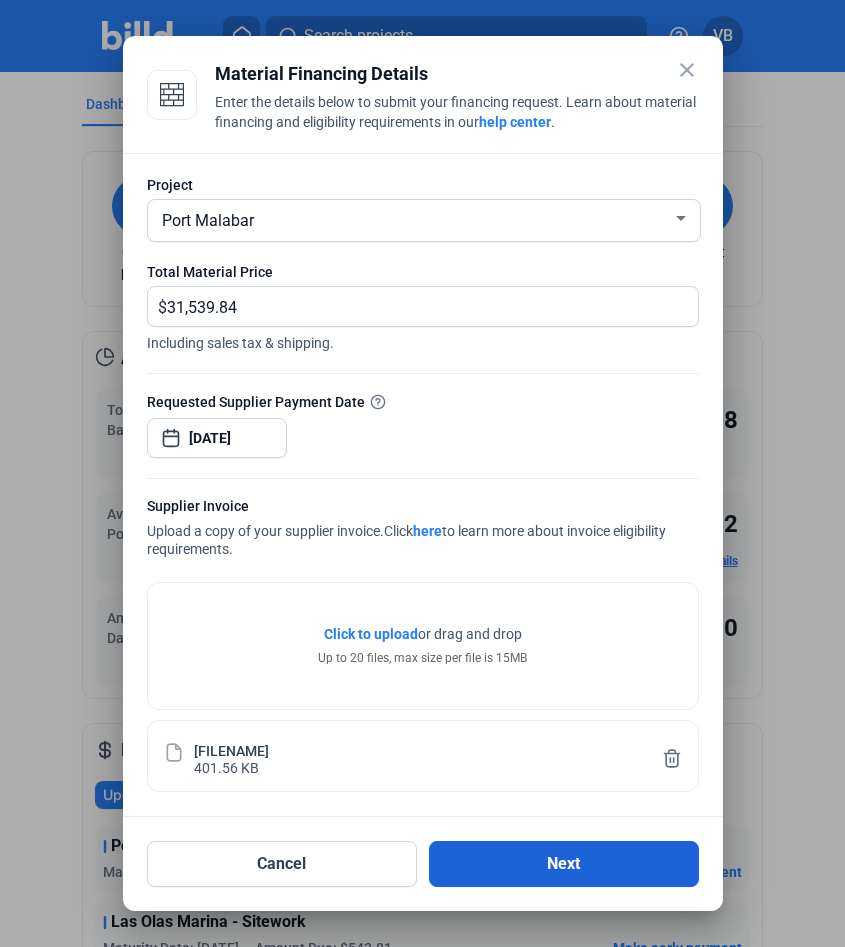 click on "Next" at bounding box center [564, 864] 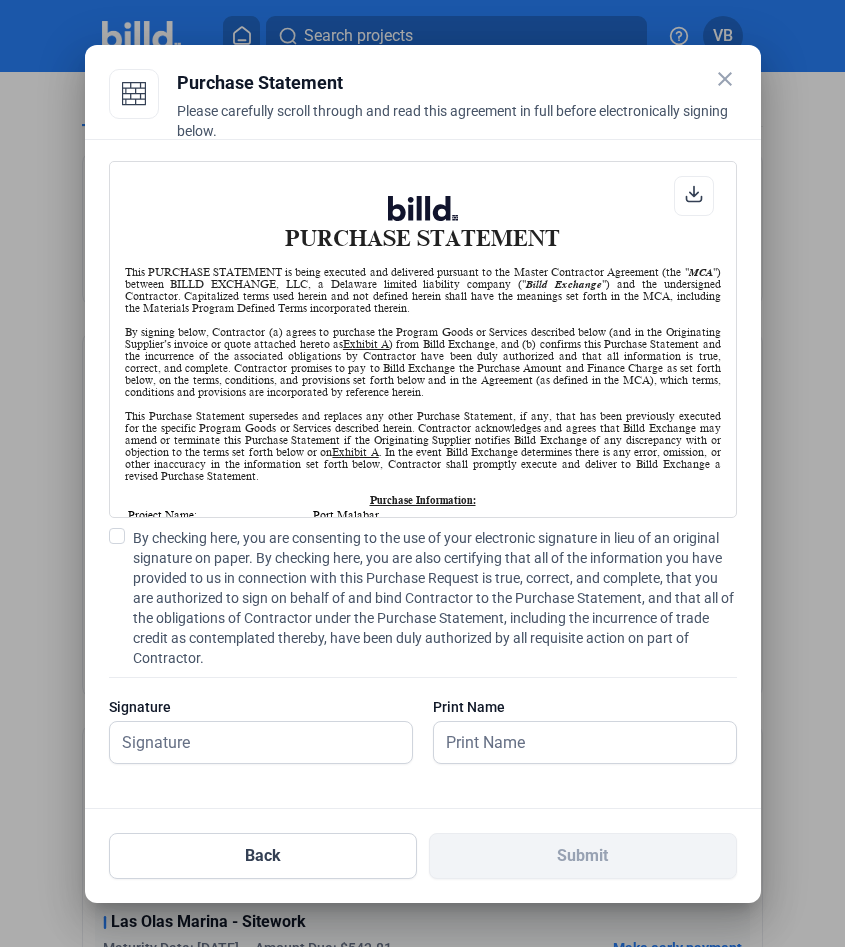 scroll, scrollTop: 1, scrollLeft: 0, axis: vertical 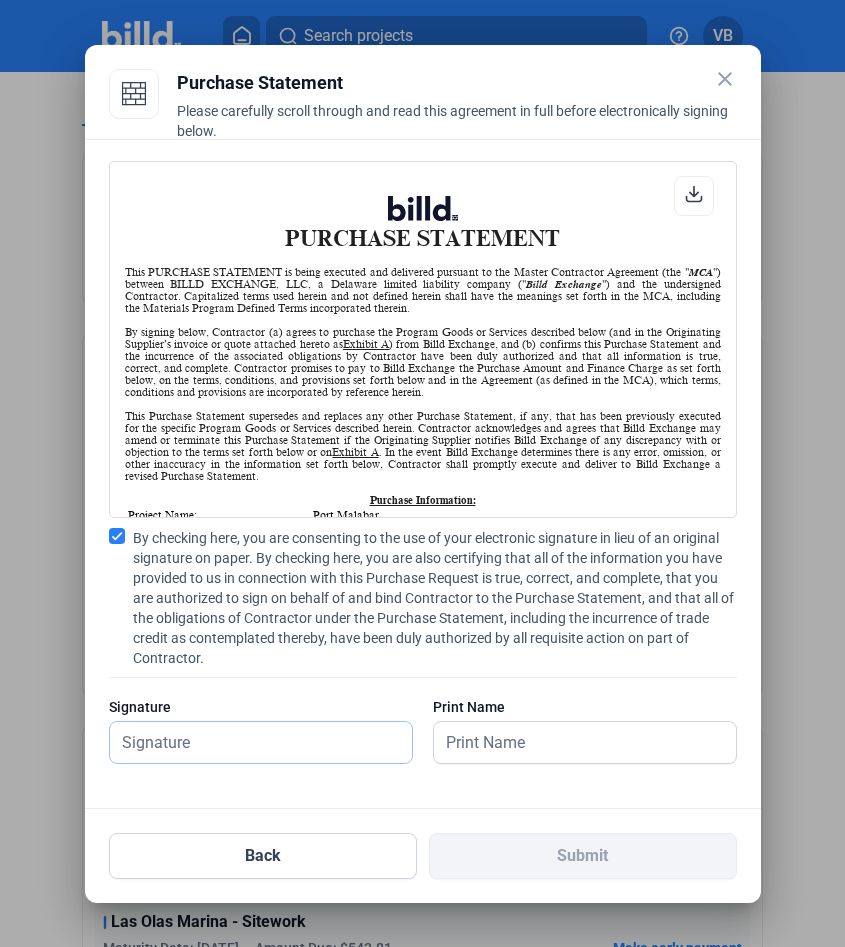 click at bounding box center [251, 742] 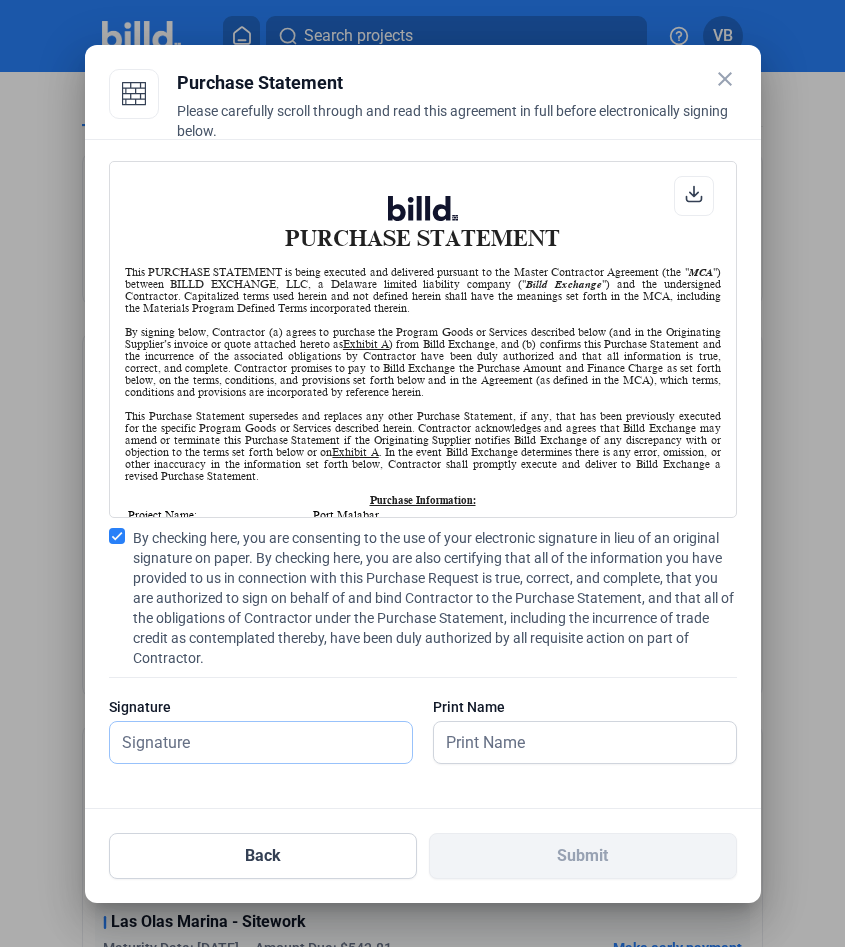 type on "[FIRST] [LAST]" 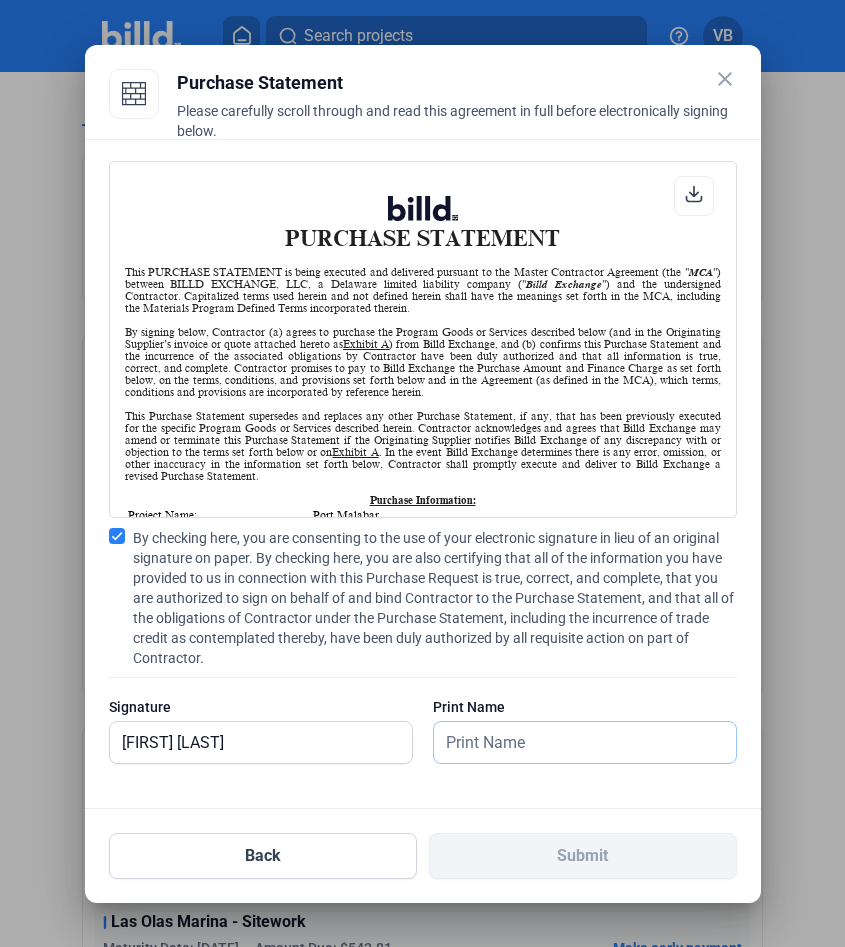 click at bounding box center (585, 742) 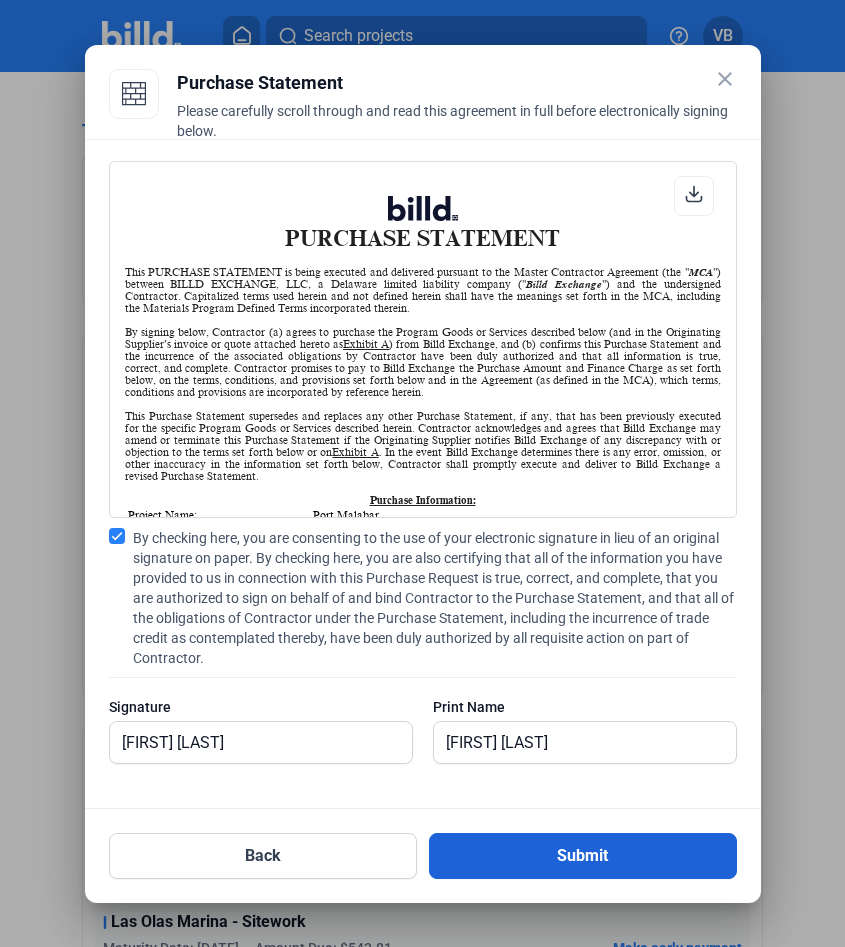 click on "Submit" at bounding box center [583, 856] 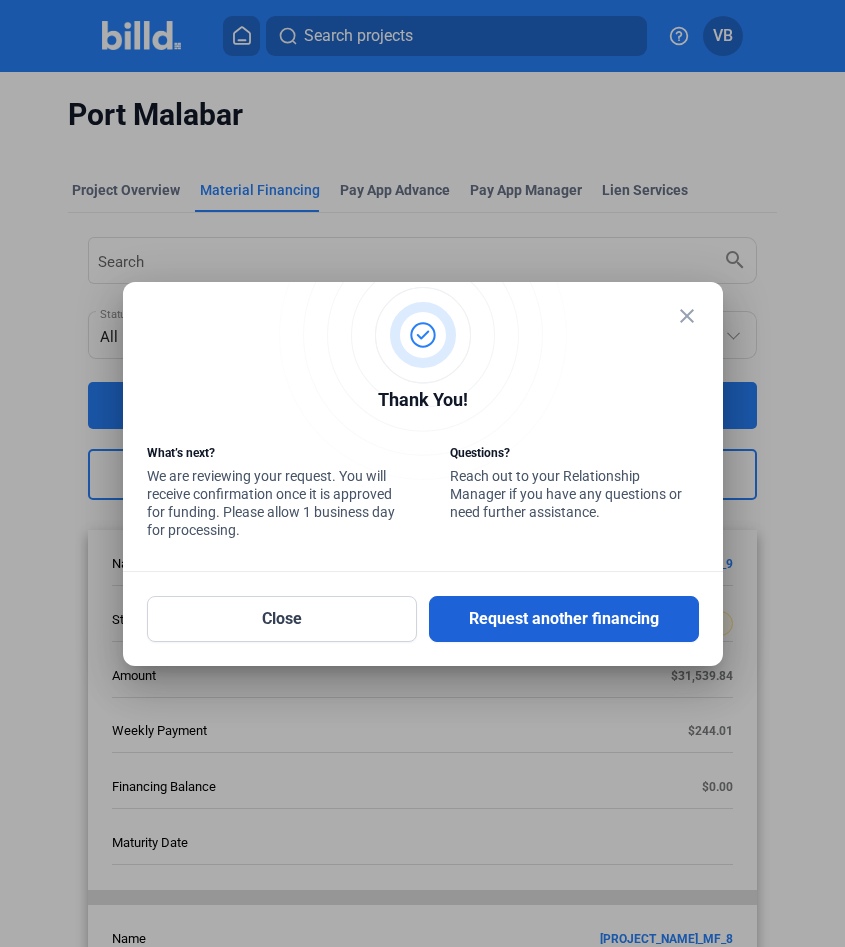 click on "Request another financing" at bounding box center [564, 619] 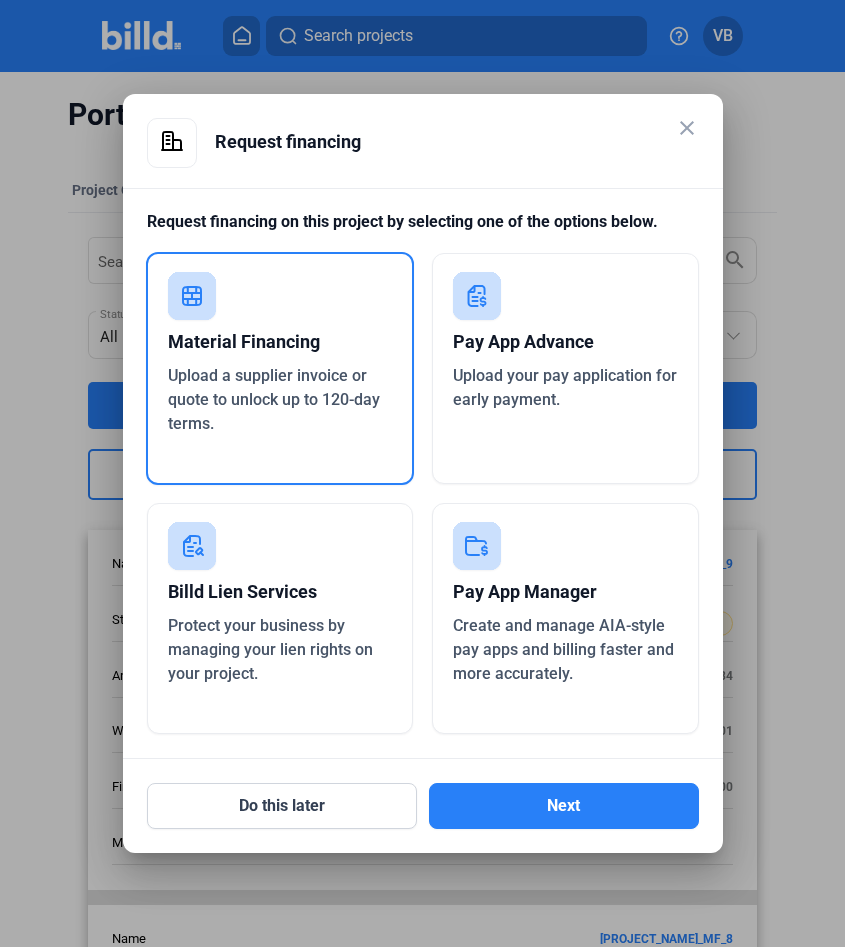 click on "Upload a supplier invoice or quote to unlock up to 120-day terms." at bounding box center (274, 399) 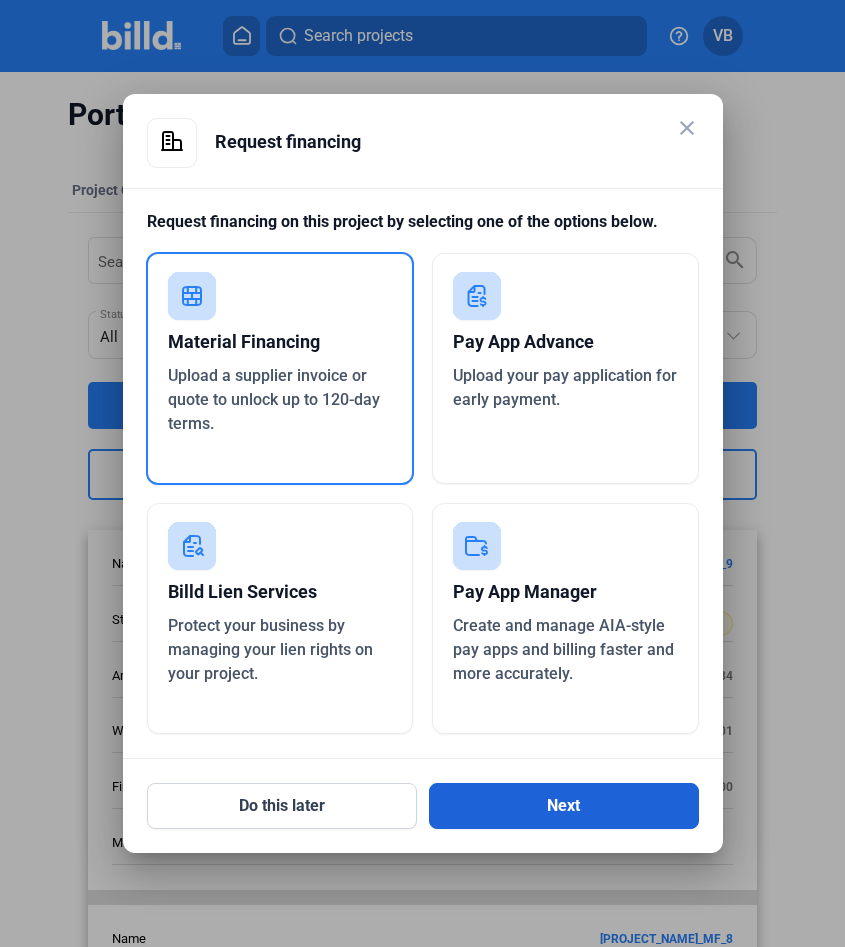 click on "Next" at bounding box center [564, 806] 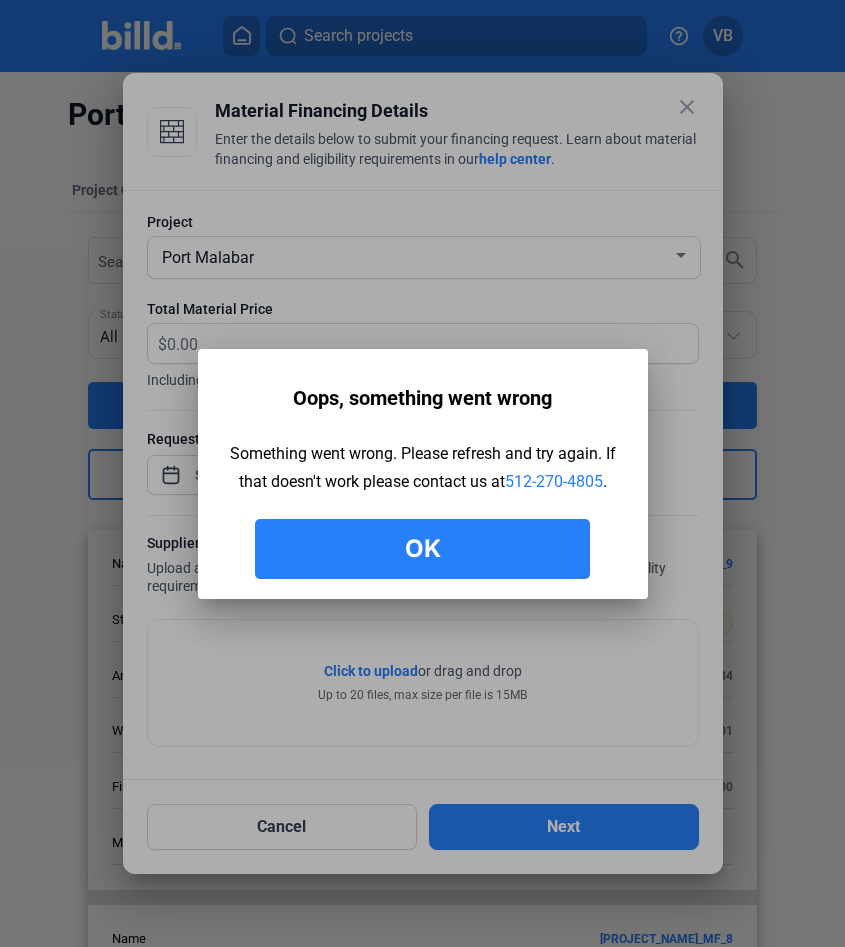 click on "Ok" at bounding box center [422, 549] 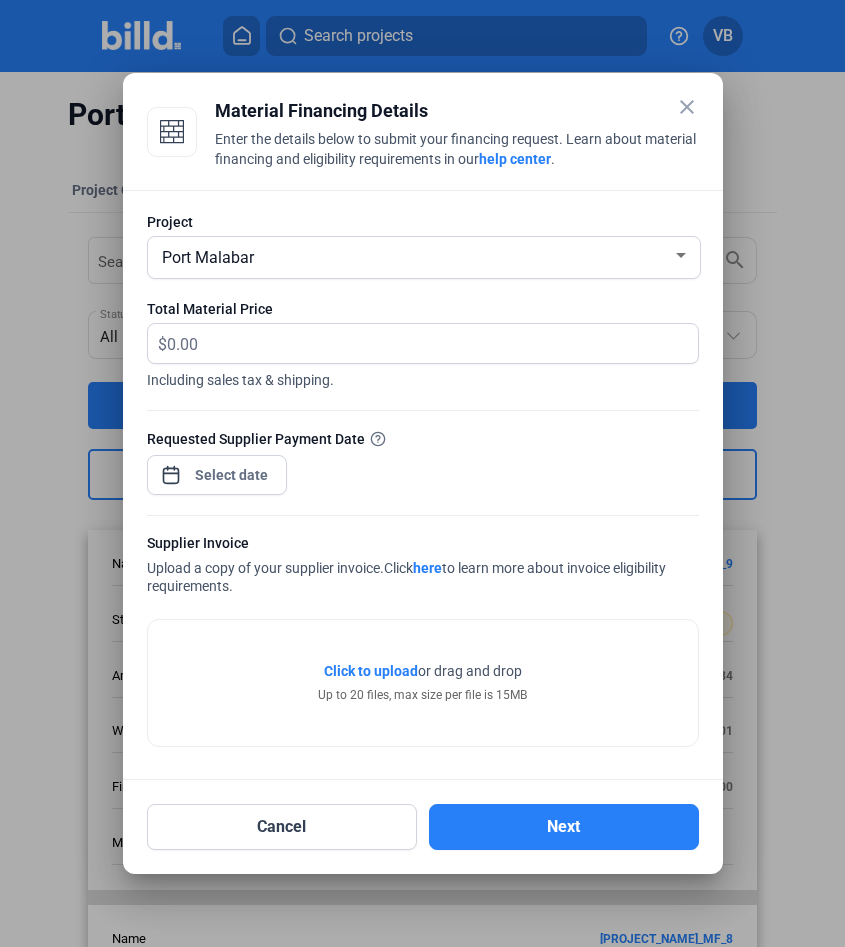 click on "Port Malabar" at bounding box center (415, 256) 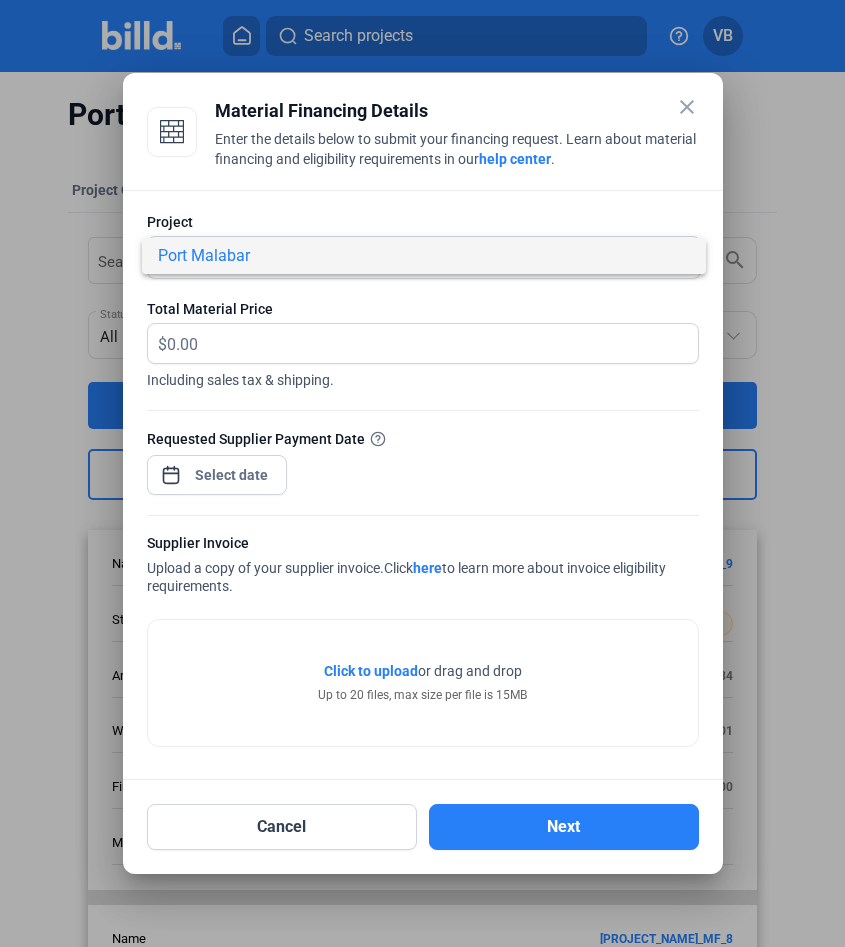 click at bounding box center (422, 473) 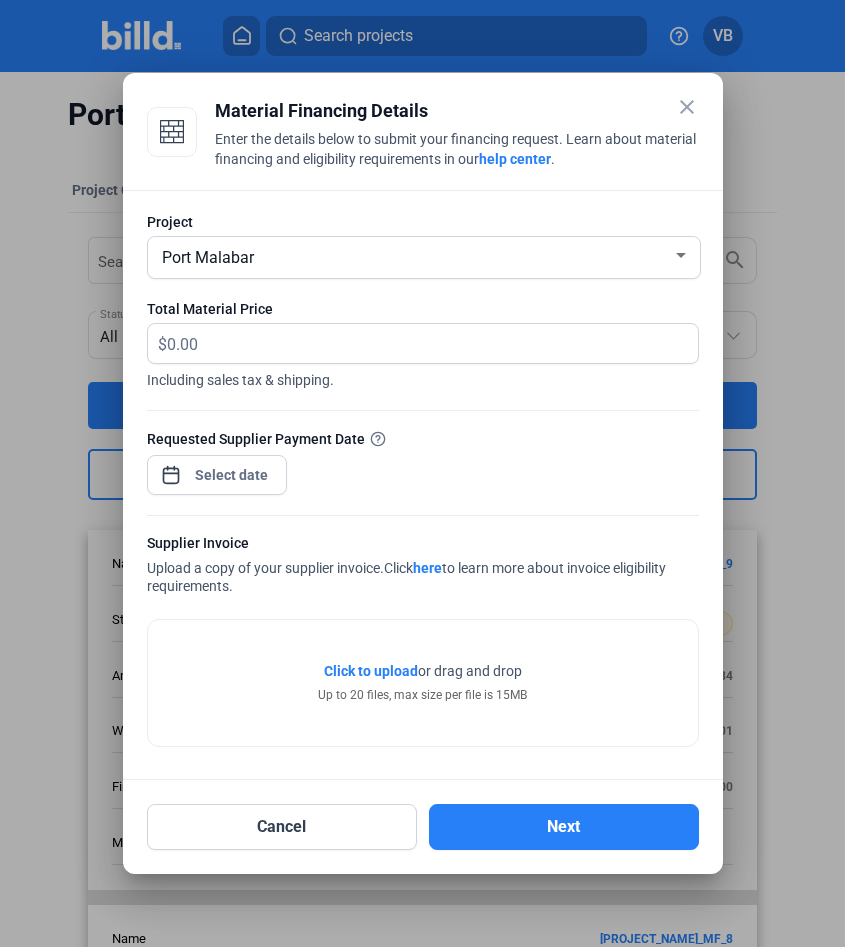 click on "close" at bounding box center [687, 107] 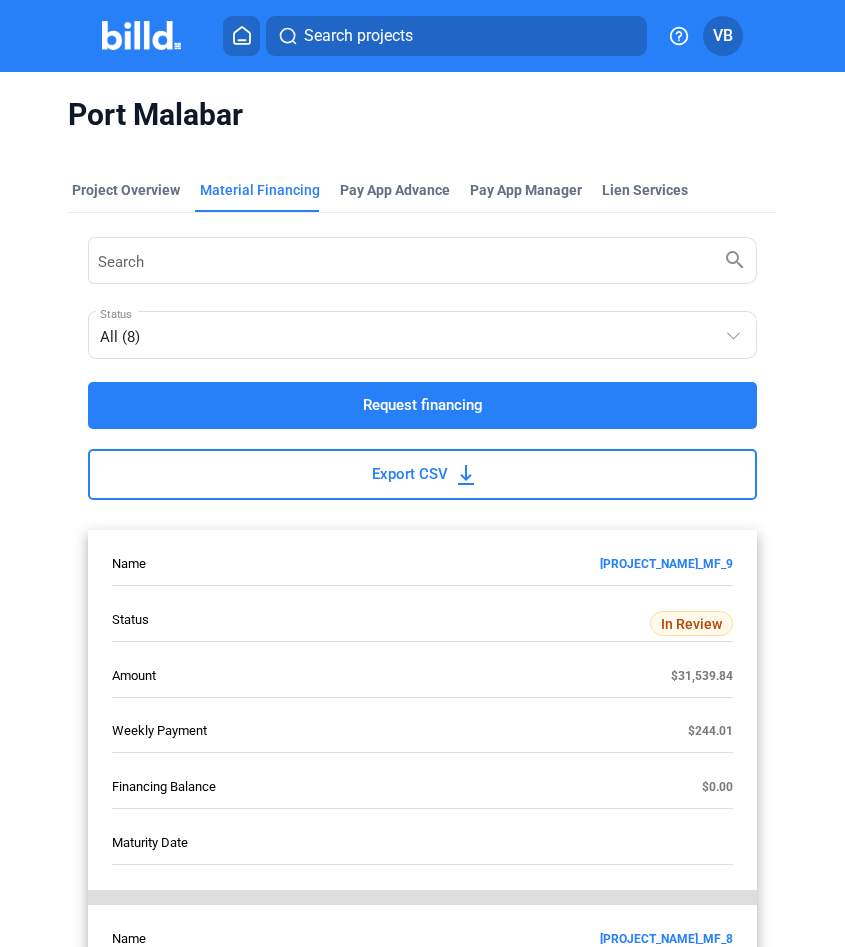 click at bounding box center [141, 35] 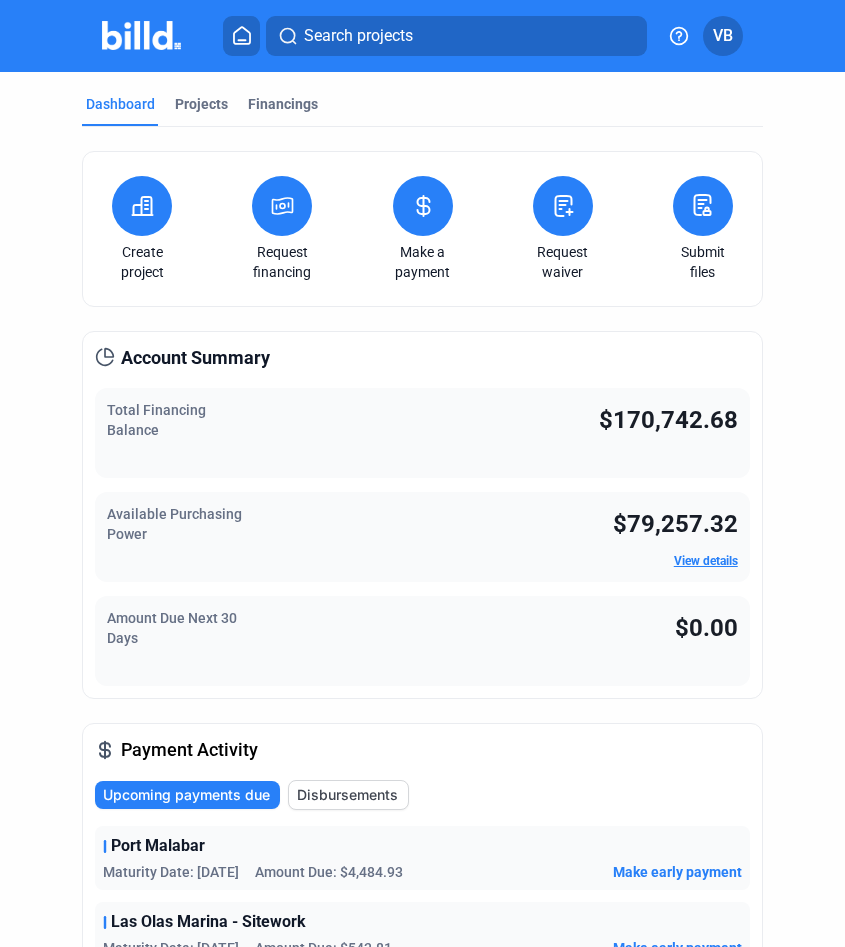 click at bounding box center (282, 206) 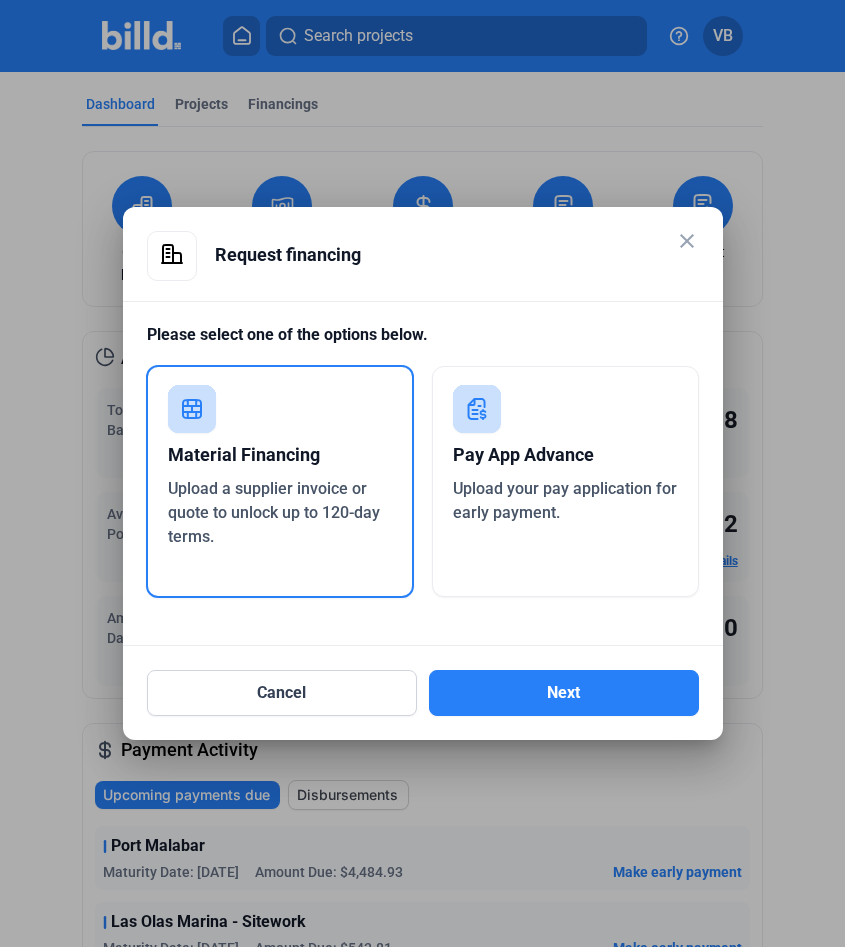 click on "Material Financing   Upload a supplier invoice or quote to unlock up to 120-day terms." at bounding box center (280, 481) 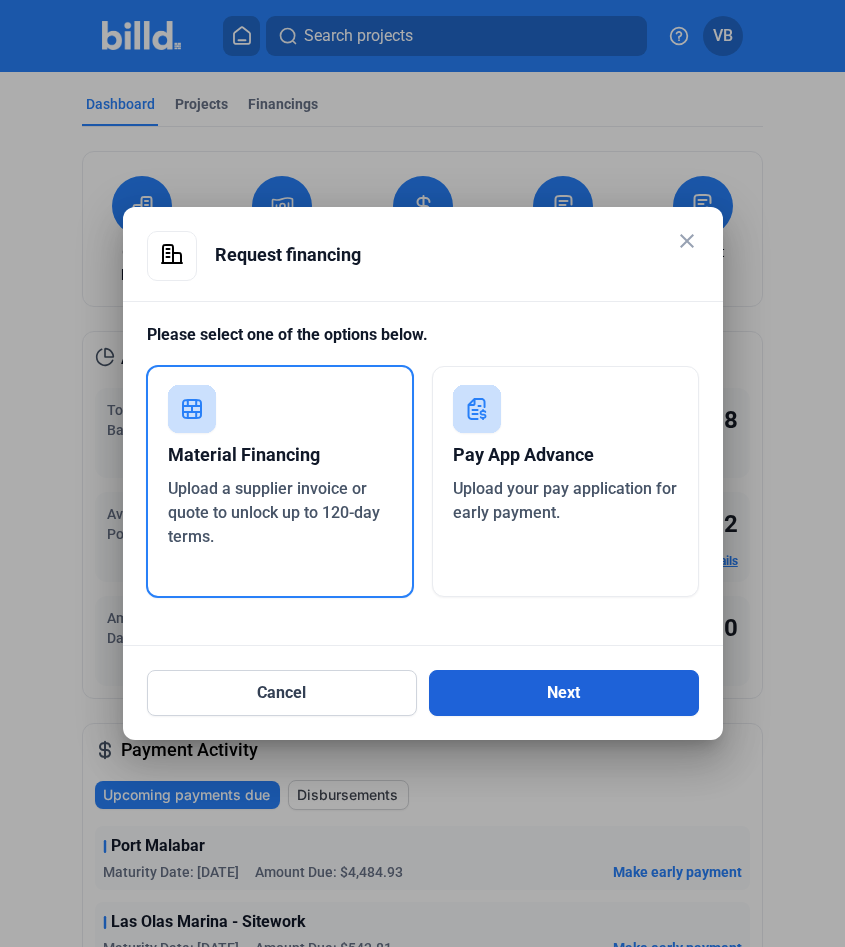 click on "Next" at bounding box center (564, 693) 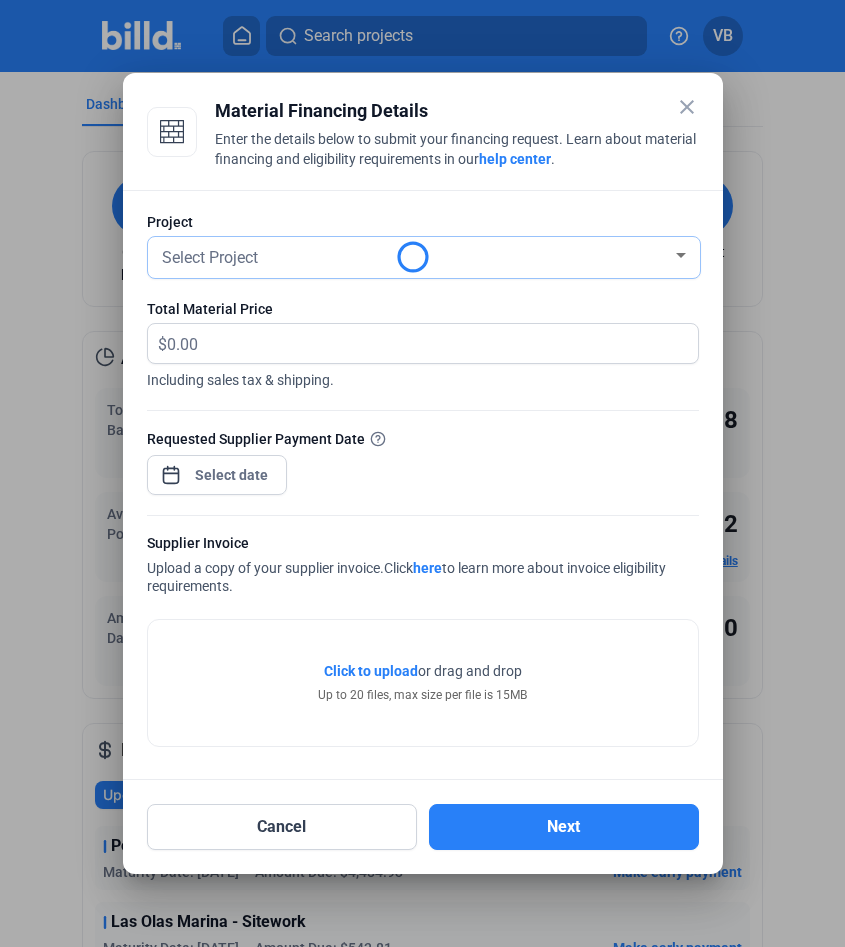 click on "Select Project" at bounding box center [415, 256] 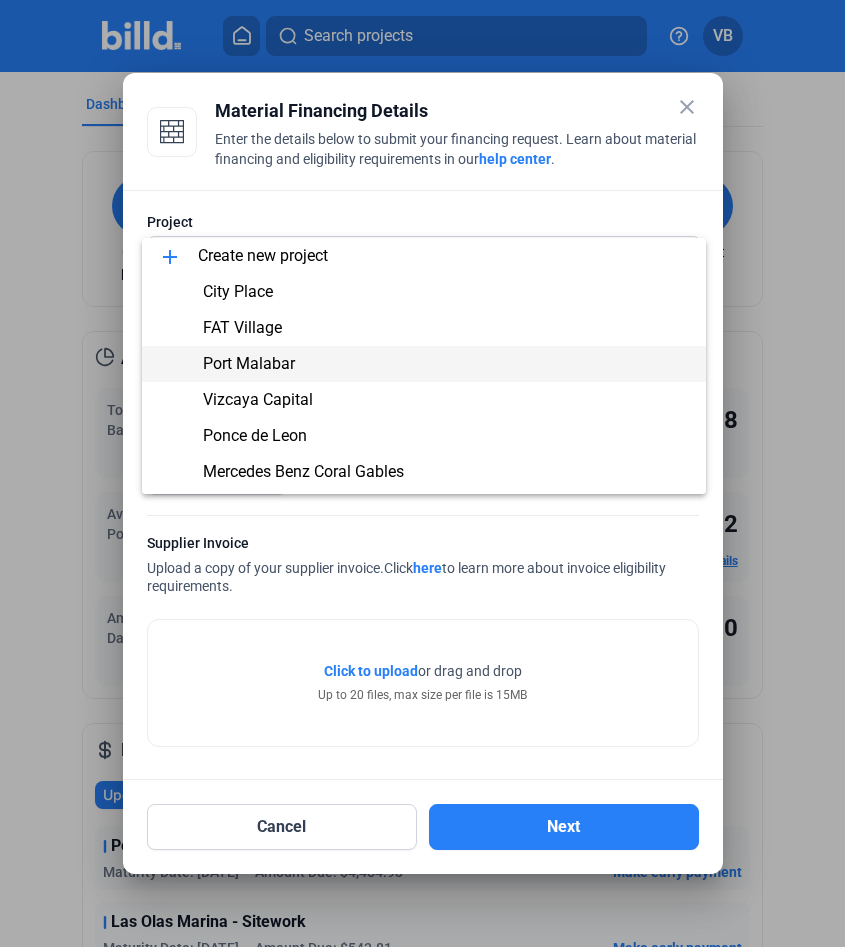 click on "Port Malabar" at bounding box center [424, 364] 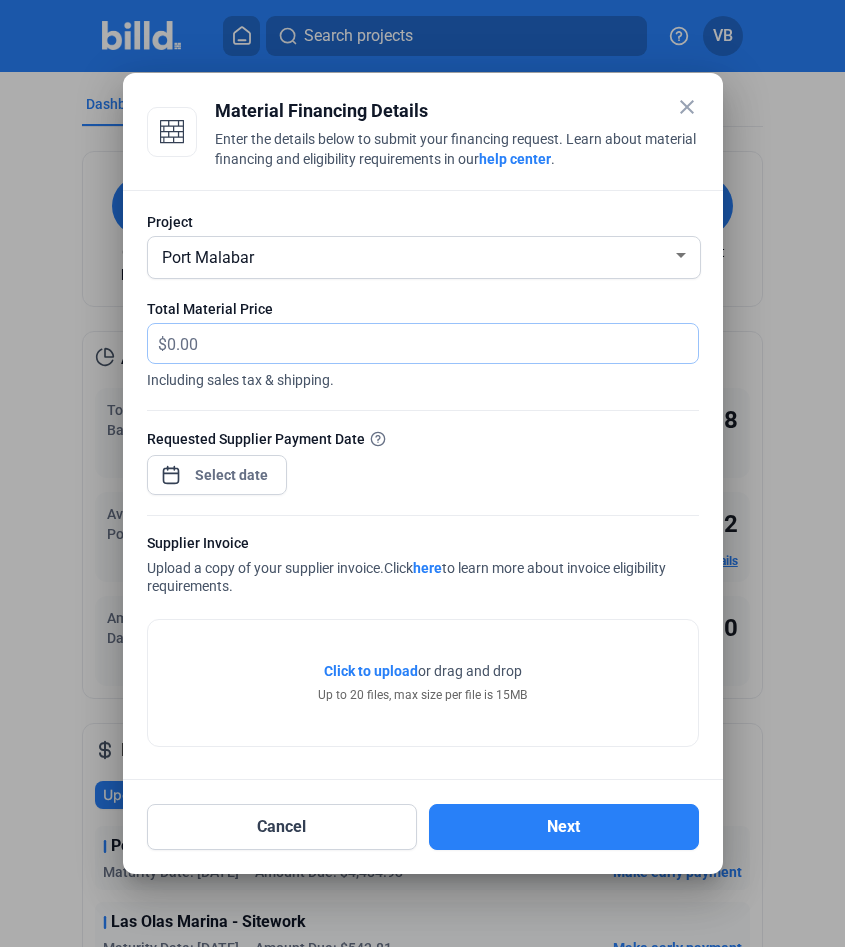 click at bounding box center [432, 343] 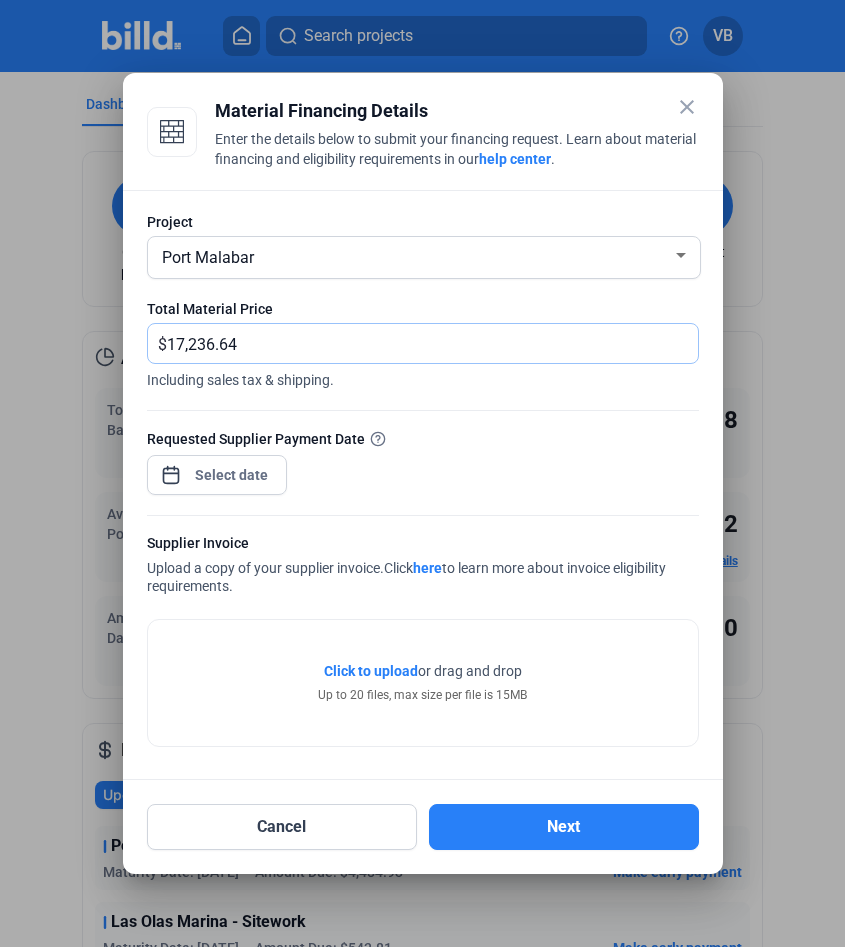type on "17,236.64" 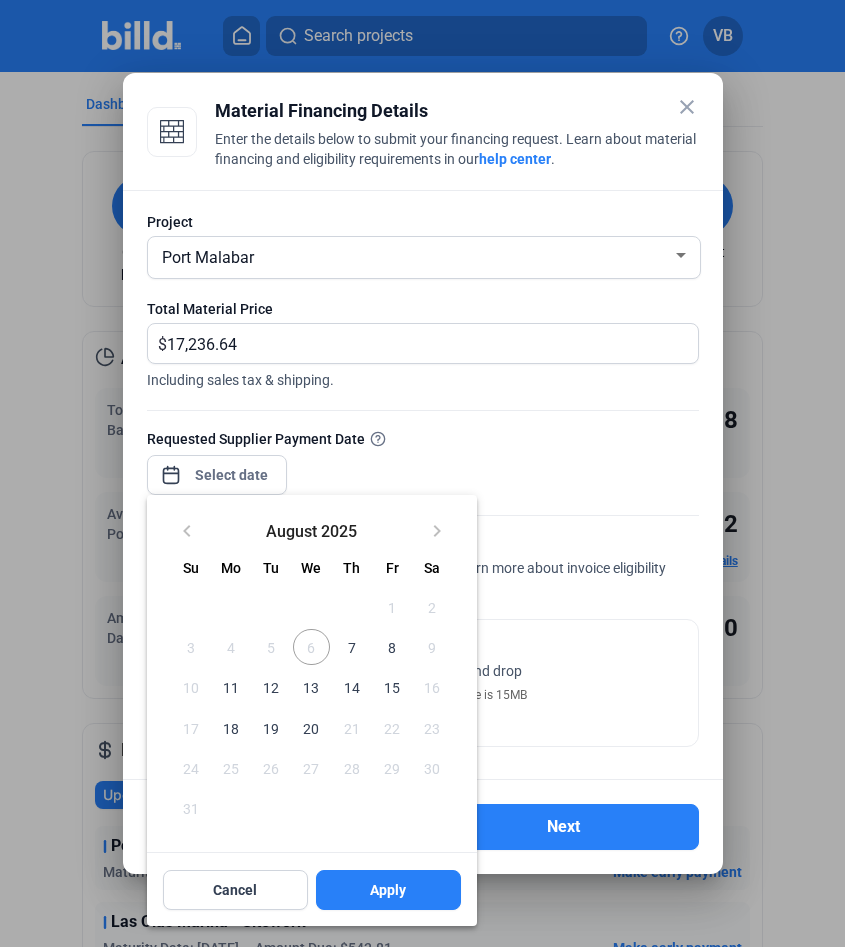click on "close  Material Financing Details   Enter the details below to submit your financing request. Learn about material financing and eligibility requirements in our   help center .  Project  [PROJECT_NAME]  Total Material Price  $ [PRICE] Including sales tax & shipping.  Requested Supplier Payment Date   Supplier Invoice   Upload a copy of your supplier invoice.   Click  here  to learn more about invoice eligibility requirements.  Click to upload  Tap to upload or drag and drop  Up to 20 files, max size per file is 15MB   Cancel   Next  keyboard_arrow_left [MONTH] [YEAR] keyboard_arrow_right Sunday Su Monday Mo Tuesday Tu Wednesday We Thursday Th Friday Fr Saturday Sa  AUG   1   2   3   4   5   6   7   8   9   10   11   12   13   14   15   16   17   18   19   20   21   22   23   24   25   26   27   28   29   30   31
Cancel  Apply  Close calendar" at bounding box center (422, 473) 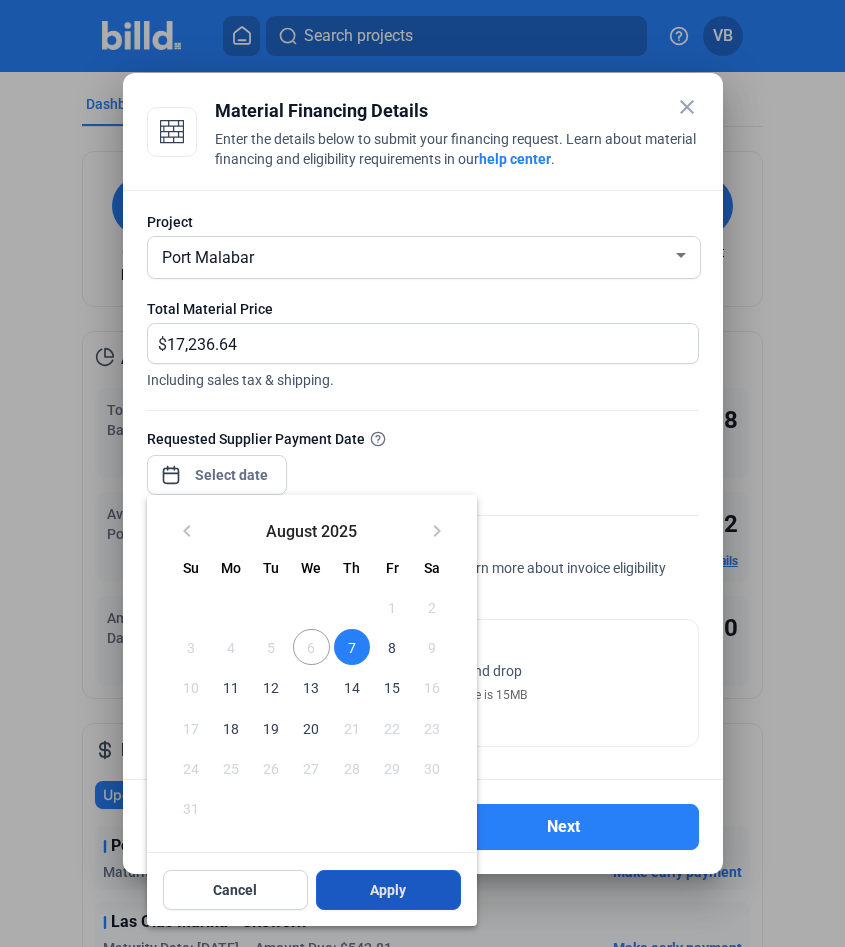 click on "Apply" at bounding box center (388, 890) 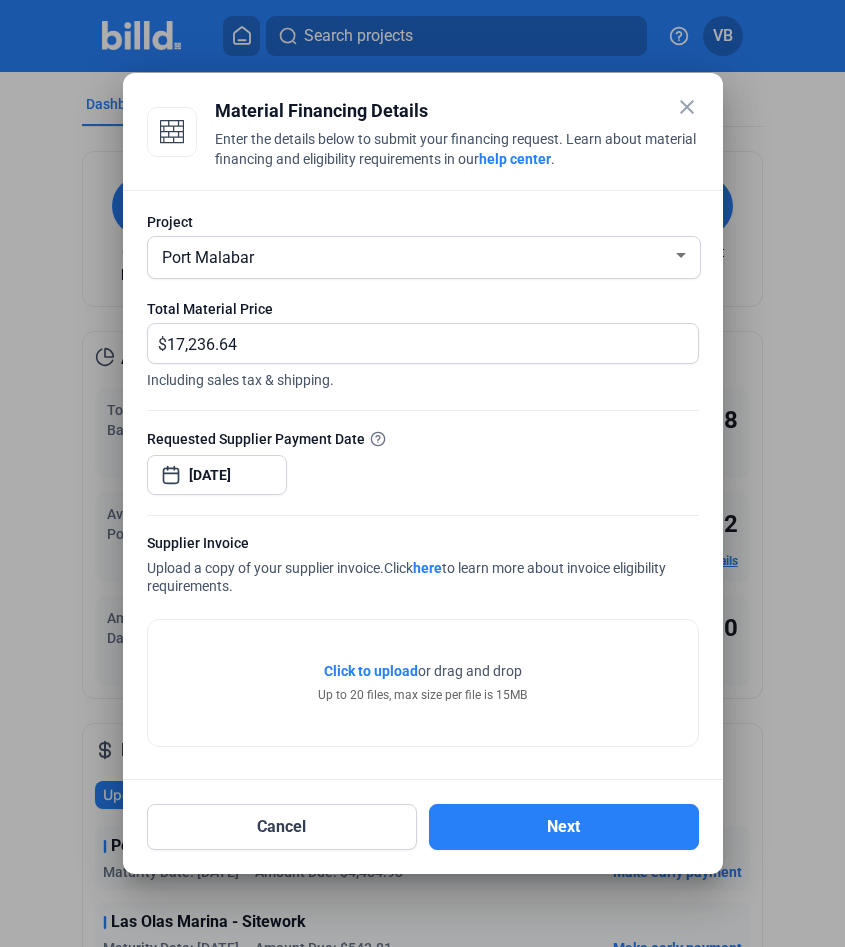 click on "Click to upload  Tap to upload or drag and drop  Up to 20 files, max size per file is 15MB" 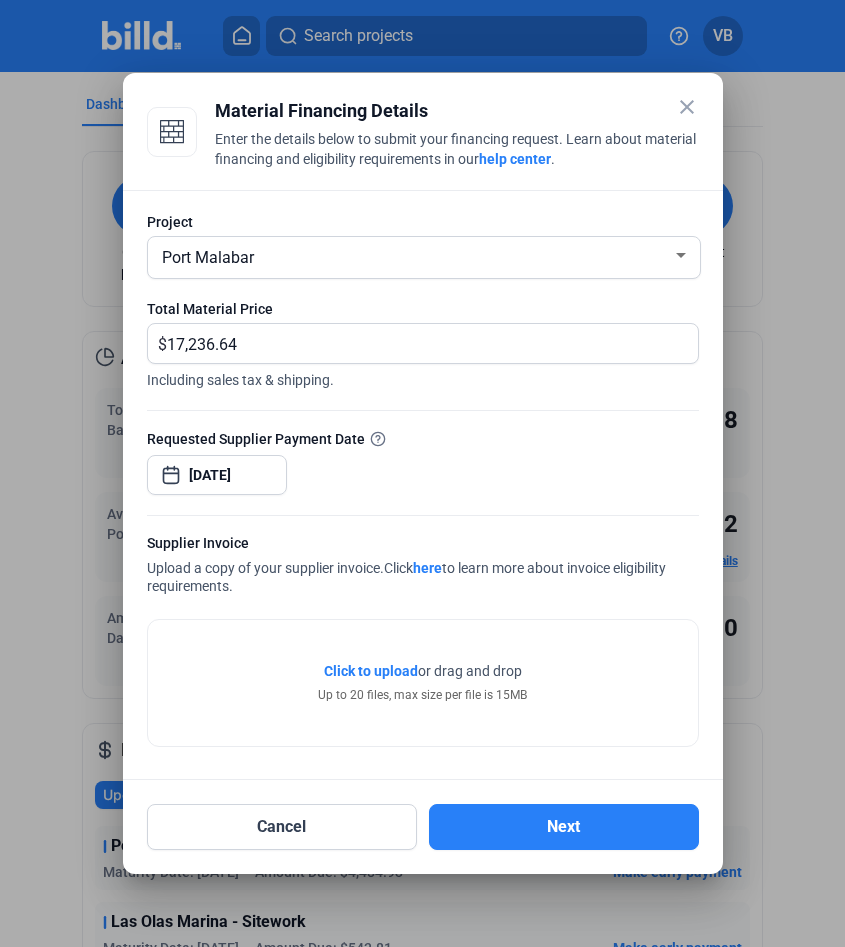 click on "Click to upload  Tap to upload or drag and drop  Up to 20 files, max size per file is 15MB" 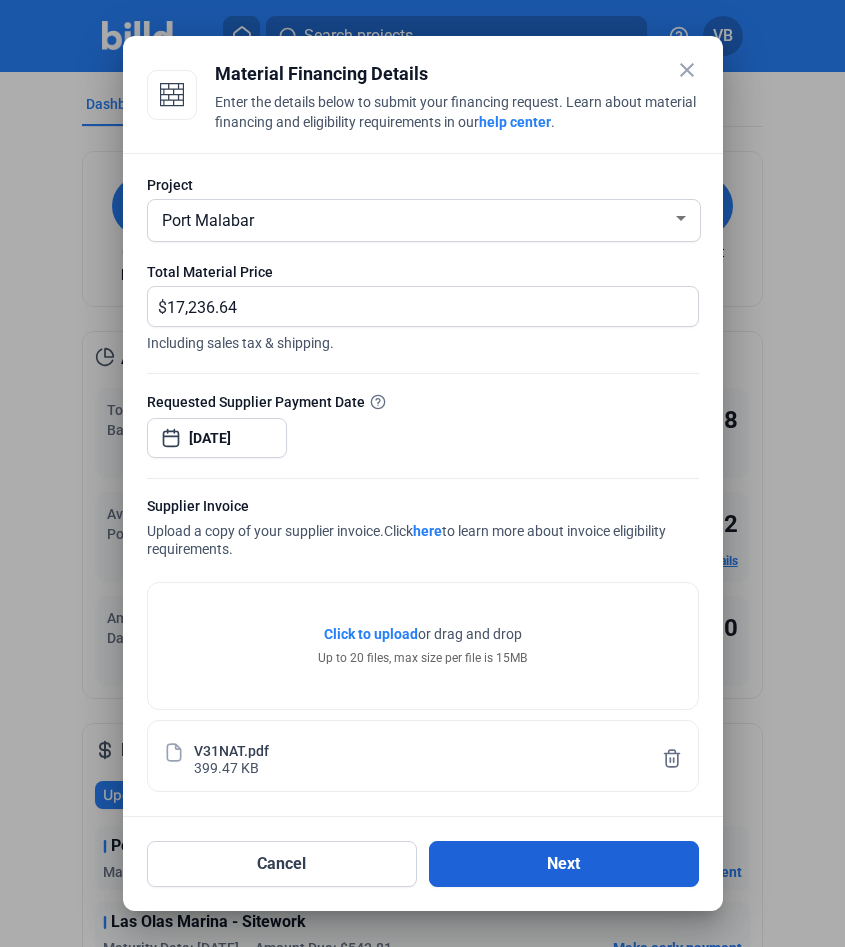 click on "Next" at bounding box center (564, 864) 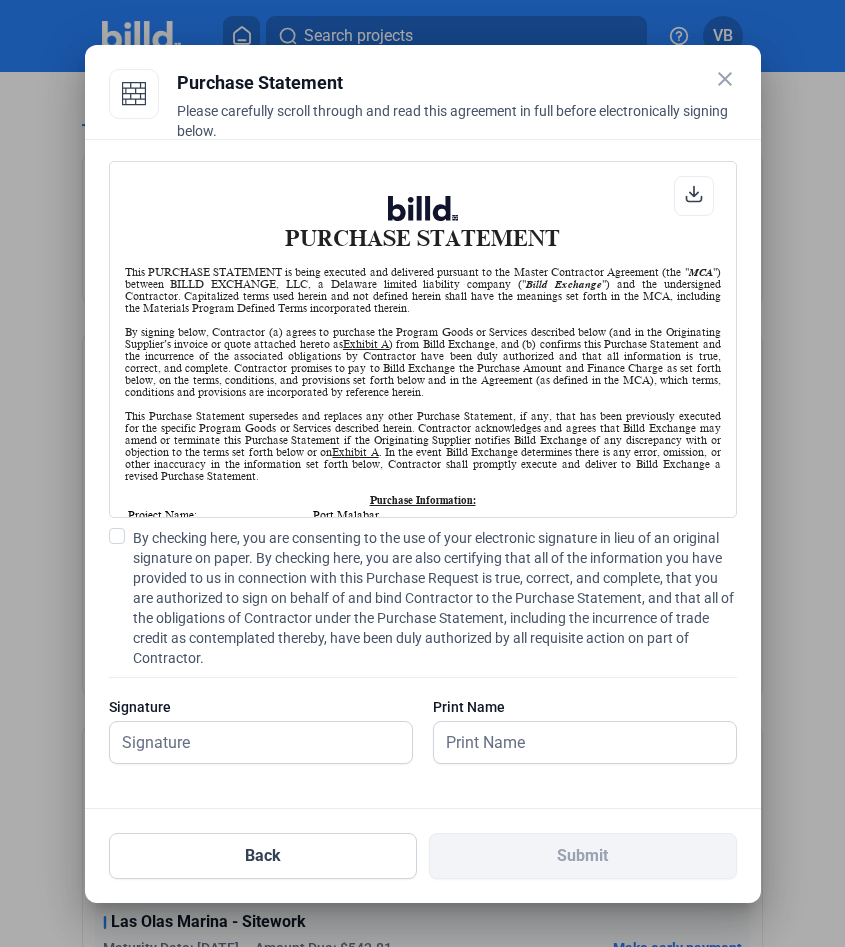 scroll, scrollTop: 1, scrollLeft: 0, axis: vertical 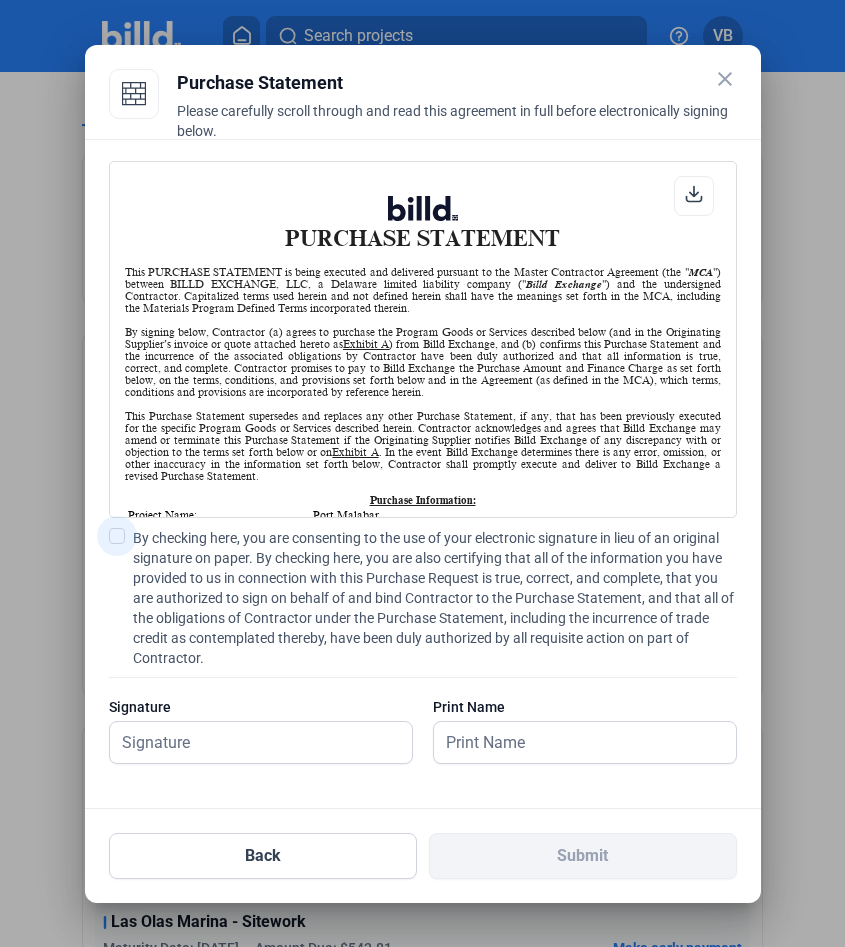 click on "By checking here, you are consenting to the use of your
electronic signature in lieu of an original signature on
paper. By checking here, you are also certifying that all of
the information you have provided to us in connection with
this Purchase Request is true, correct, and complete, that you
are authorized to sign on behalf of and bind Contractor to the
Purchase Statement, and that all of the obligations of
Contractor under the Purchase Statement, including the
incurrence of trade credit as contemplated thereby, have been
duly authorized by all requisite action on part of Contractor." at bounding box center [435, 598] 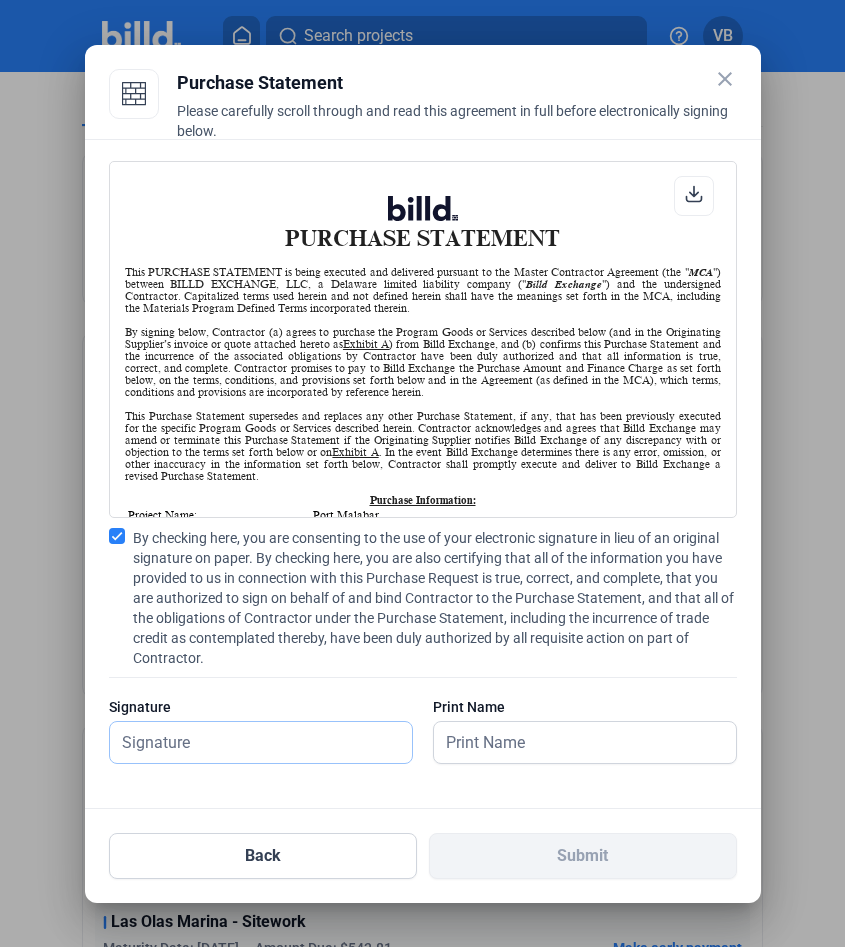click at bounding box center [261, 742] 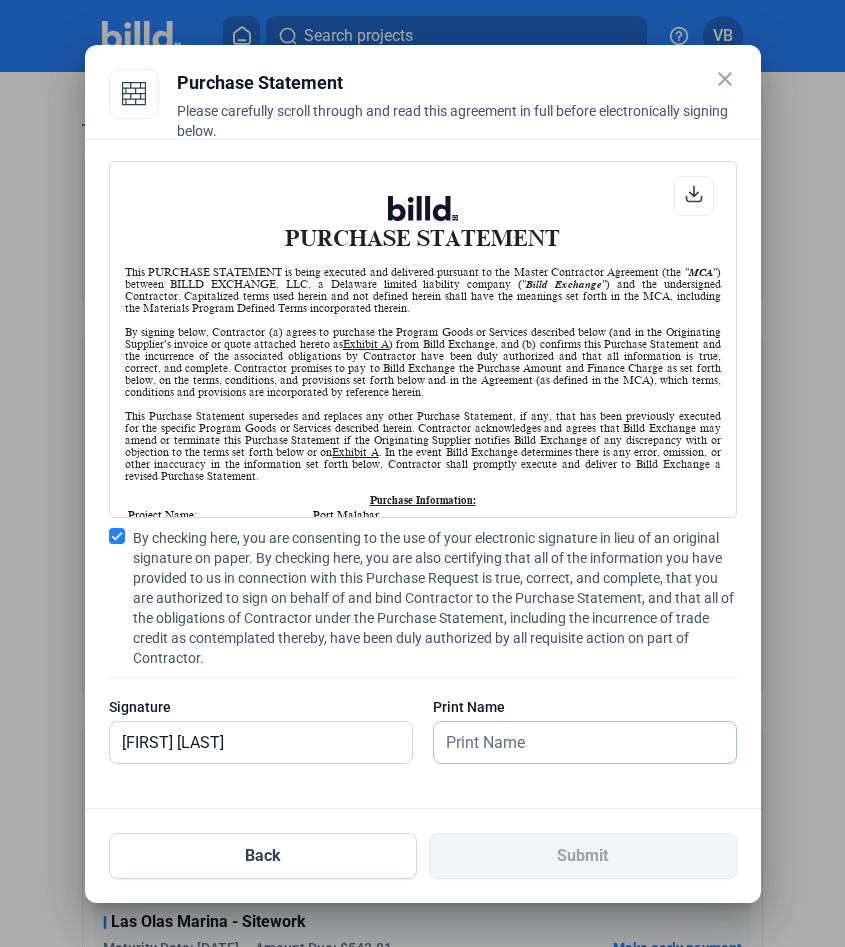 click at bounding box center [575, 742] 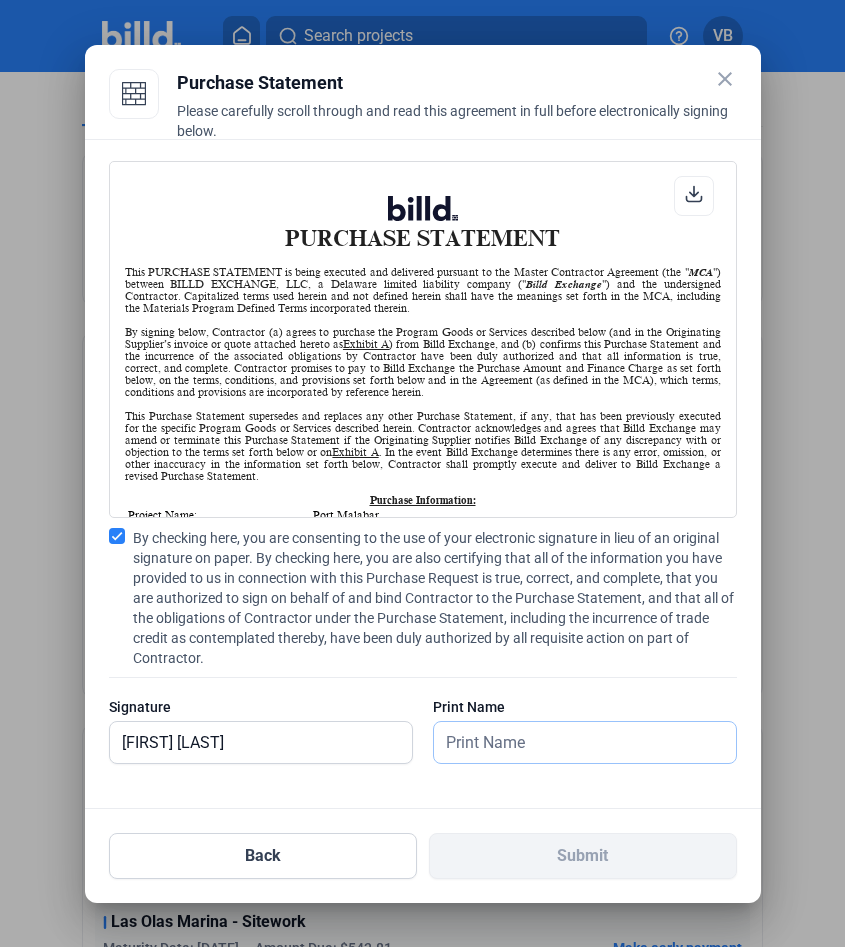 type on "[FIRST] [LAST]" 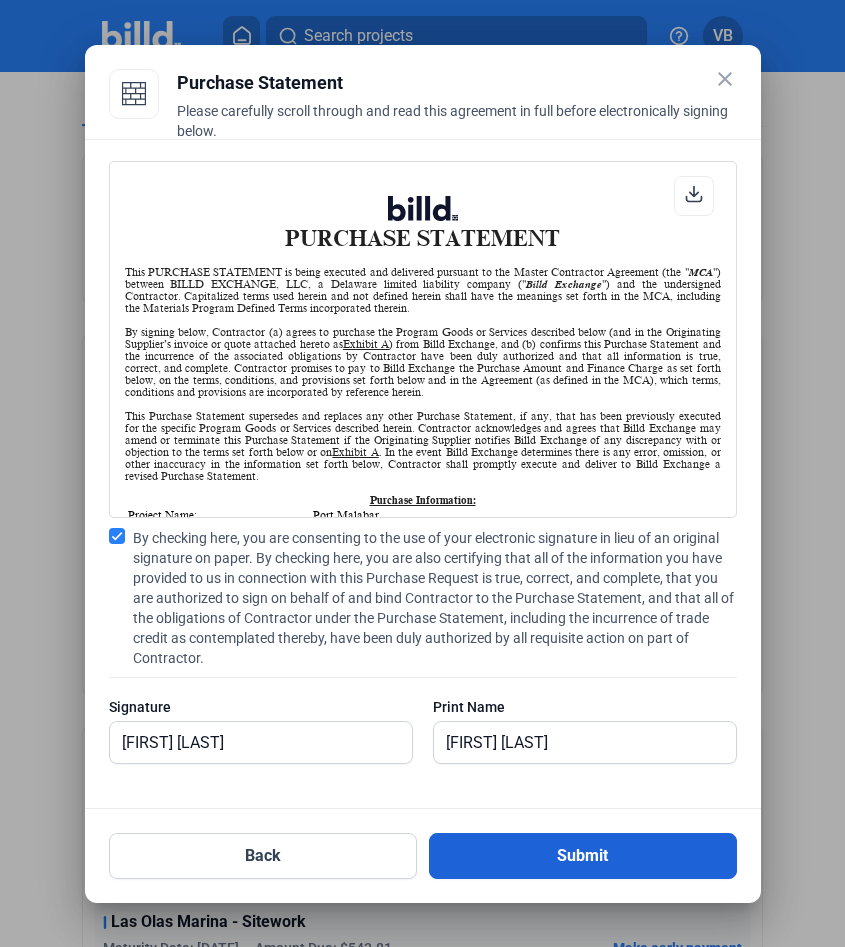click on "Submit" at bounding box center (583, 856) 